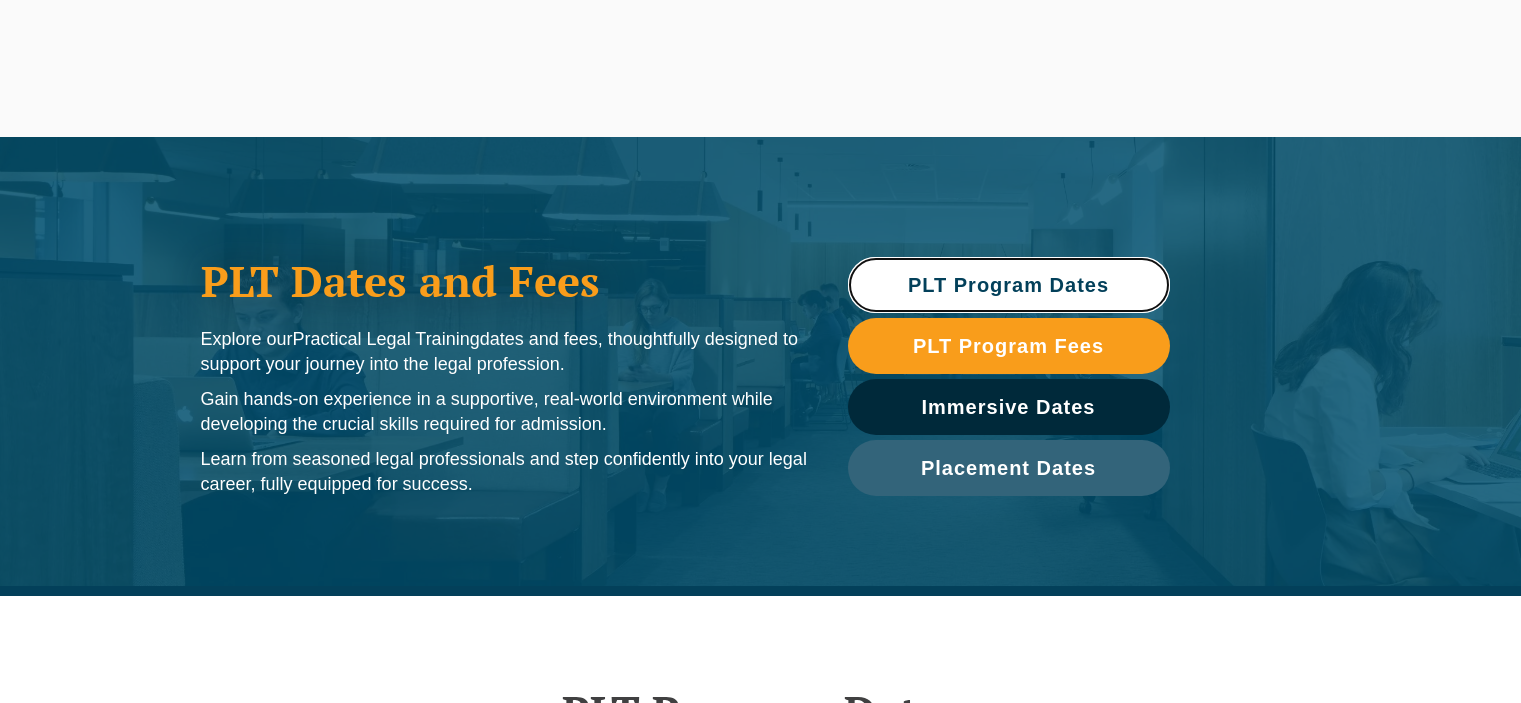 click on "PLT Program Dates" at bounding box center [1008, 285] 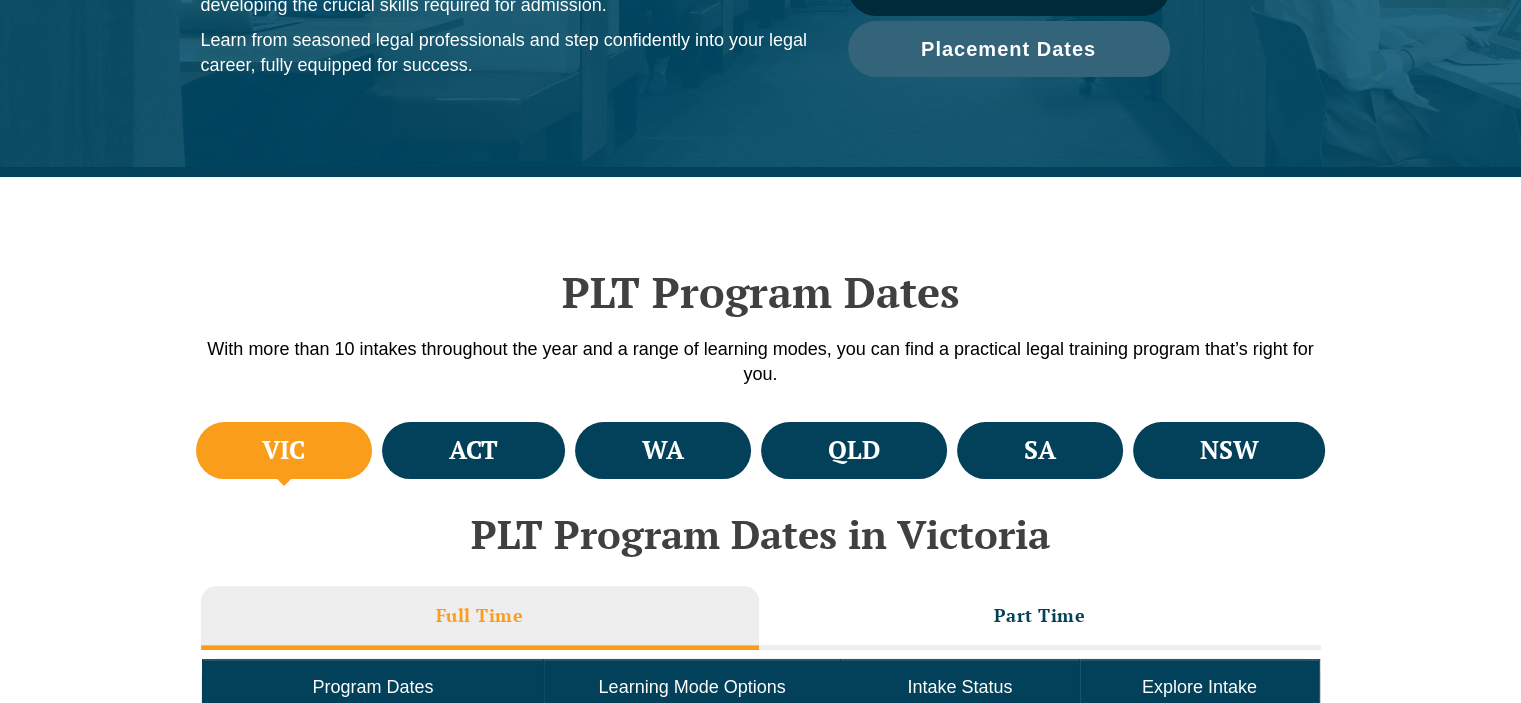 scroll, scrollTop: 596, scrollLeft: 0, axis: vertical 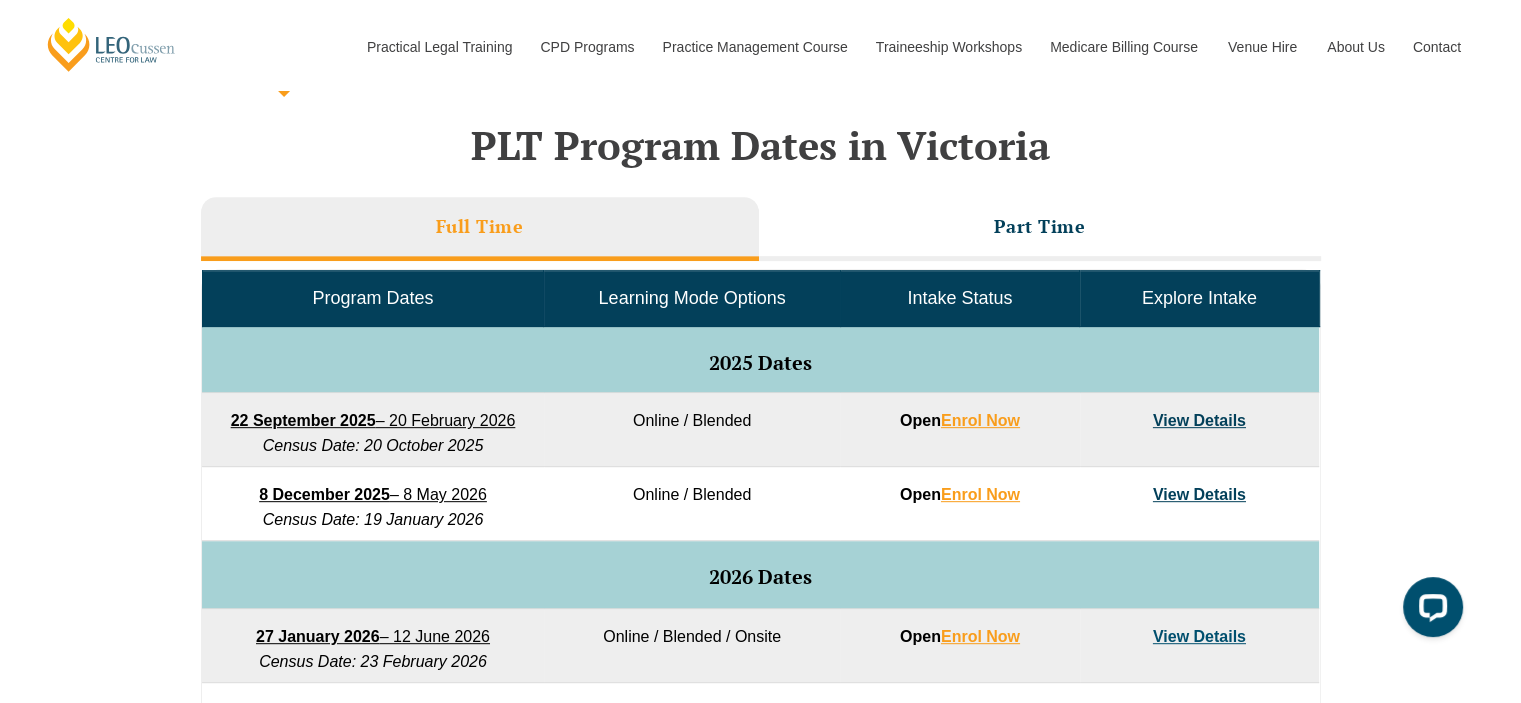 click on "Part Time" at bounding box center (1040, 226) 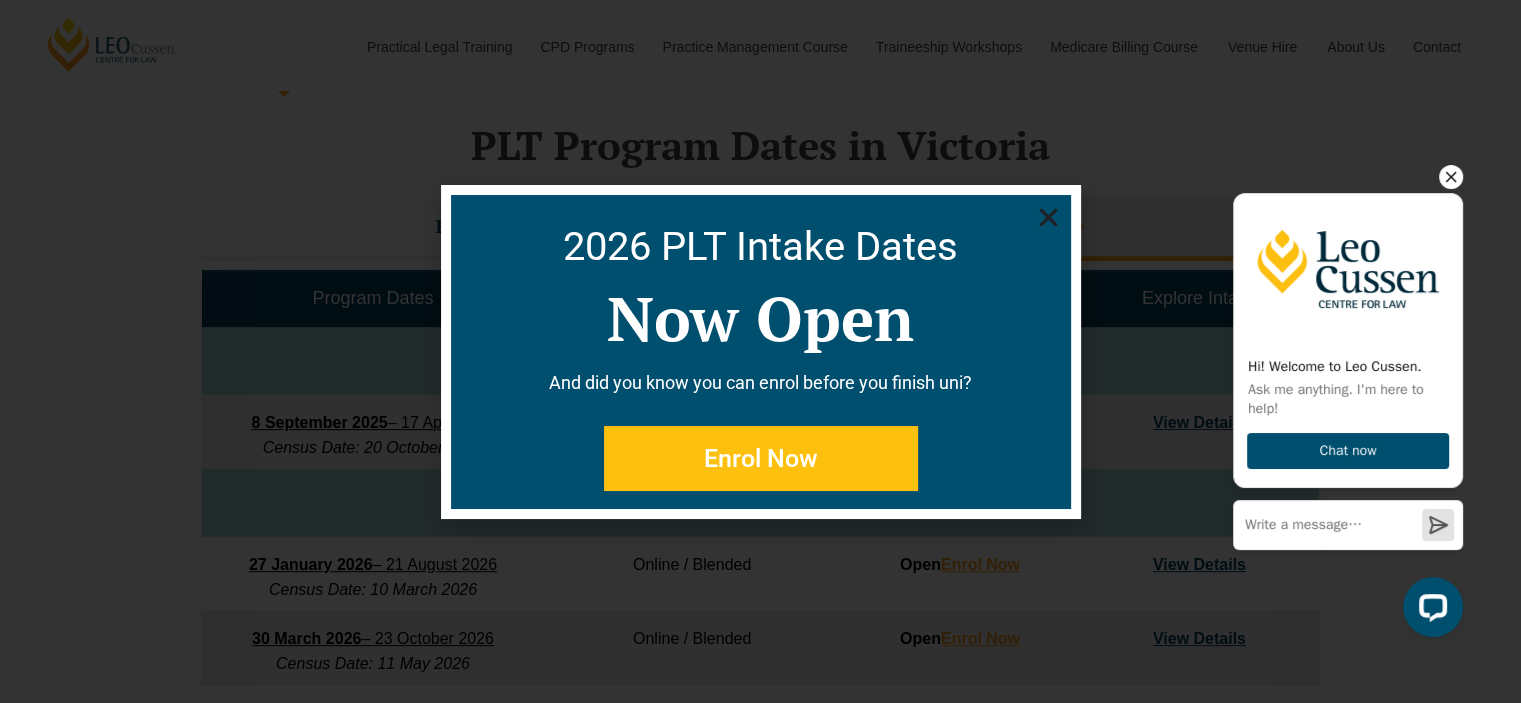click 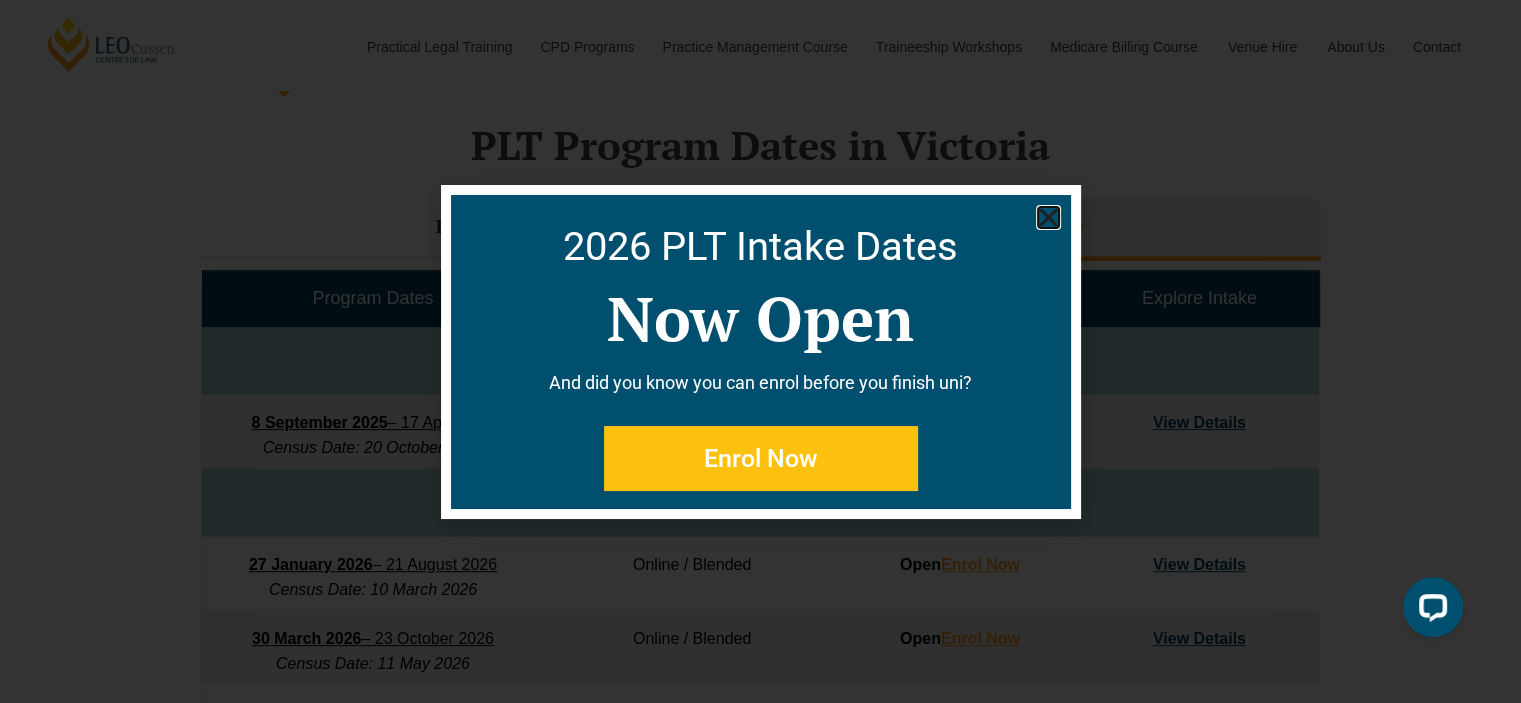 click 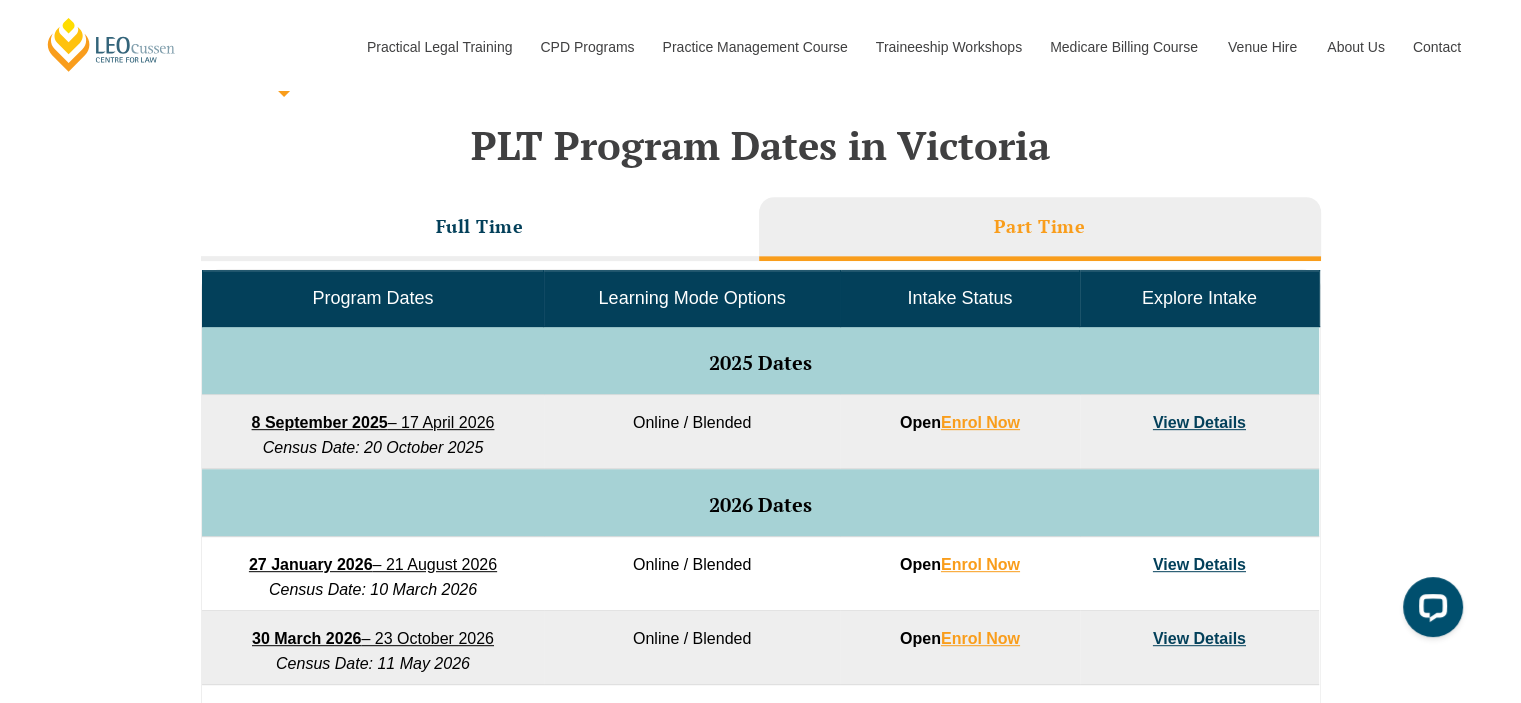 click on "Full Time" at bounding box center (480, 226) 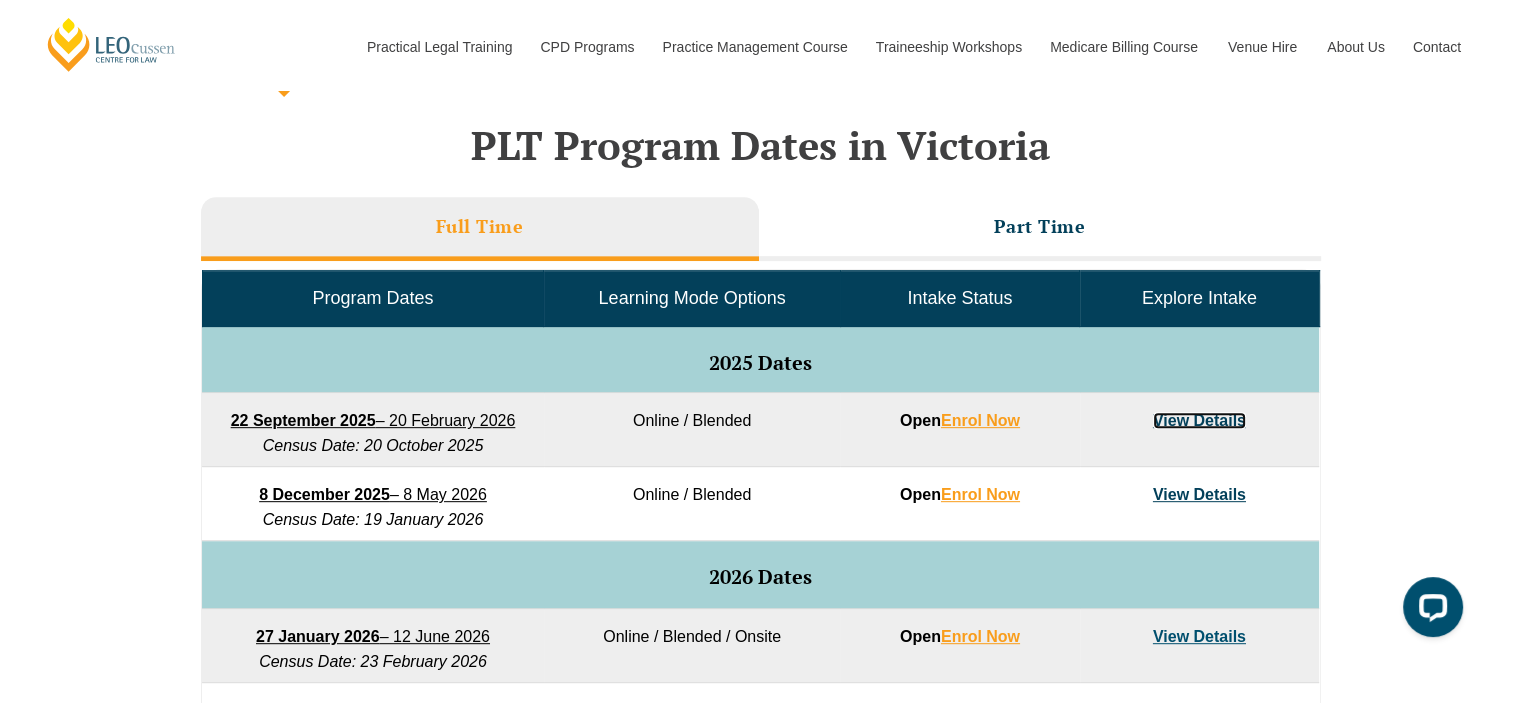 click on "View Details" at bounding box center (1199, 420) 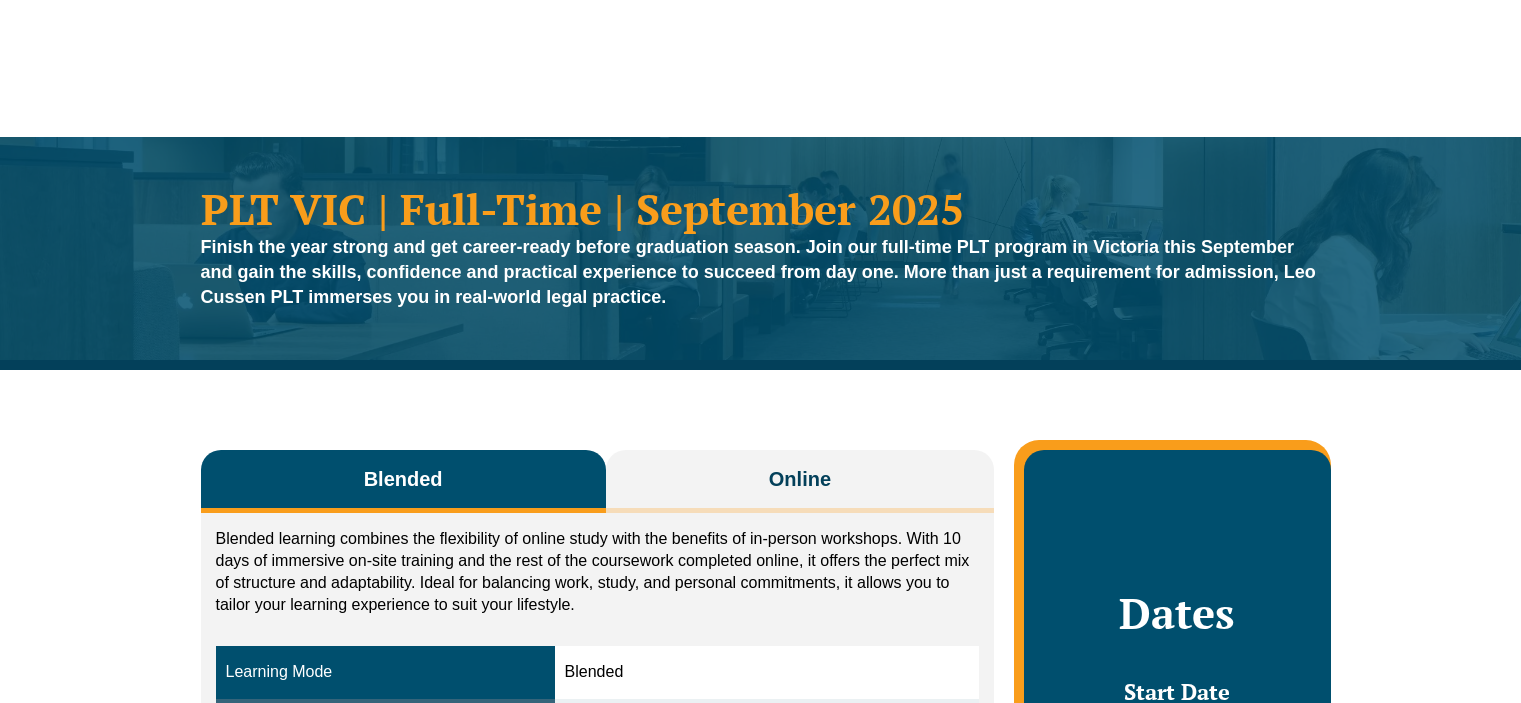 scroll, scrollTop: 0, scrollLeft: 0, axis: both 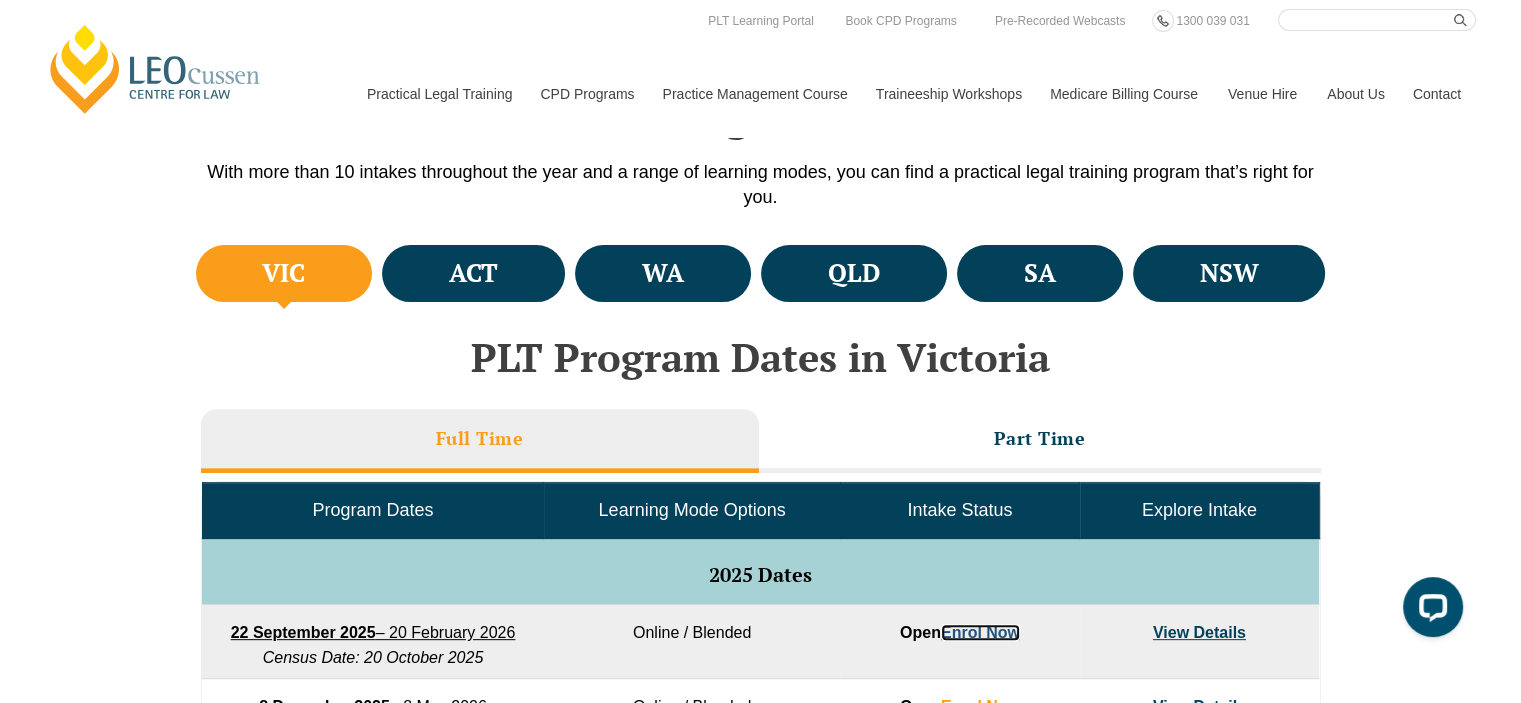 click on "Enrol Now" at bounding box center [980, 632] 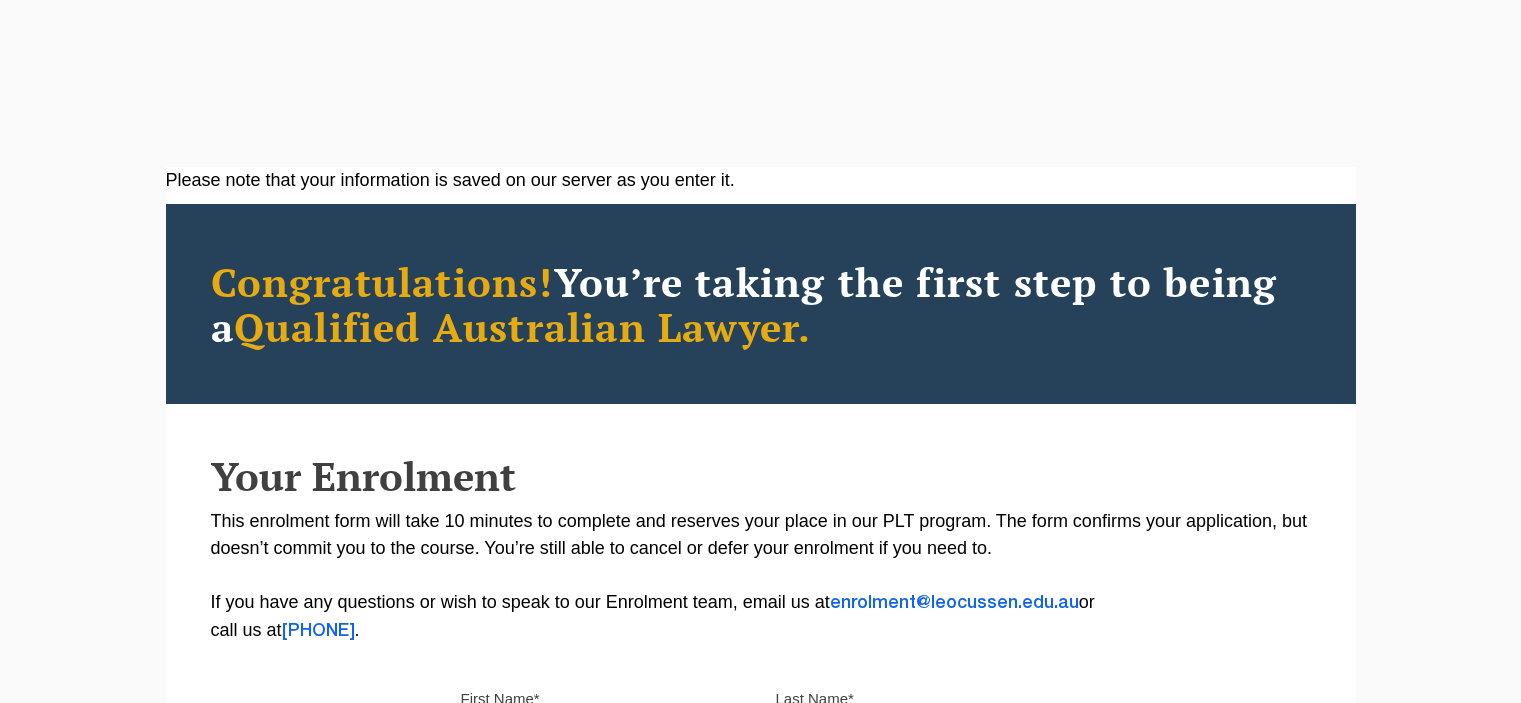 scroll, scrollTop: 0, scrollLeft: 0, axis: both 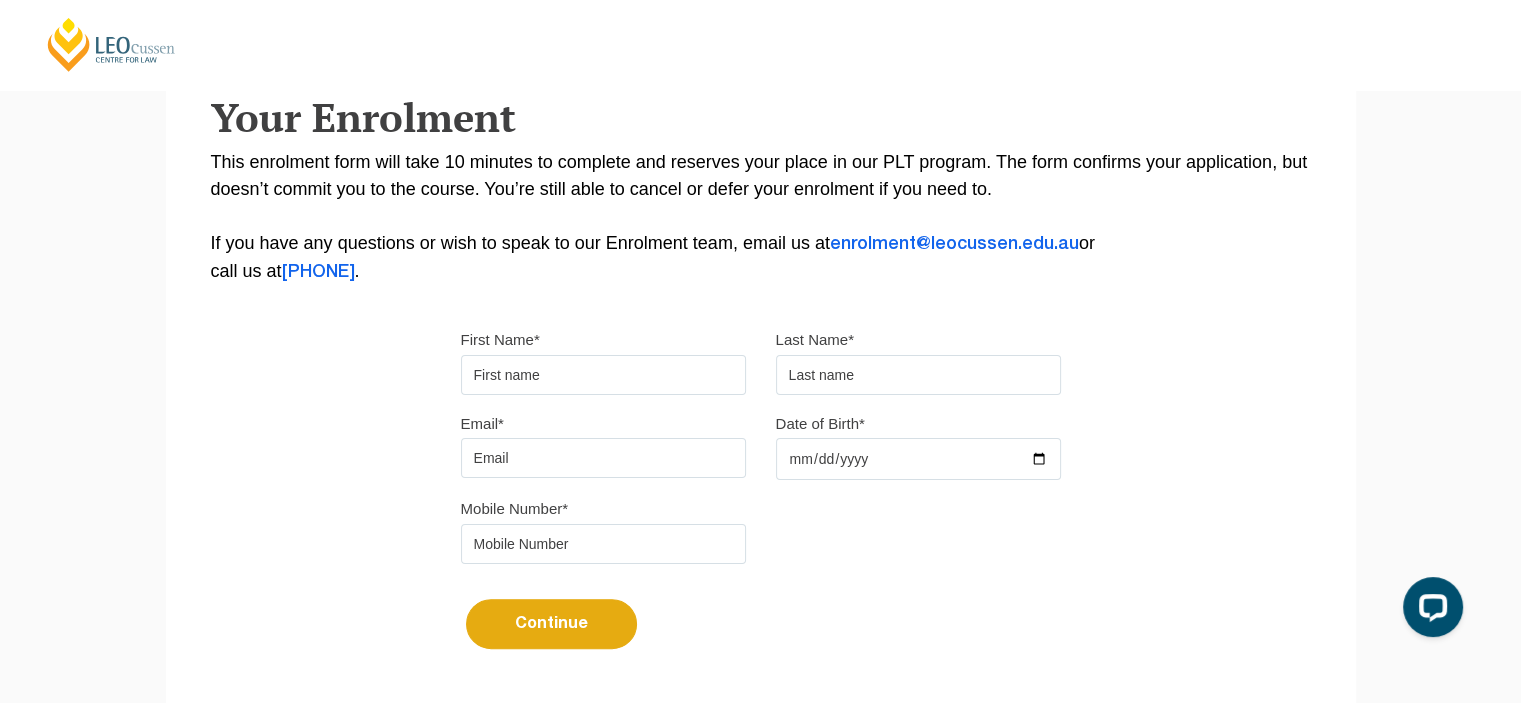 click on "First Name*" at bounding box center (603, 375) 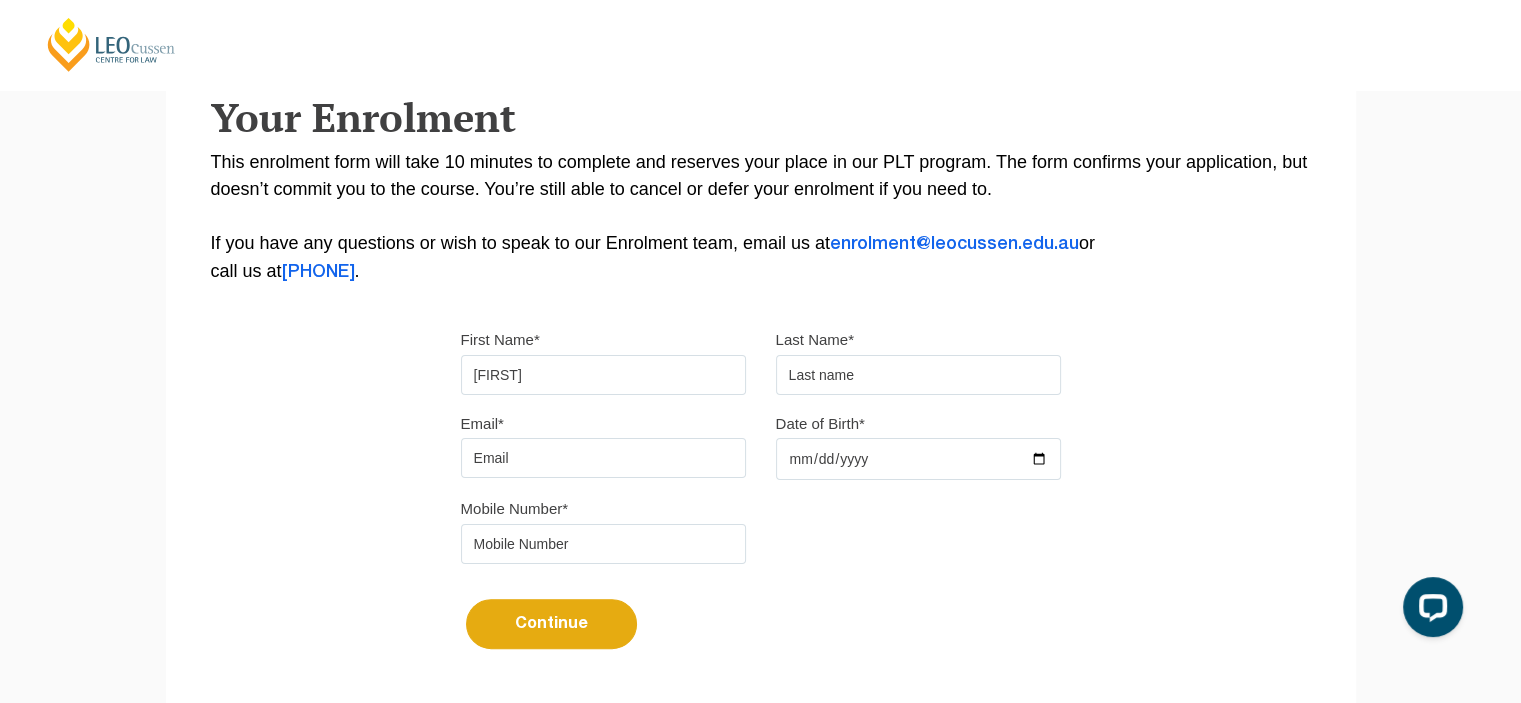 type on "[CITY]" 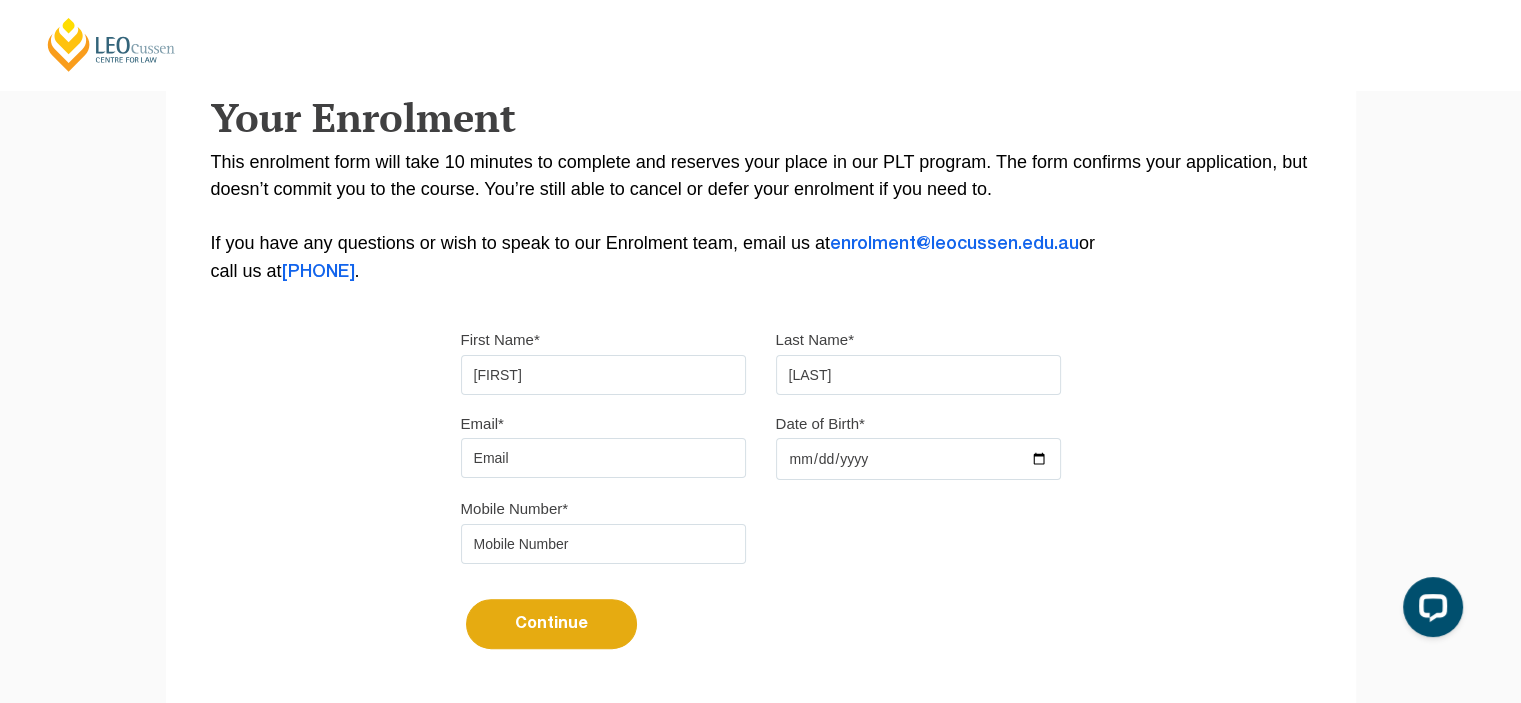 type on "[LAST]" 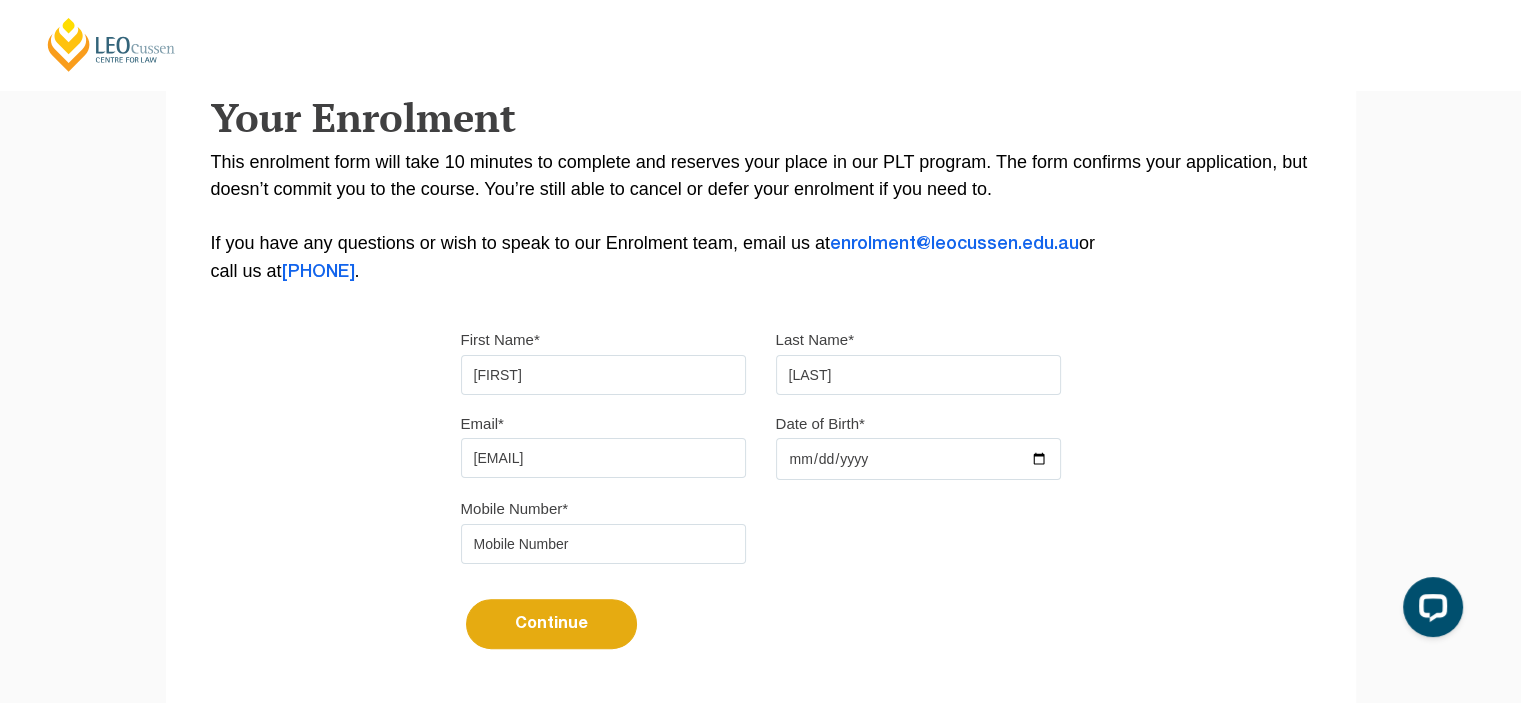 type on "tonescano27@hotmail.com" 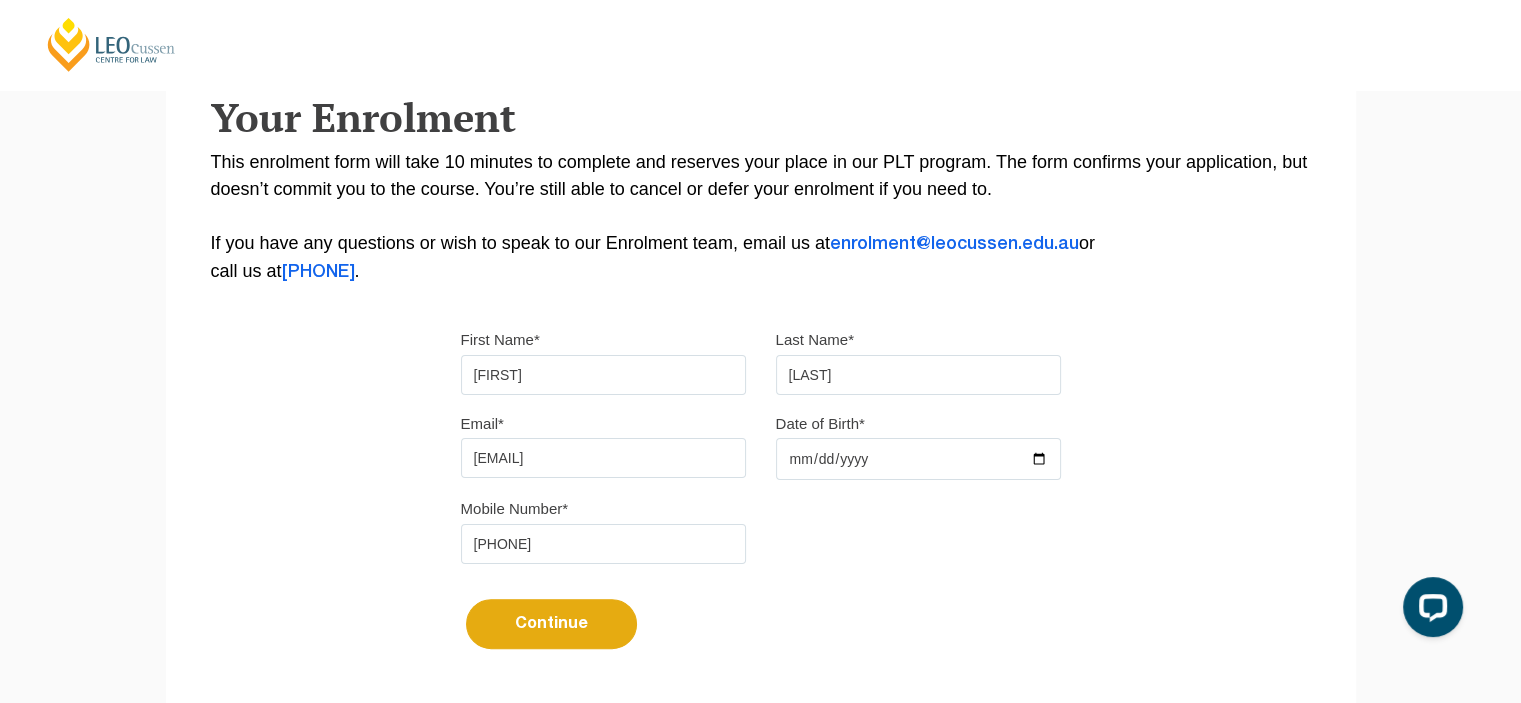 type on "0418281064" 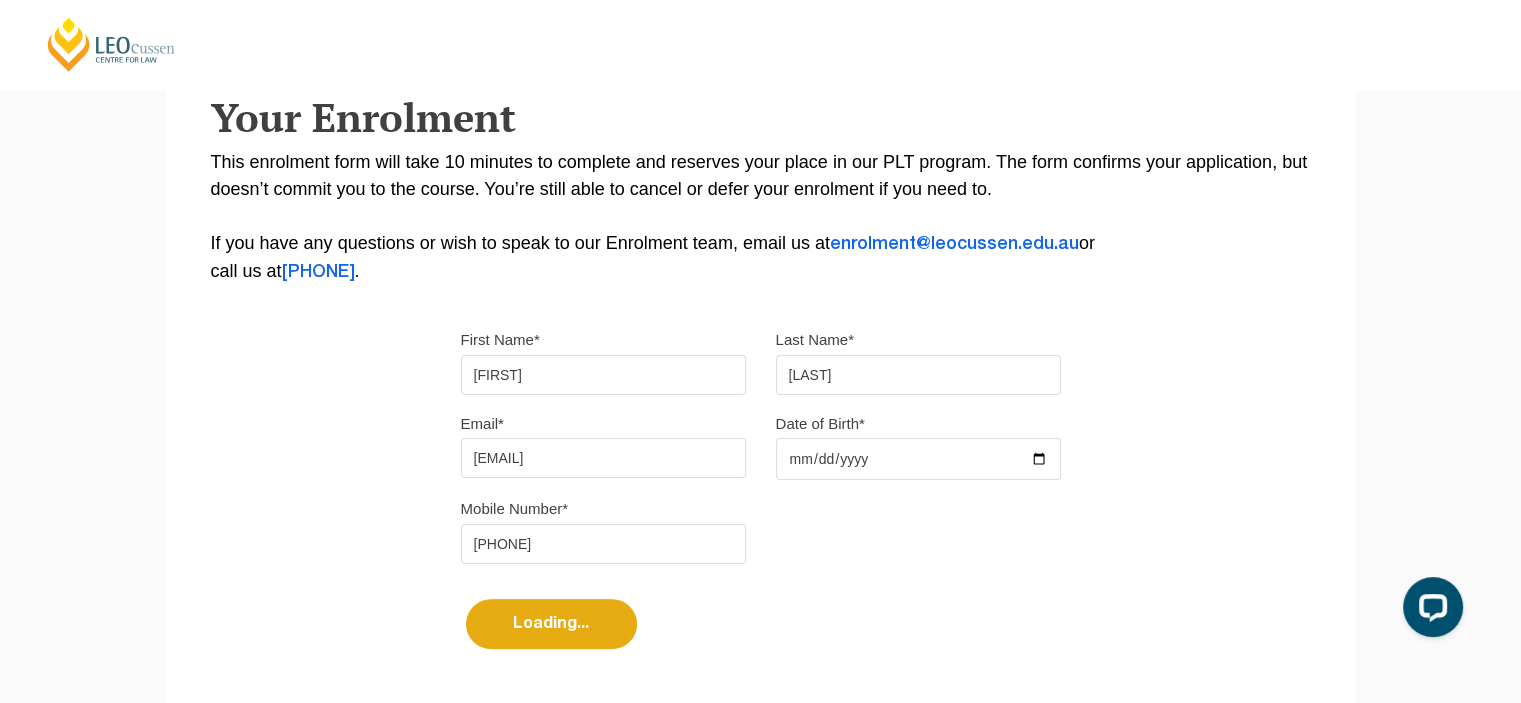 select 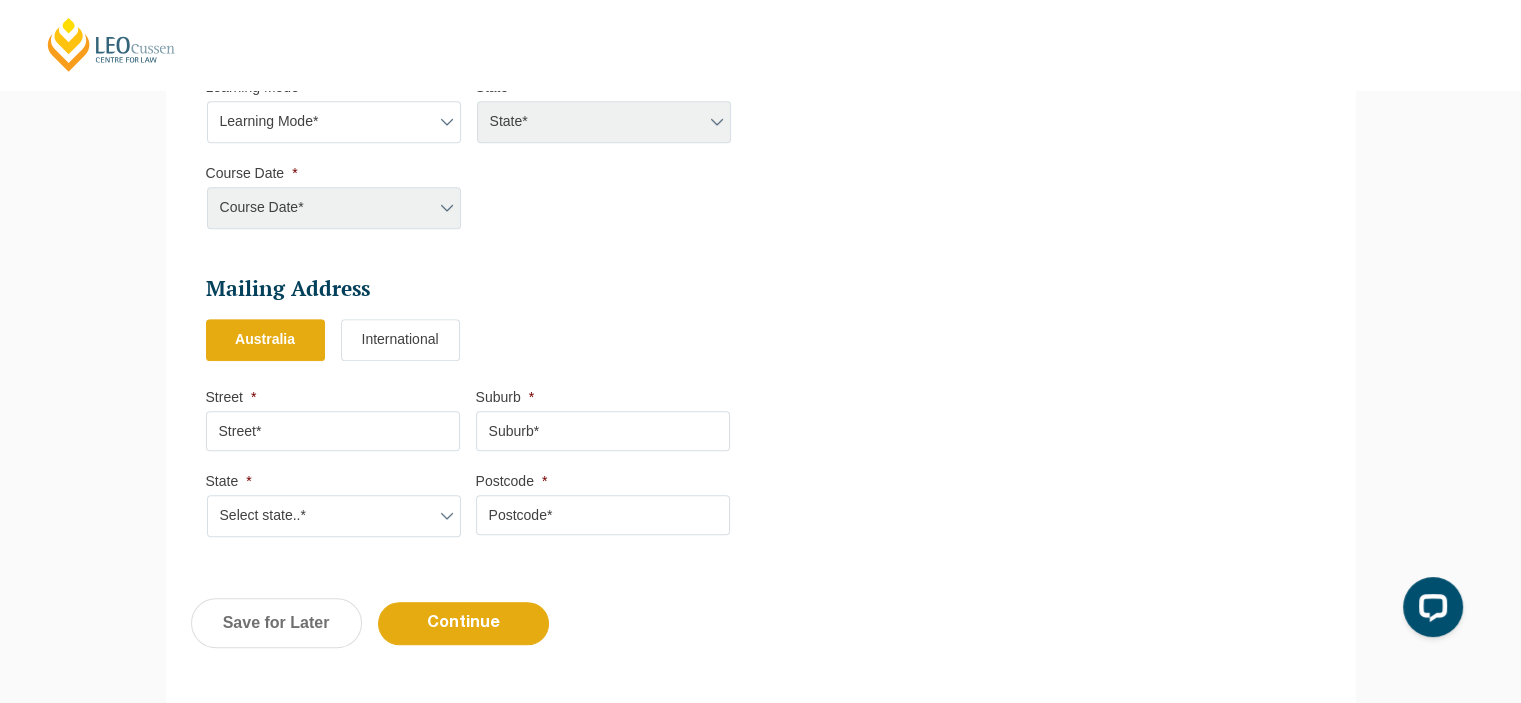 scroll, scrollTop: 1064, scrollLeft: 0, axis: vertical 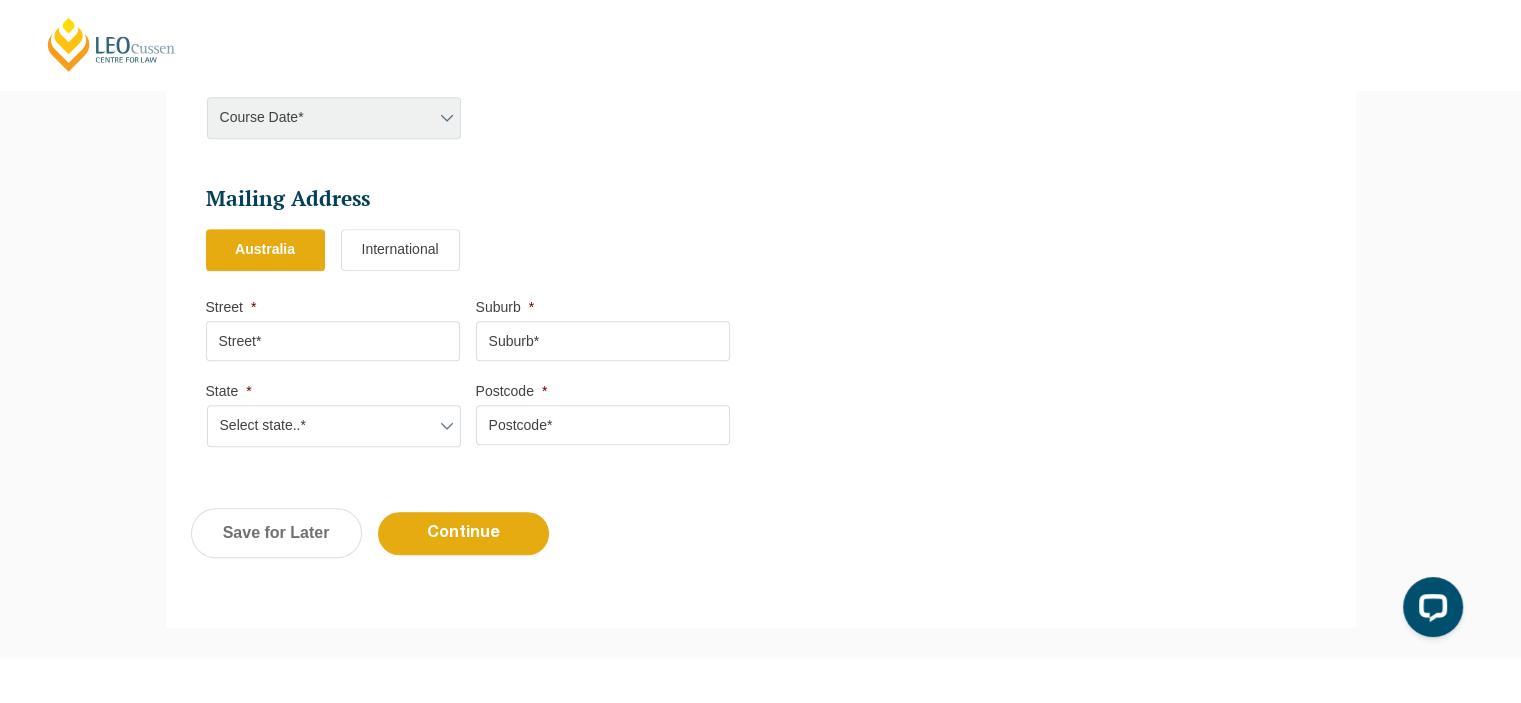 click on "Course Date* Maddocks 2024 December 2023 (04-12-2023 to 17-05-2024) May 2023 (22-05-2023 to 06-10-2023) November 2023 (27-11-2023 to 19-07-2024) September 2023 (25-09-2023 to 08-03-2024) January 2024 (29-01-2024 to 14-06-2024) January 2024 (29-01-2024 to 23-08-2024) February 2024 (26-02-2024 to 12-07-2024) March 2024 (04-03-2024 to 27-09-2024) March 2024 (25-03-2024 to 09-08-2024) May 2024 (20-05-2024 to 13-12-2024) June 2024 (11-06-2024 to 25-10-2024) July 2024 (01-07-2024 to 15-11-2024) August 2024 (29-07-2024 to 13-12-2024) September 2024 (09-09-2024 to 17-04-2025) September 2024 (16-09-2024 to 14-02-2025) December 2024 (09-12-2024 to 09-05-2025) January 2025 (28-Jan-2025 to 13-Jun-2025) August 2025 (04-Aug-2025 to 19-Dec-2025) September 2025 (22-Sep-2025 to 20-Feb-2026) February 2025 (17-Feb-2025 to 04-Jul-2025) December 2025 (08-Dec-2025 to 16-May-2026) March 2025 (24-Mar-2025 to 08-Aug-2025) June 2025 (23-Jun-2025 to 07-Nov-2025) March 2025 (31-Mar-2025 to 24-Oct-2025) Maddocks 2025 Gadens 2025 ABL 2025" at bounding box center [333, 118] 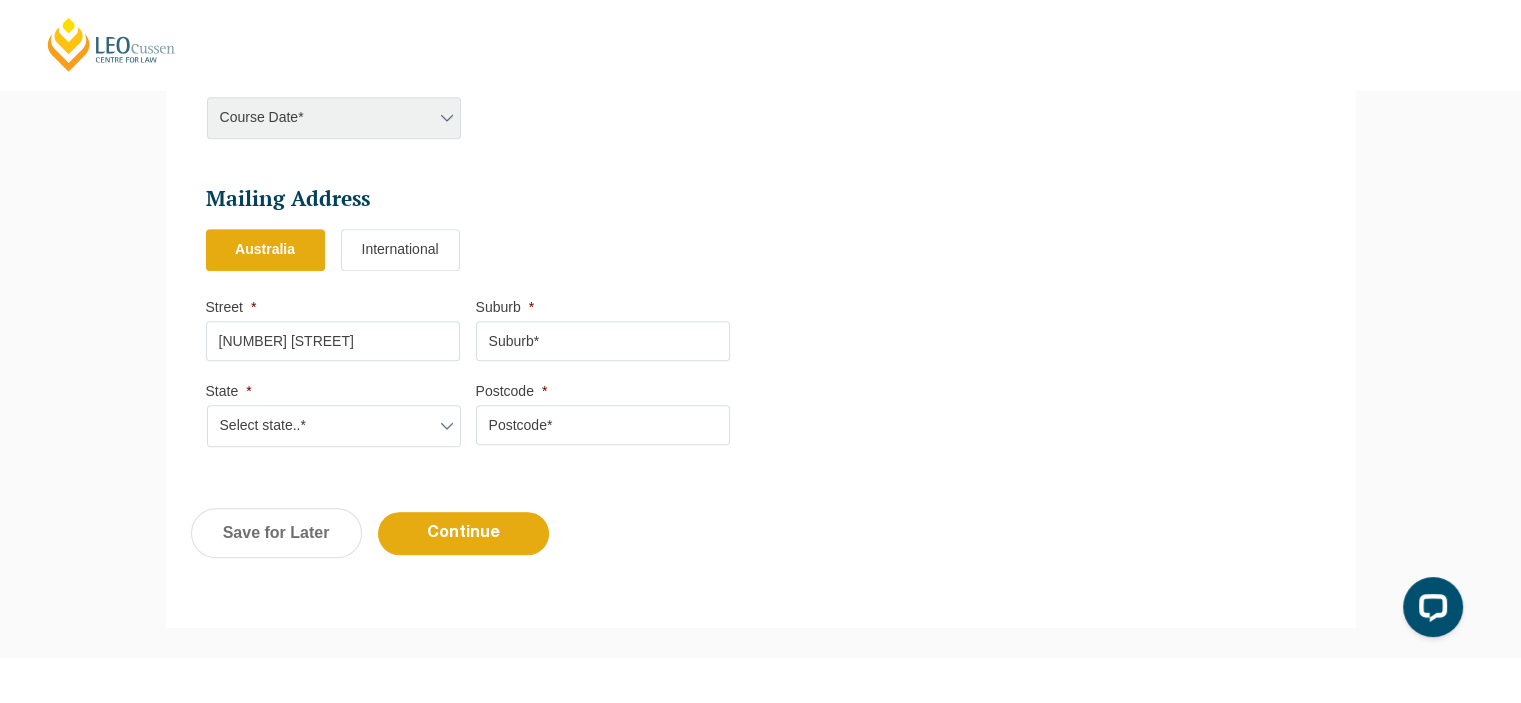 type on "25 Conrad Terrace" 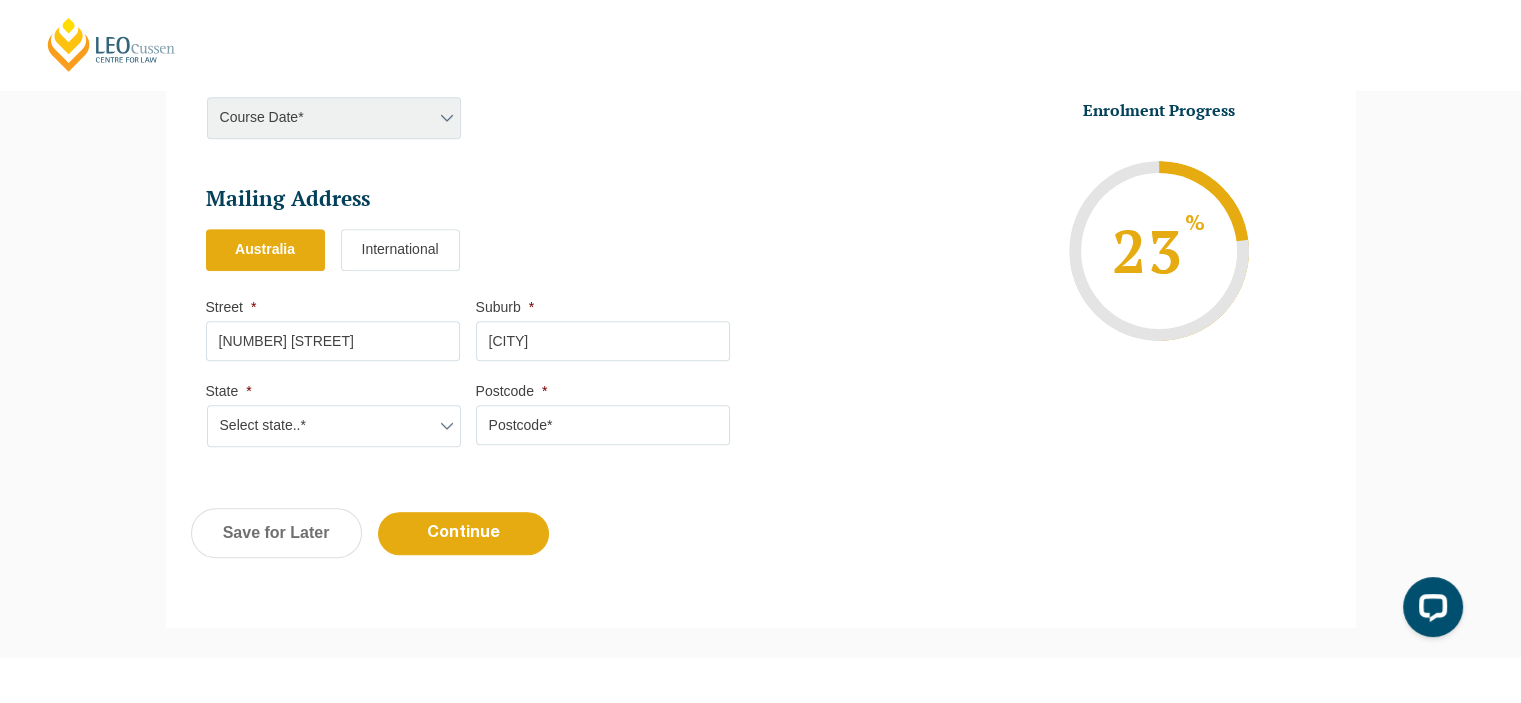 type on "Taylors Hill" 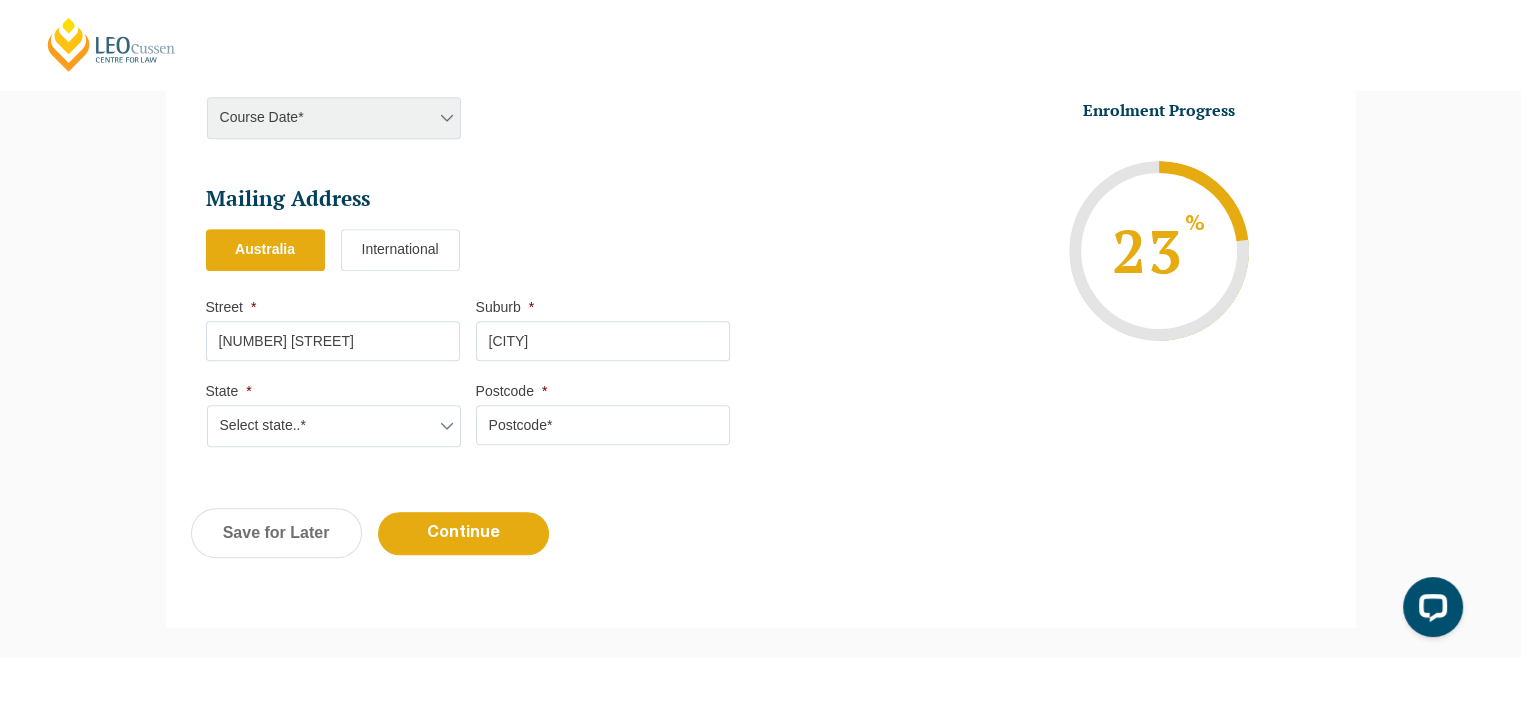 click on "Select state..* VIC WA QLD SA NSW NT ACT TAS" at bounding box center [334, 426] 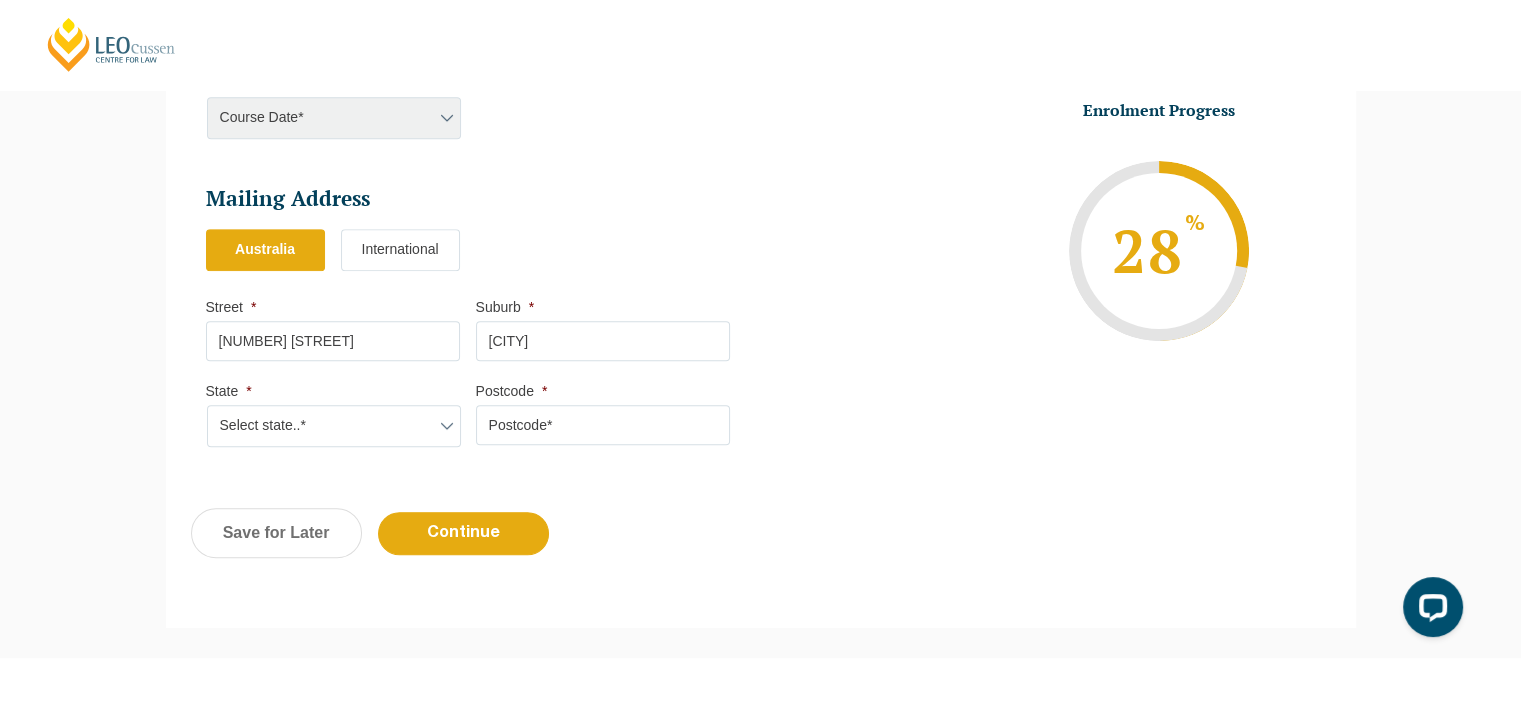 select on "VIC" 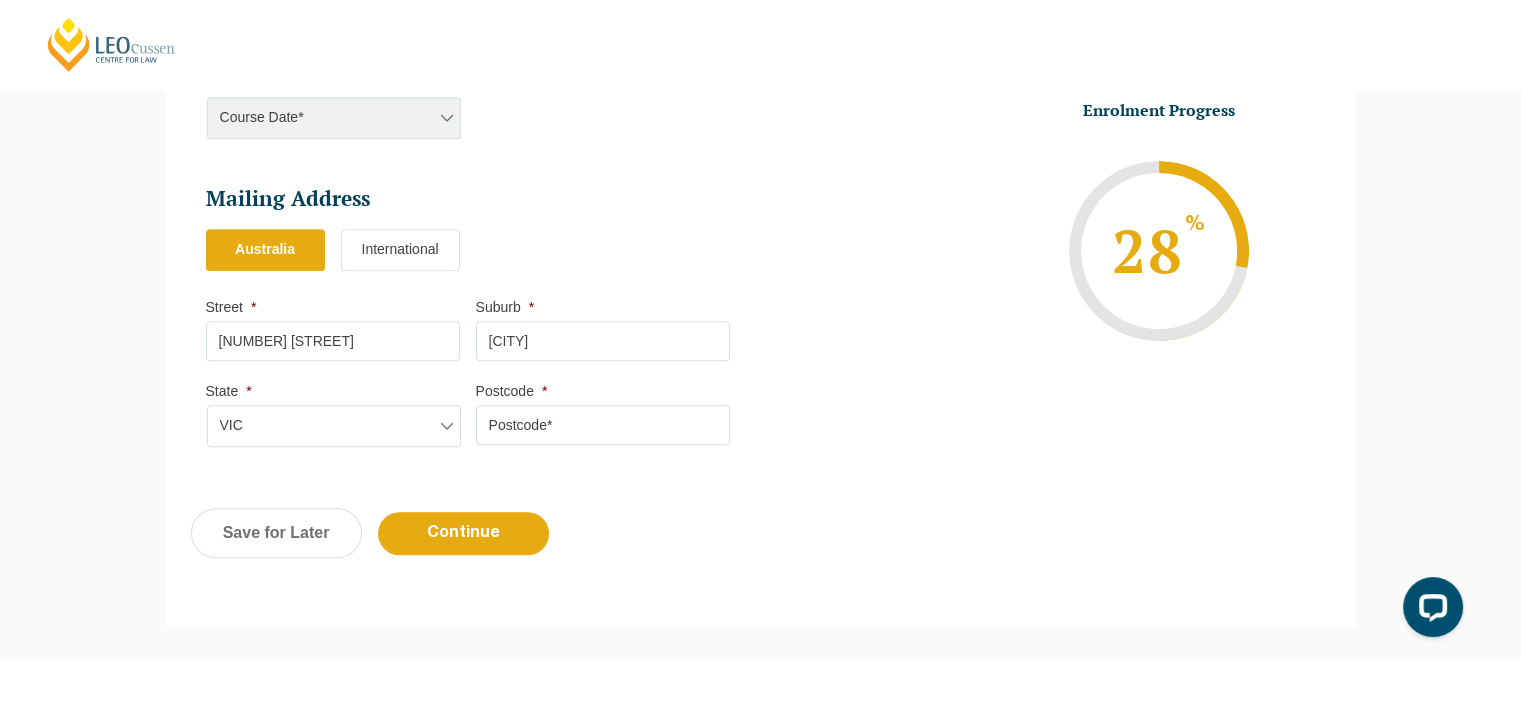 click on "Select state..* VIC WA QLD SA NSW NT ACT TAS" at bounding box center (334, 426) 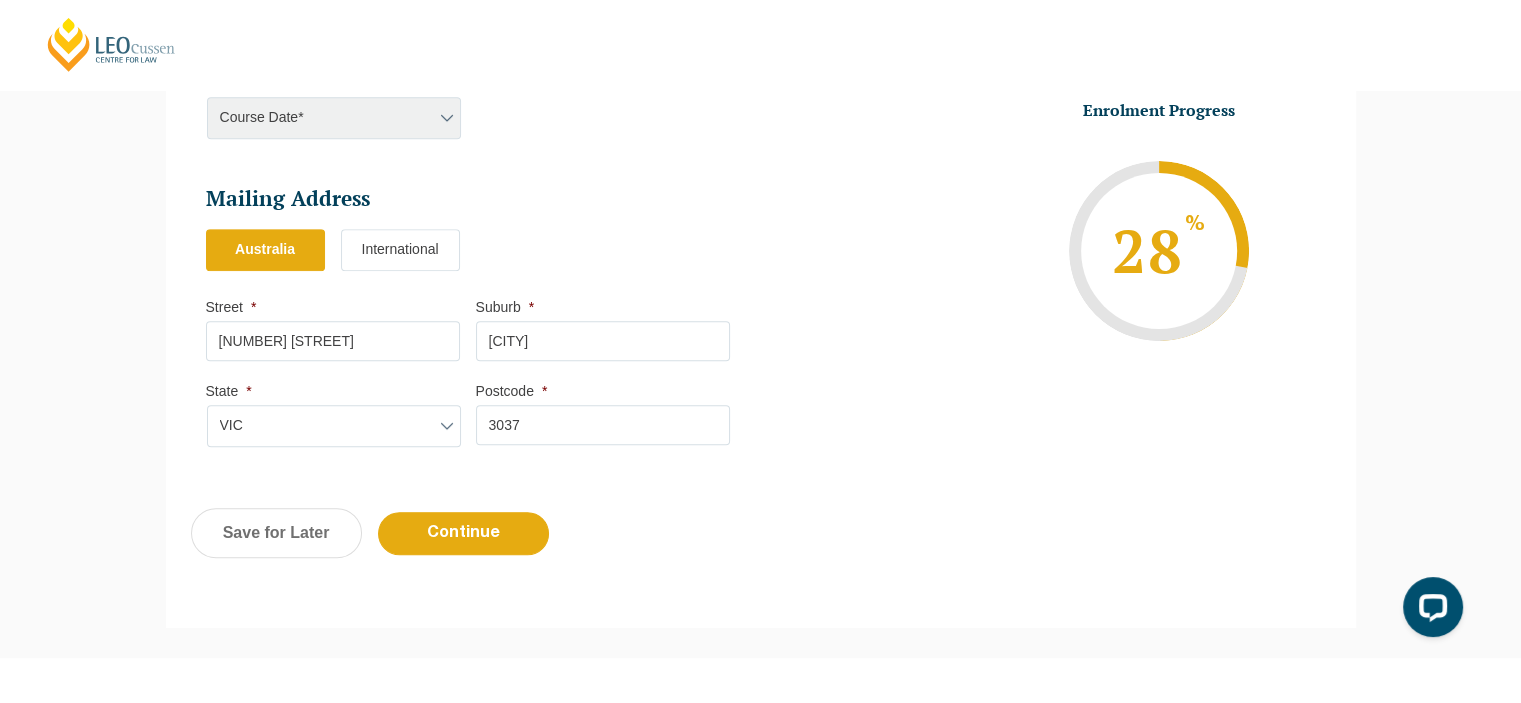 type on "3037" 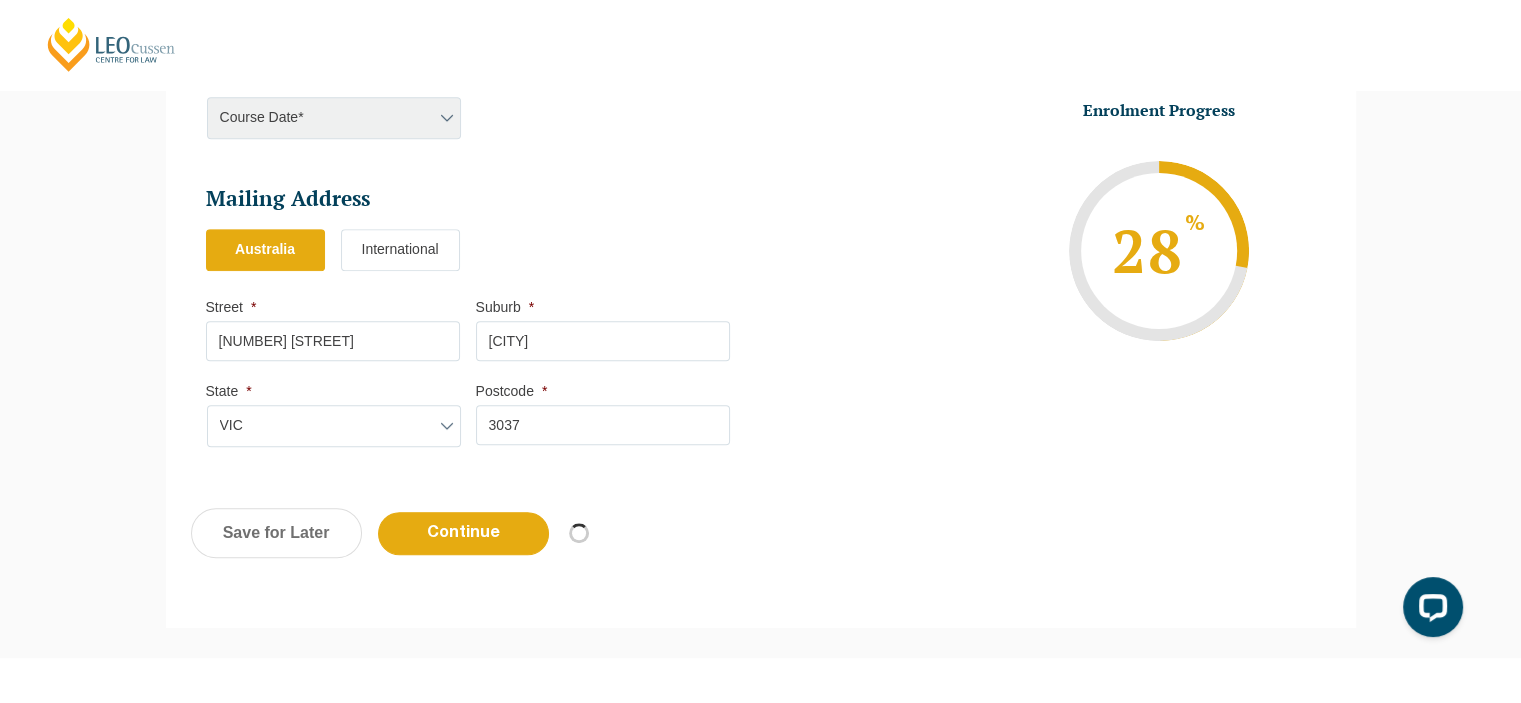 select 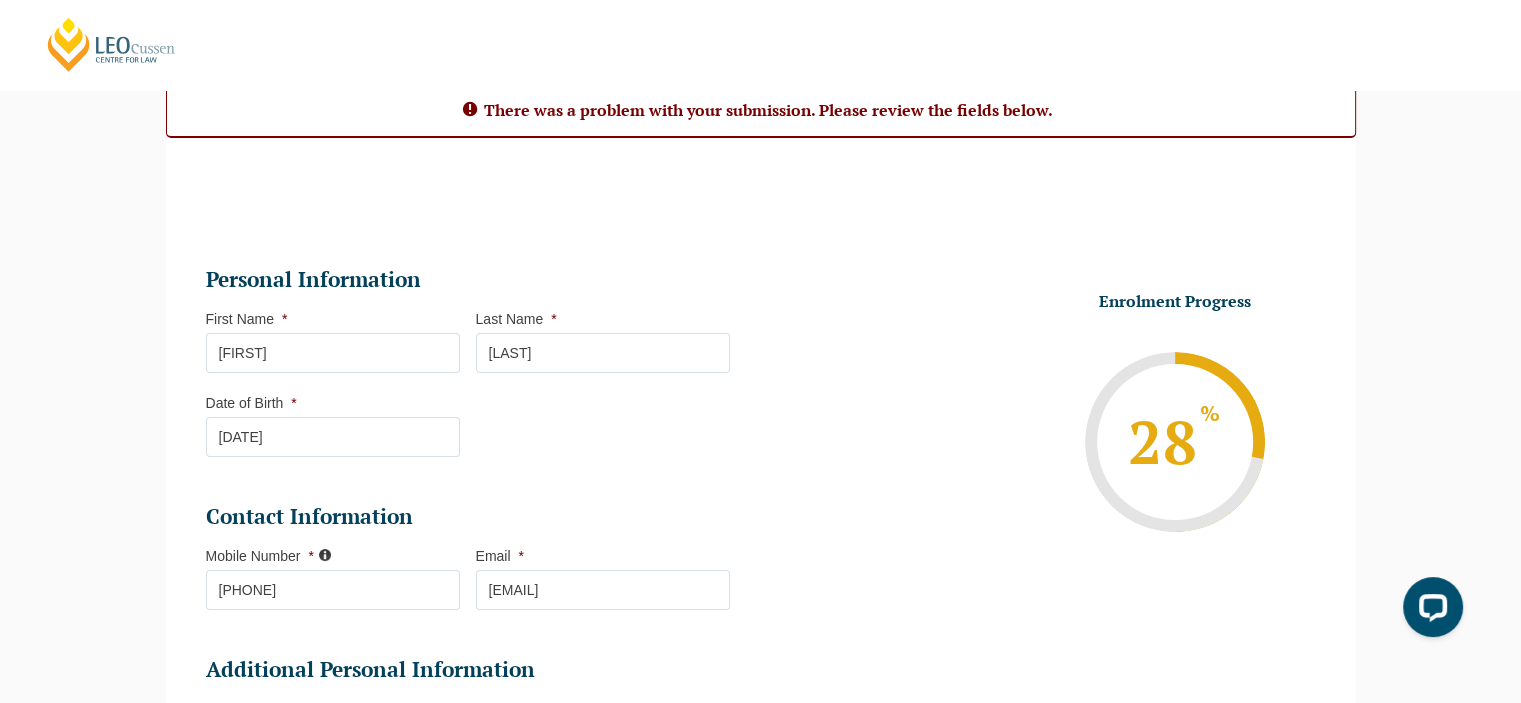 scroll, scrollTop: 0, scrollLeft: 0, axis: both 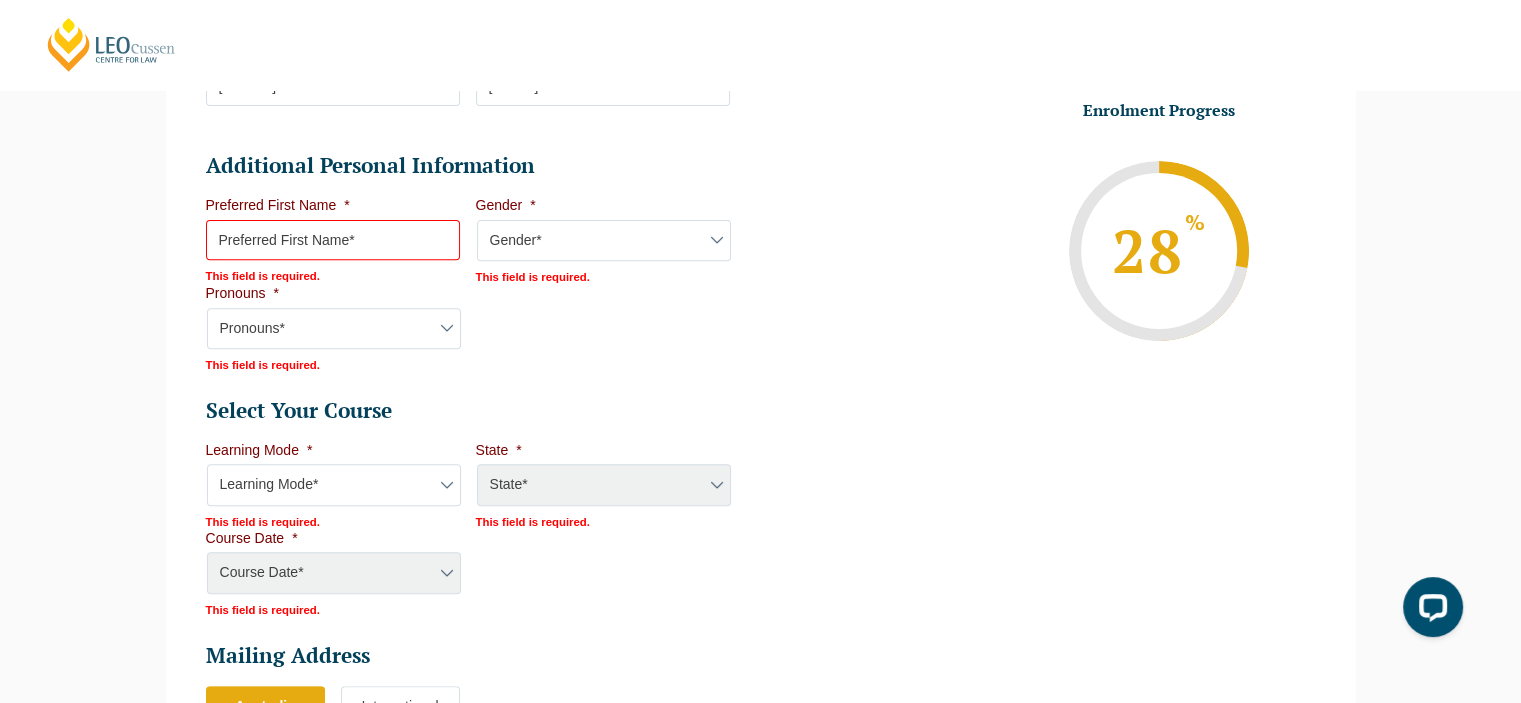 click on "Preferred First Name *" at bounding box center [333, 240] 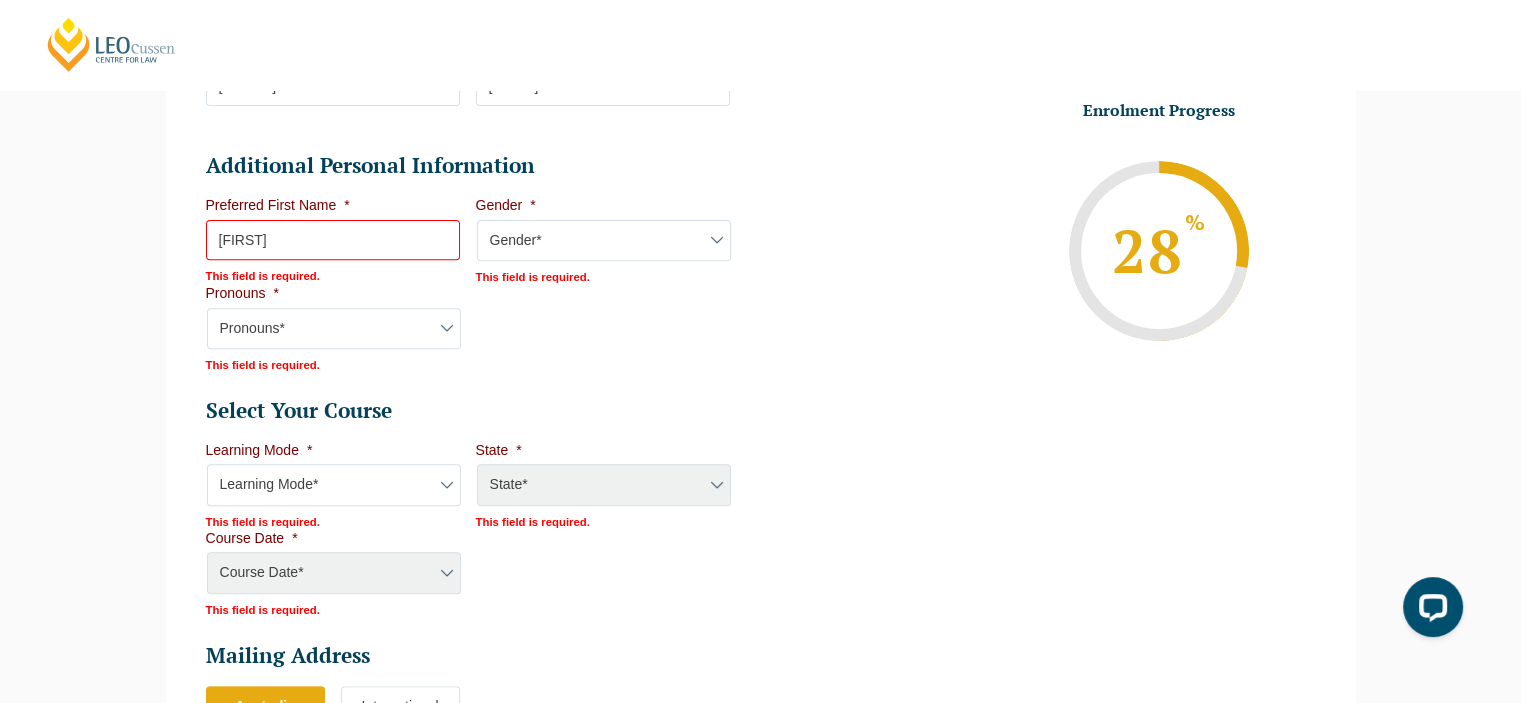type on "Washington" 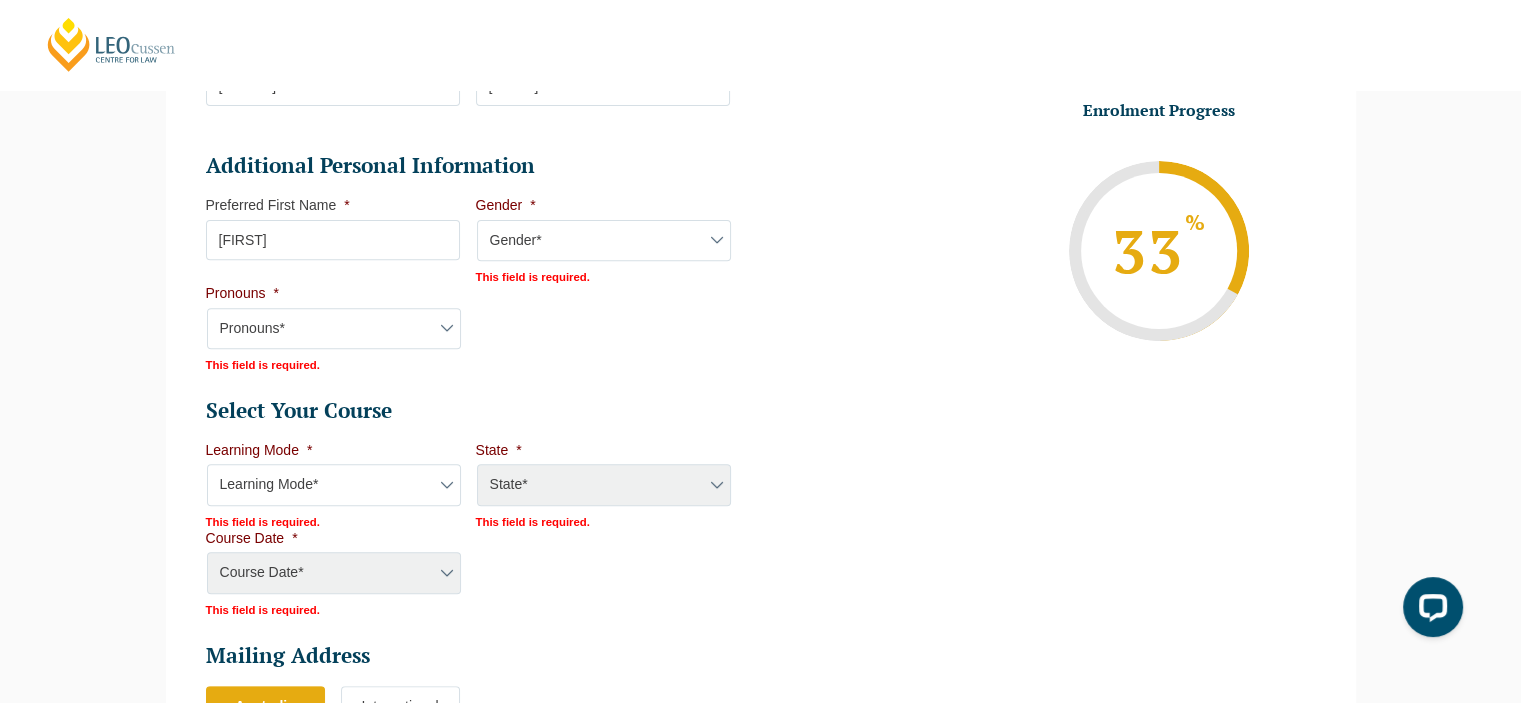 click on "Gender* Male Female Nonbinary Intersex Prefer not to disclose Other" at bounding box center (604, 241) 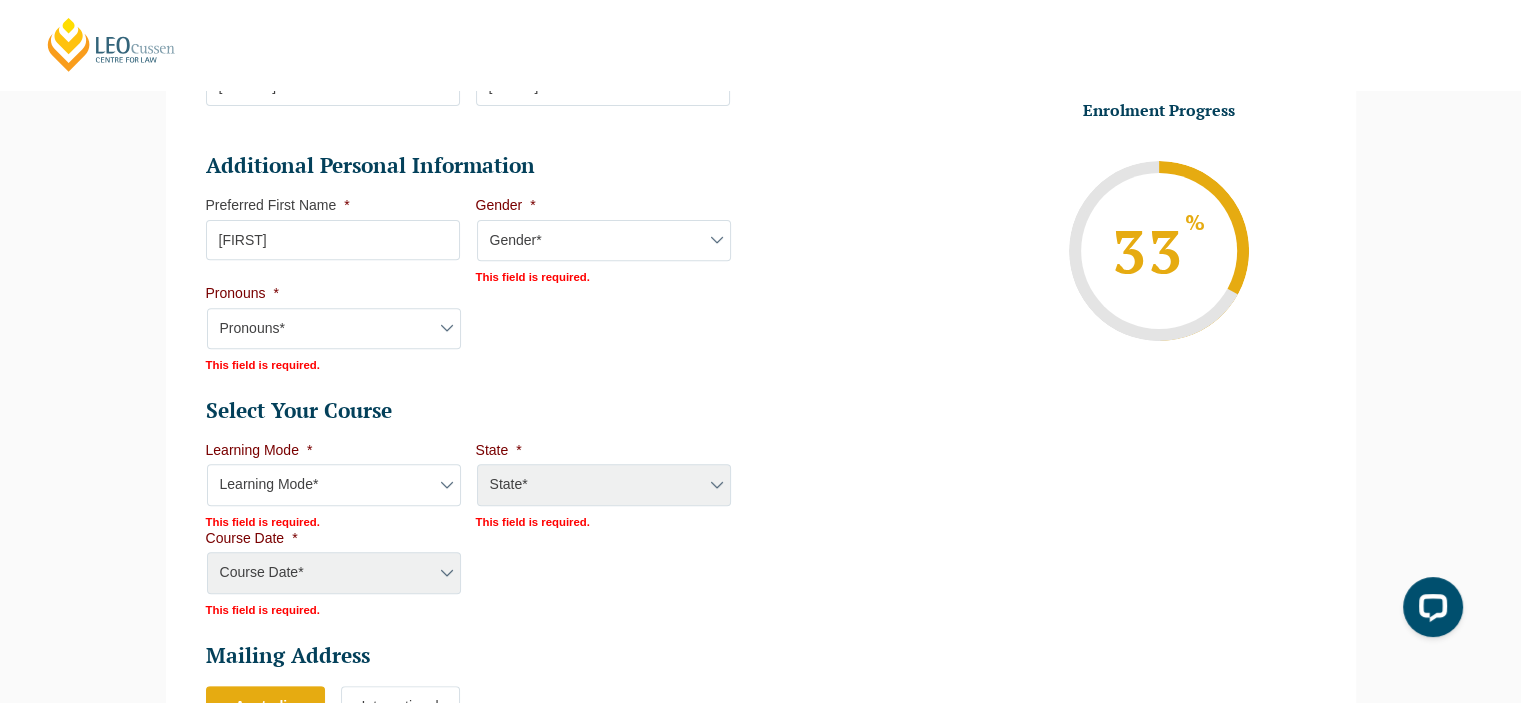 select on "Male" 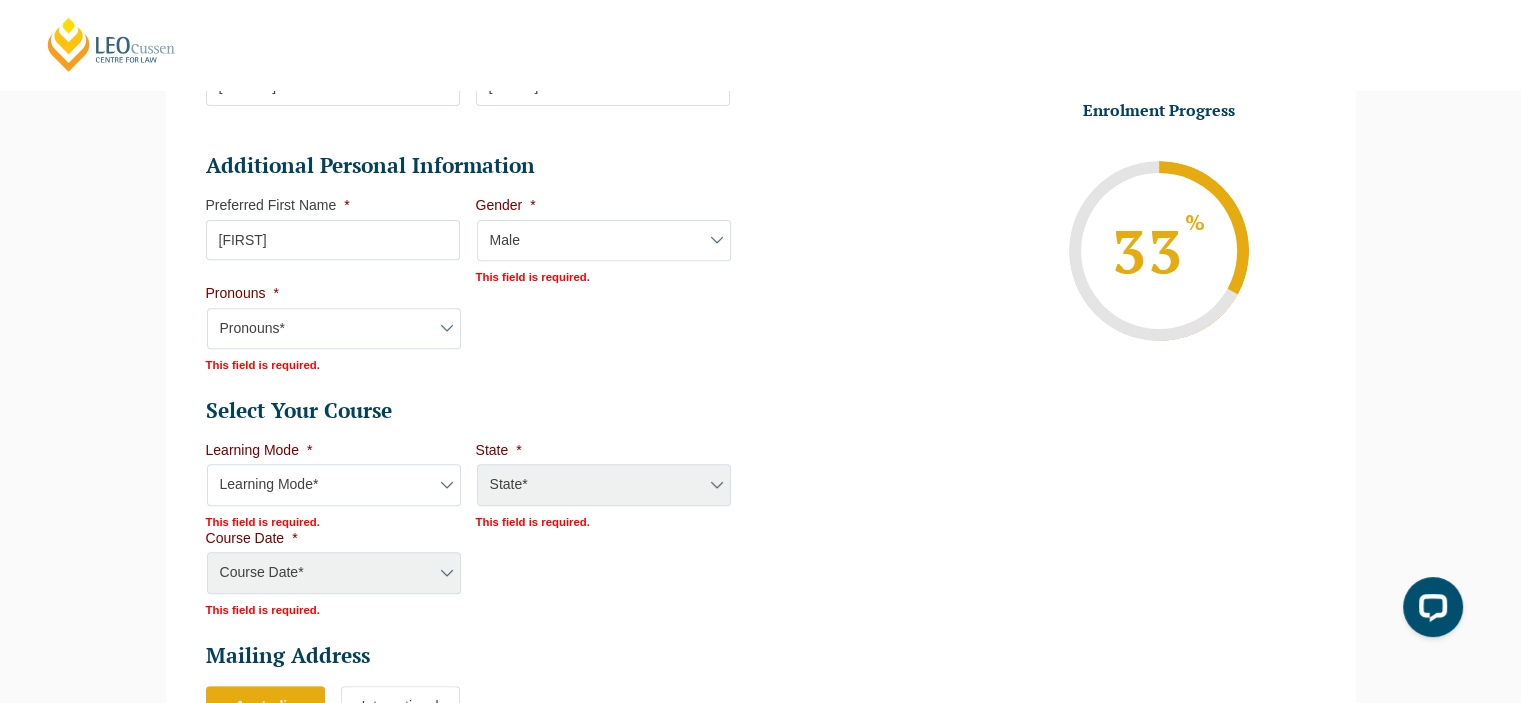 click on "Gender* Male Female Nonbinary Intersex Prefer not to disclose Other" at bounding box center (604, 241) 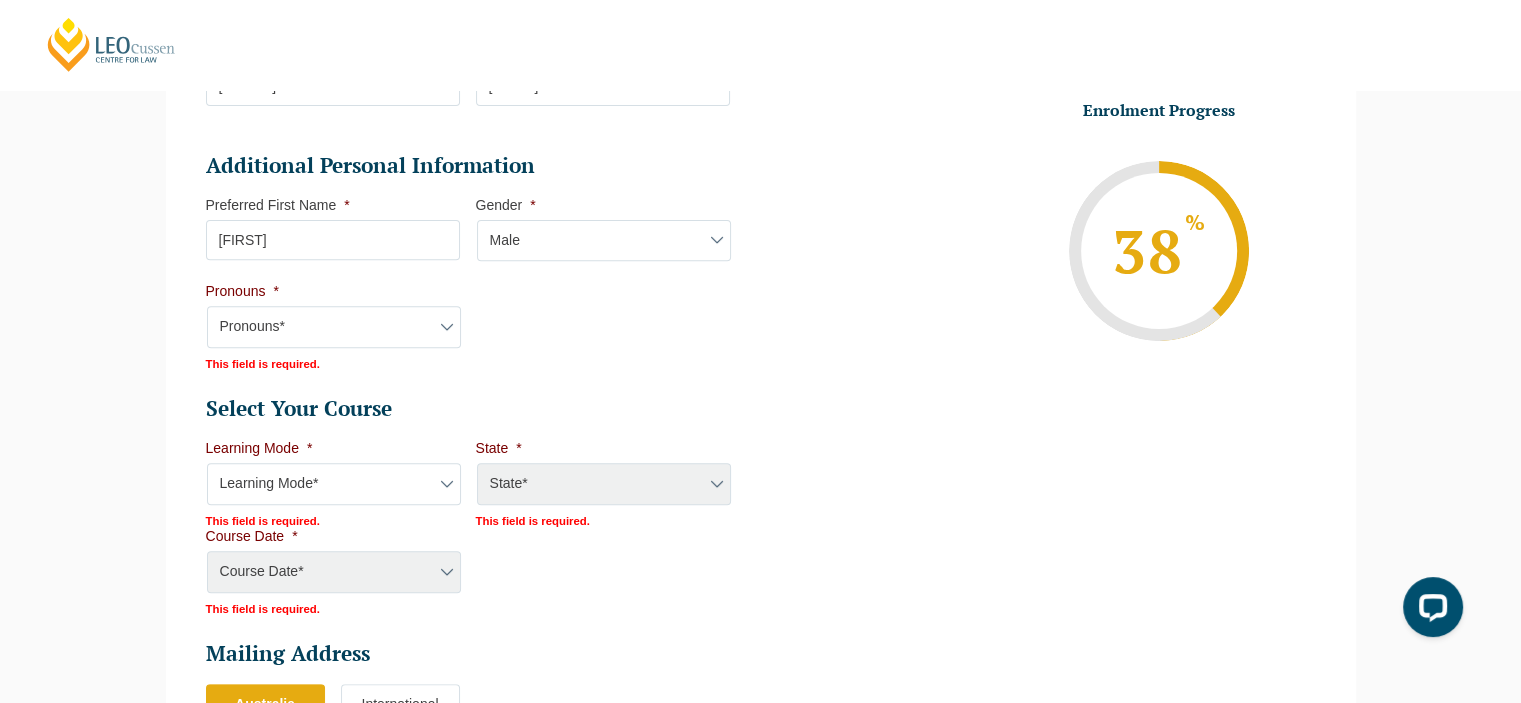 click on "Pronouns* She/Her/Hers He/Him/His They/Them/Theirs Other Prefer not to disclose" at bounding box center [334, 327] 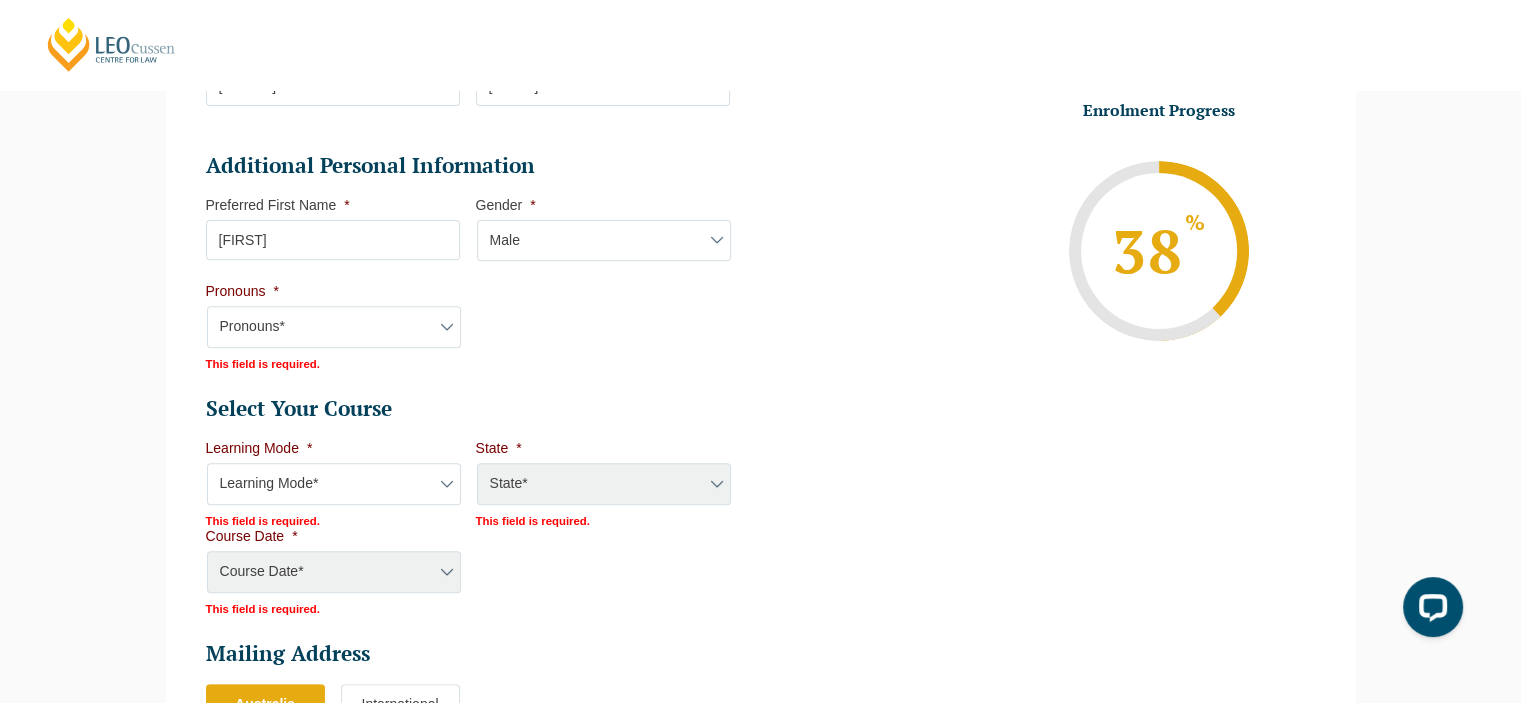 click on "Pronouns* She/Her/Hers He/Him/His They/Them/Theirs Other Prefer not to disclose" at bounding box center [334, 327] 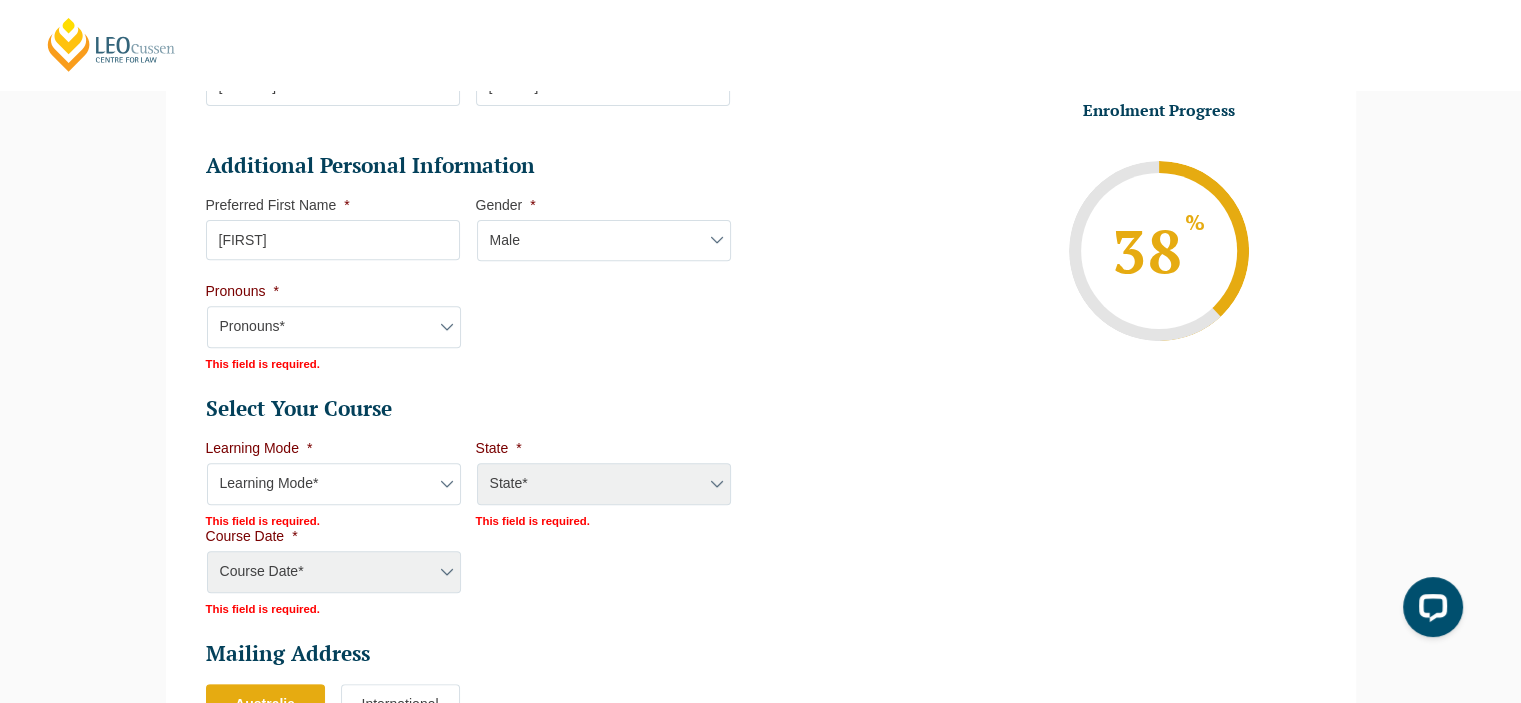 select on "He/Him/His" 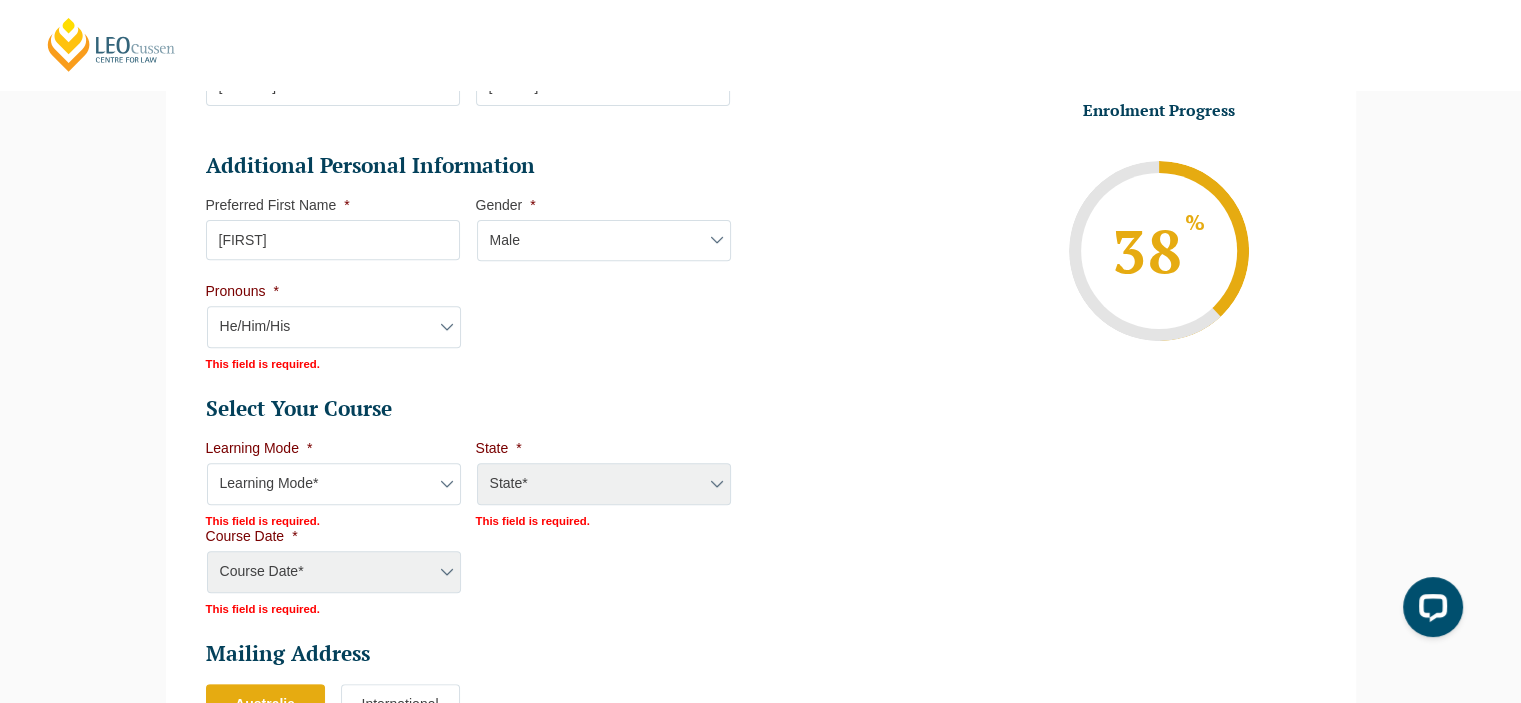click on "Pronouns* She/Her/Hers He/Him/His They/Them/Theirs Other Prefer not to disclose" at bounding box center [334, 327] 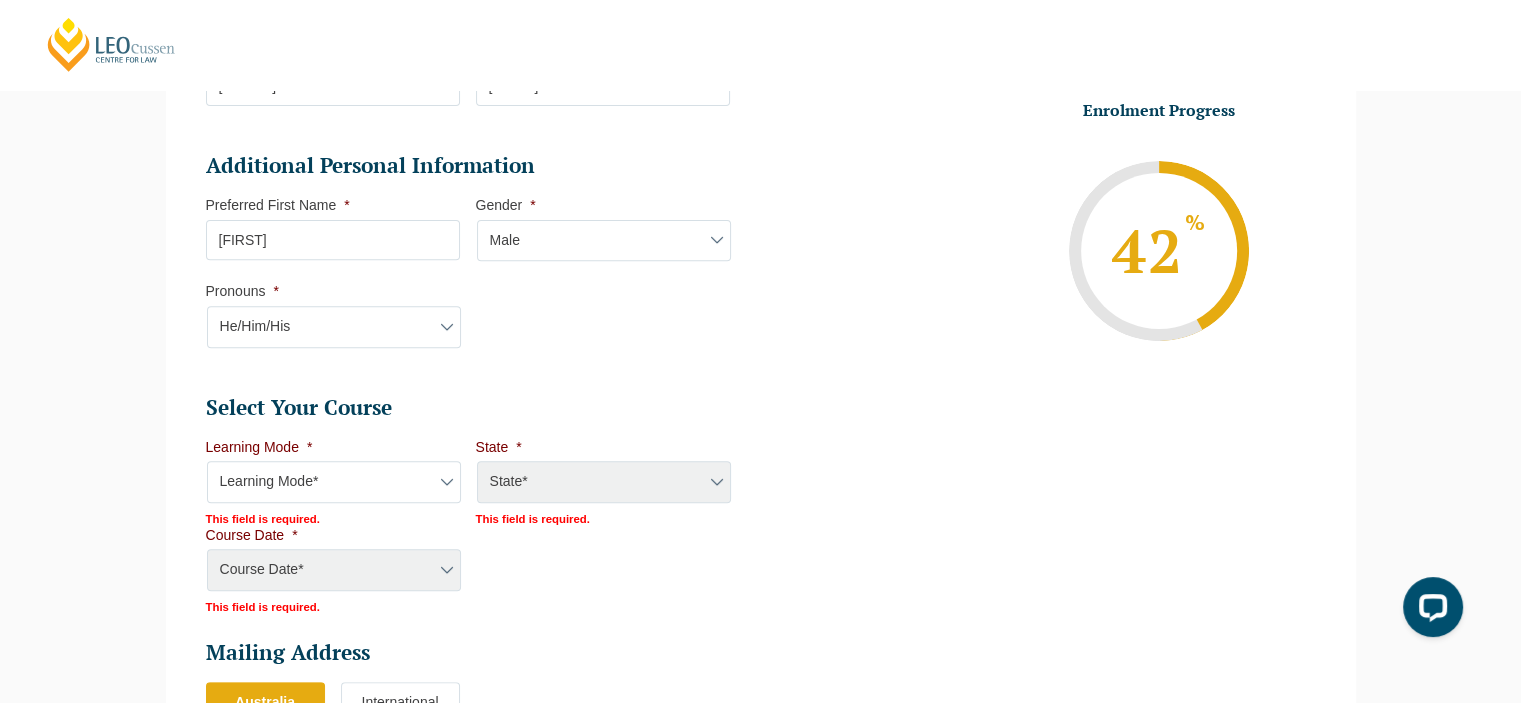 click on "Learning Mode* Online Full Time Learning Online Part Time Learning Blended Full Time Learning Blended Part Time Learning Onsite Full Time Learning" at bounding box center [334, 482] 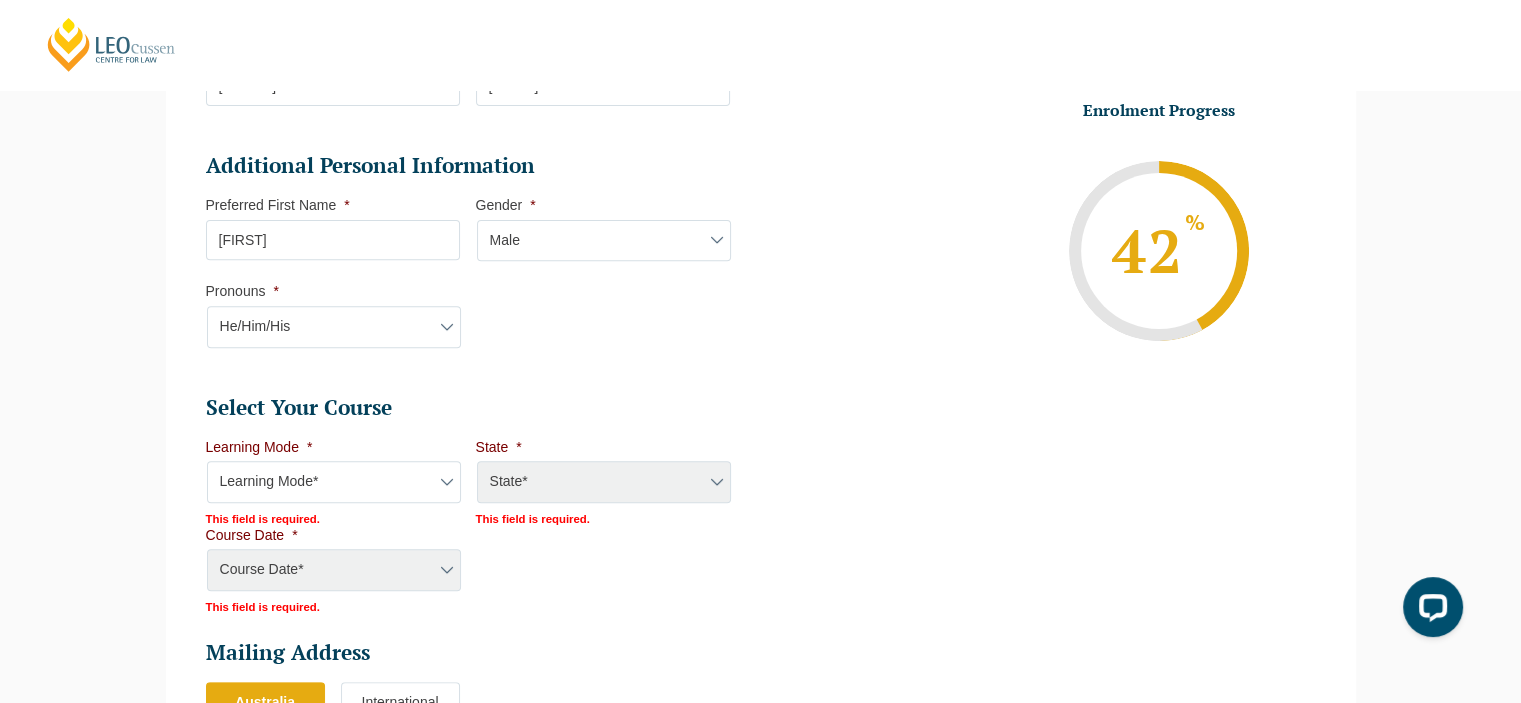 select on "Blended Full Time Learning" 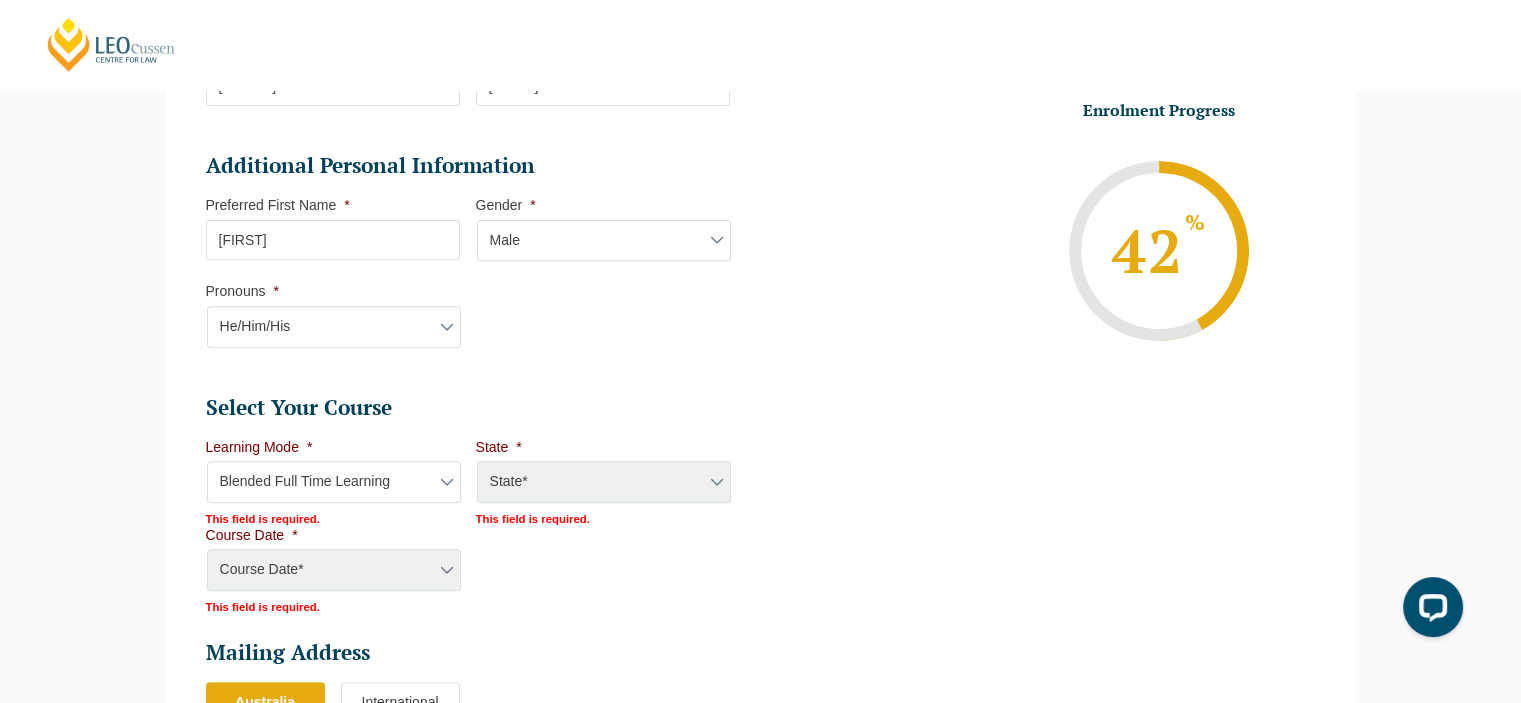 click on "Learning Mode* Online Full Time Learning Online Part Time Learning Blended Full Time Learning Blended Part Time Learning Onsite Full Time Learning" at bounding box center (334, 482) 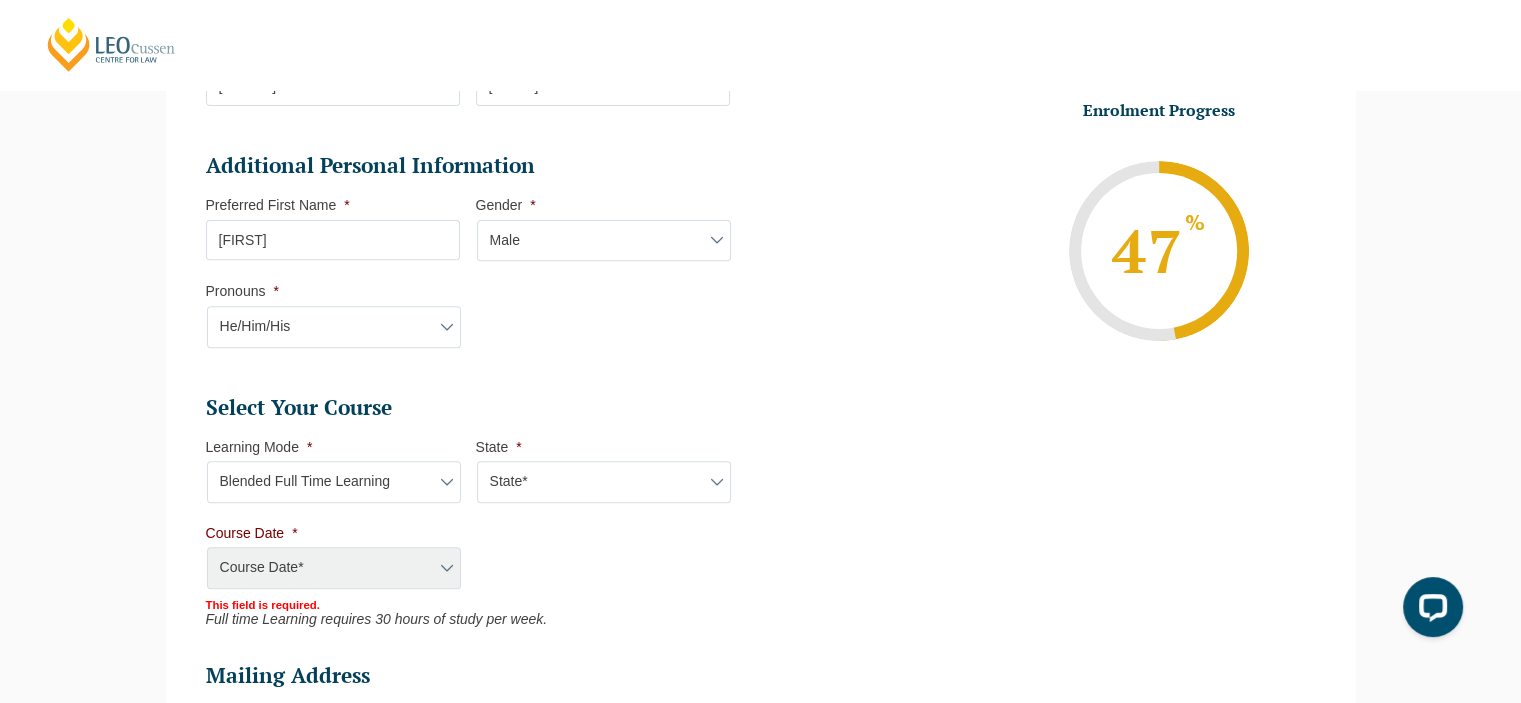 click on "State* ACT/NSW QLD SA VIC WA" at bounding box center (604, 482) 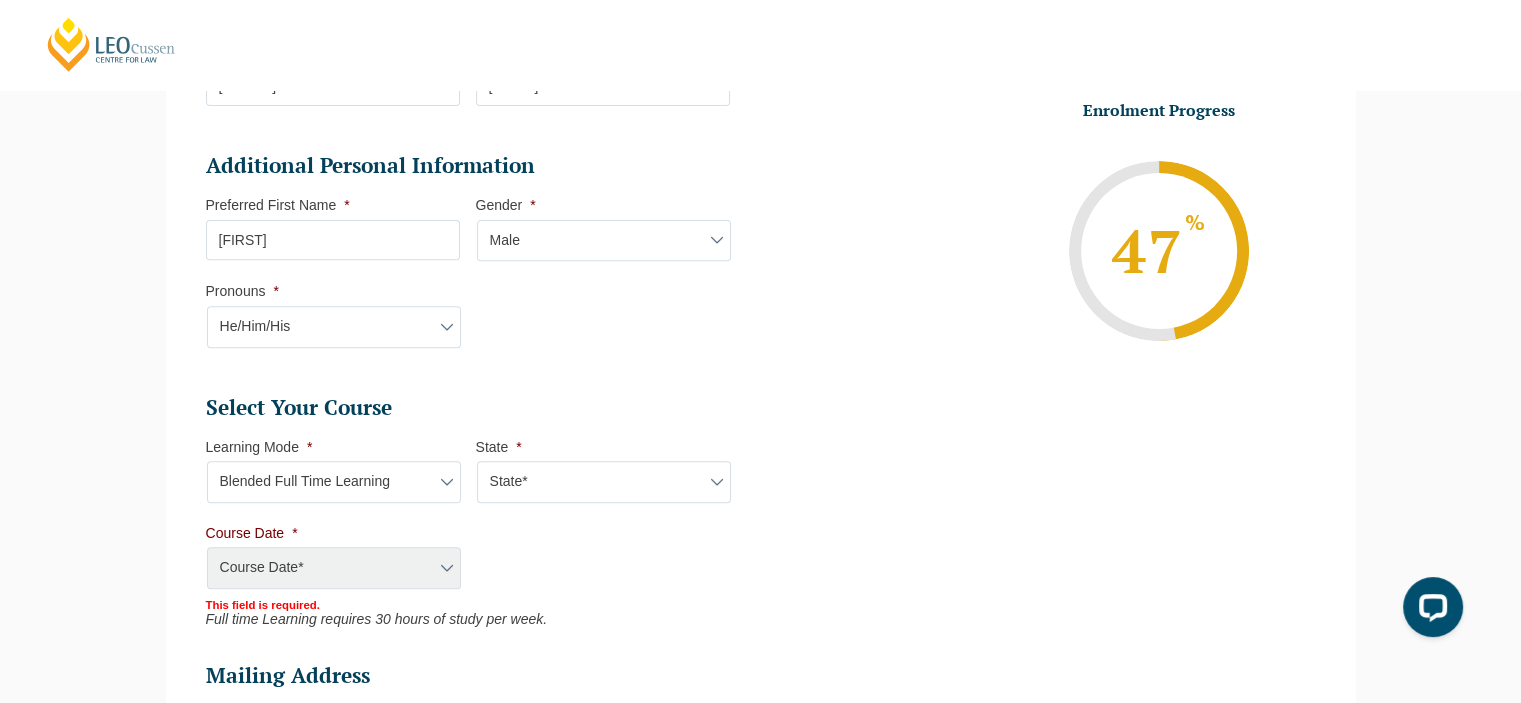 select on "VIC" 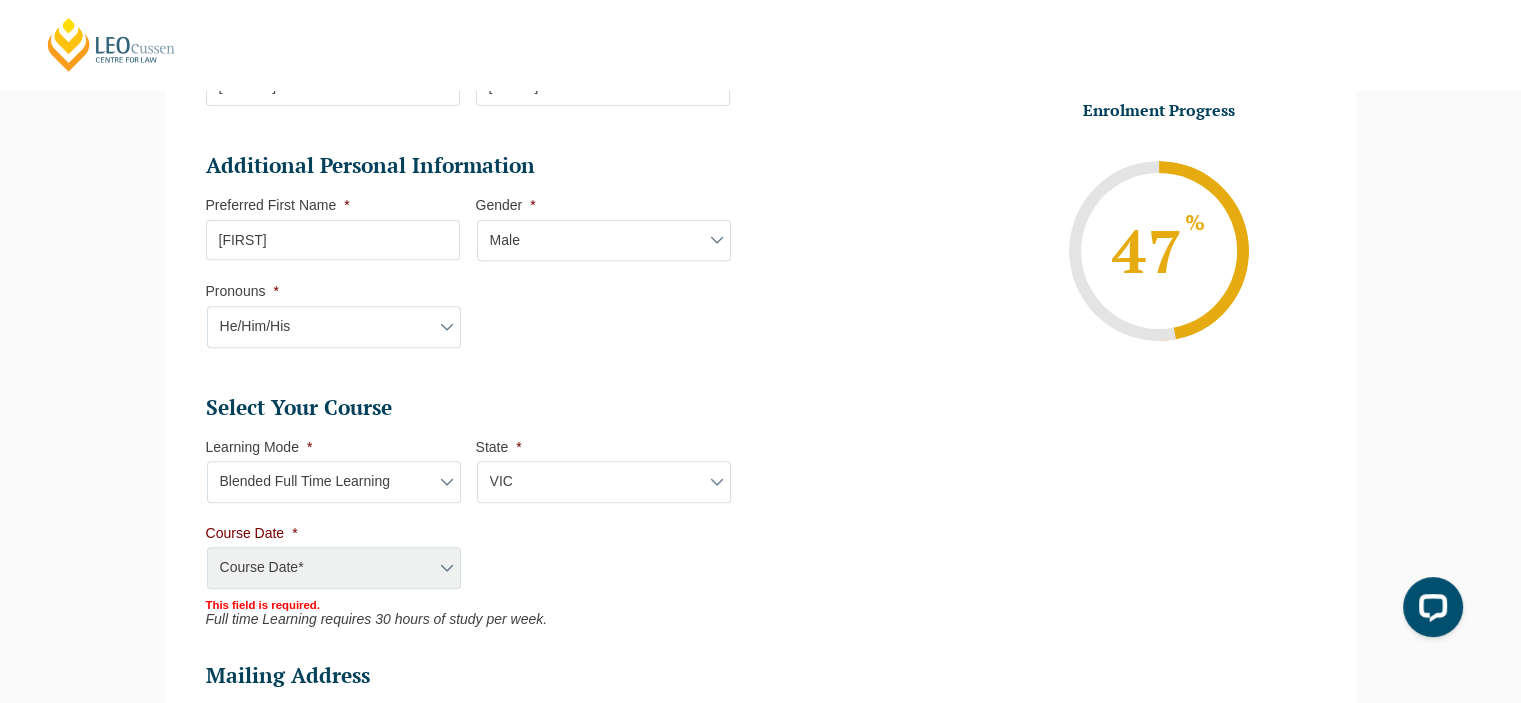 click on "State* ACT/NSW QLD SA VIC WA" at bounding box center (604, 482) 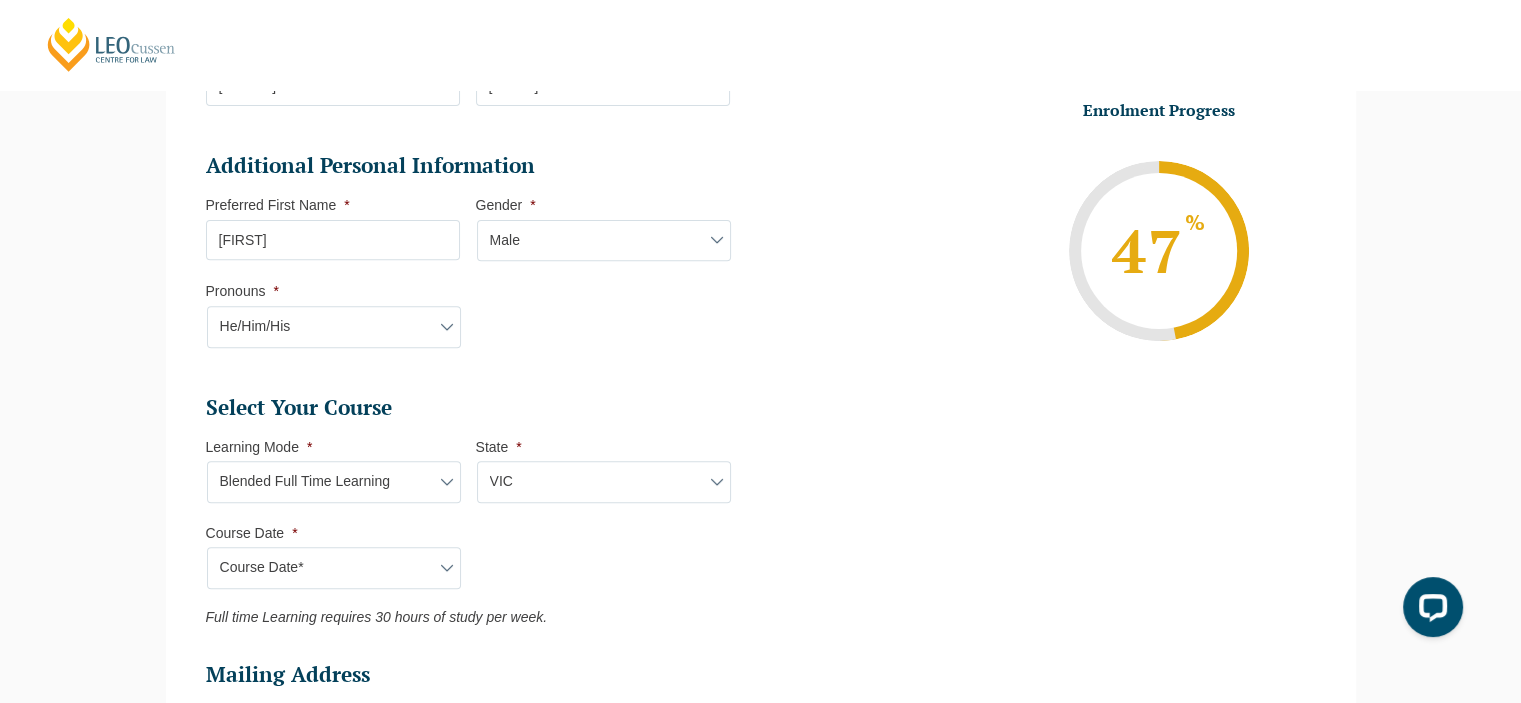 click on "Course Date* September 2025 (22-Sep-2025 to 20-Feb-2026) December 2025 (08-Dec-2025 to 16-May-2026) January 2026 (27-Jan-2026 to 12-Jun-2026) February 2026 (16-Feb-2026 to 03-Jul-2026) March 2026 (23-Mar-2026 to 07-Aug-2026) June 2026 (22-Jun-2026 to 06-Nov-2026) August 2026 (03-Aug-2026 to 18-Dec-2026) September 2026 (21-Sep-2026 to 19-Feb-2027) December 2026 (07-Dec-2026 to 07-May-2027)" at bounding box center [334, 568] 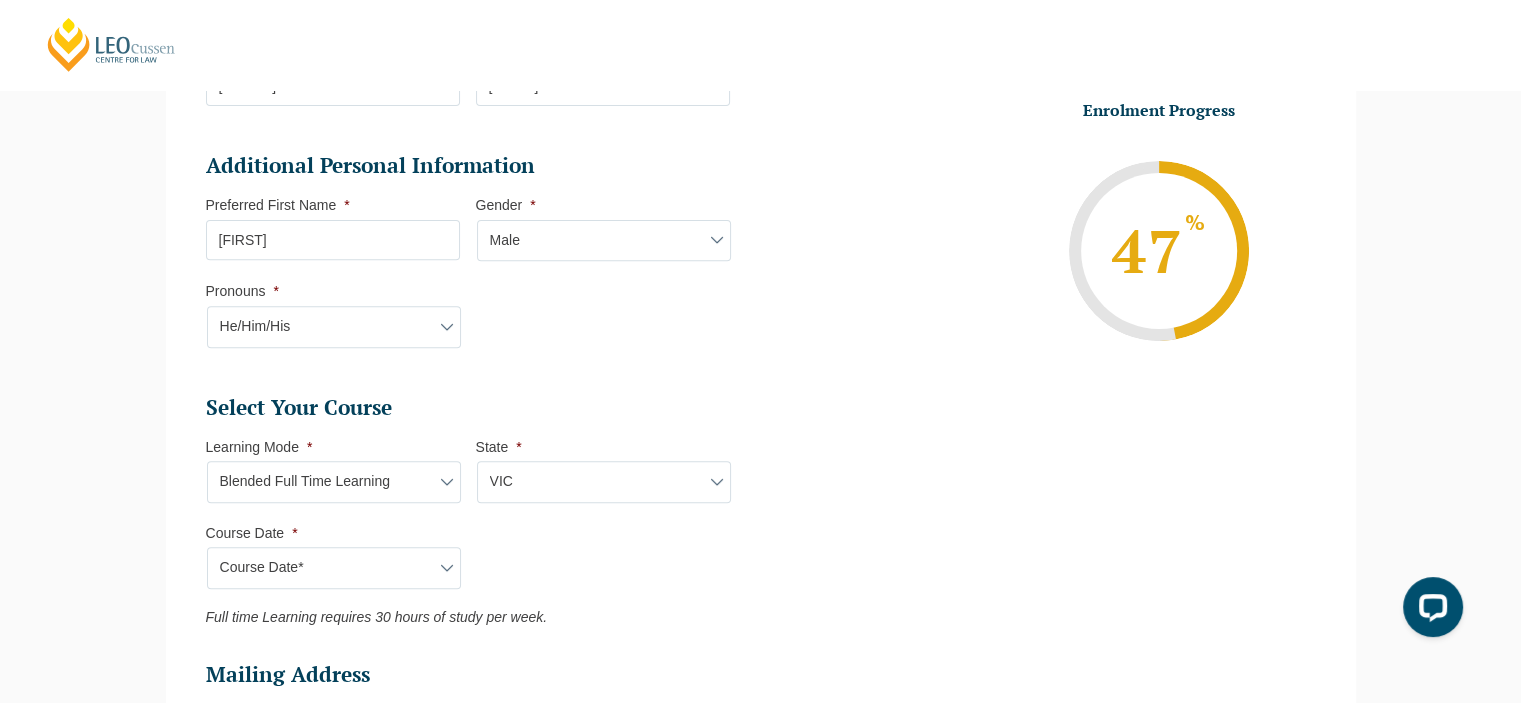 select on "September 2025 (22-Sep-2025 to 20-Feb-2026)" 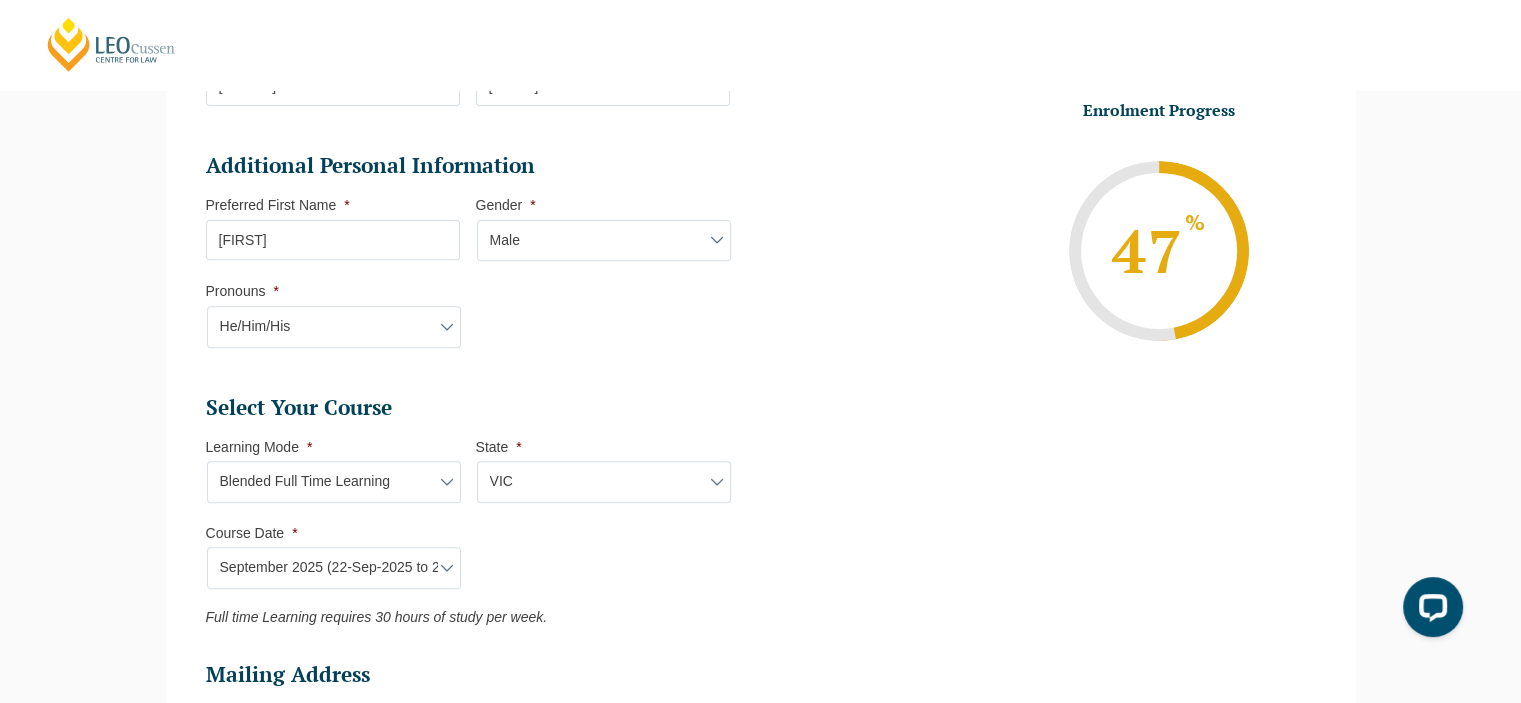 click on "Course Date* September 2025 (22-Sep-2025 to 20-Feb-2026) December 2025 (08-Dec-2025 to 16-May-2026) January 2026 (27-Jan-2026 to 12-Jun-2026) February 2026 (16-Feb-2026 to 03-Jul-2026) March 2026 (23-Mar-2026 to 07-Aug-2026) June 2026 (22-Jun-2026 to 06-Nov-2026) August 2026 (03-Aug-2026 to 18-Dec-2026) September 2026 (21-Sep-2026 to 19-Feb-2027) December 2026 (07-Dec-2026 to 07-May-2027)" at bounding box center [334, 568] 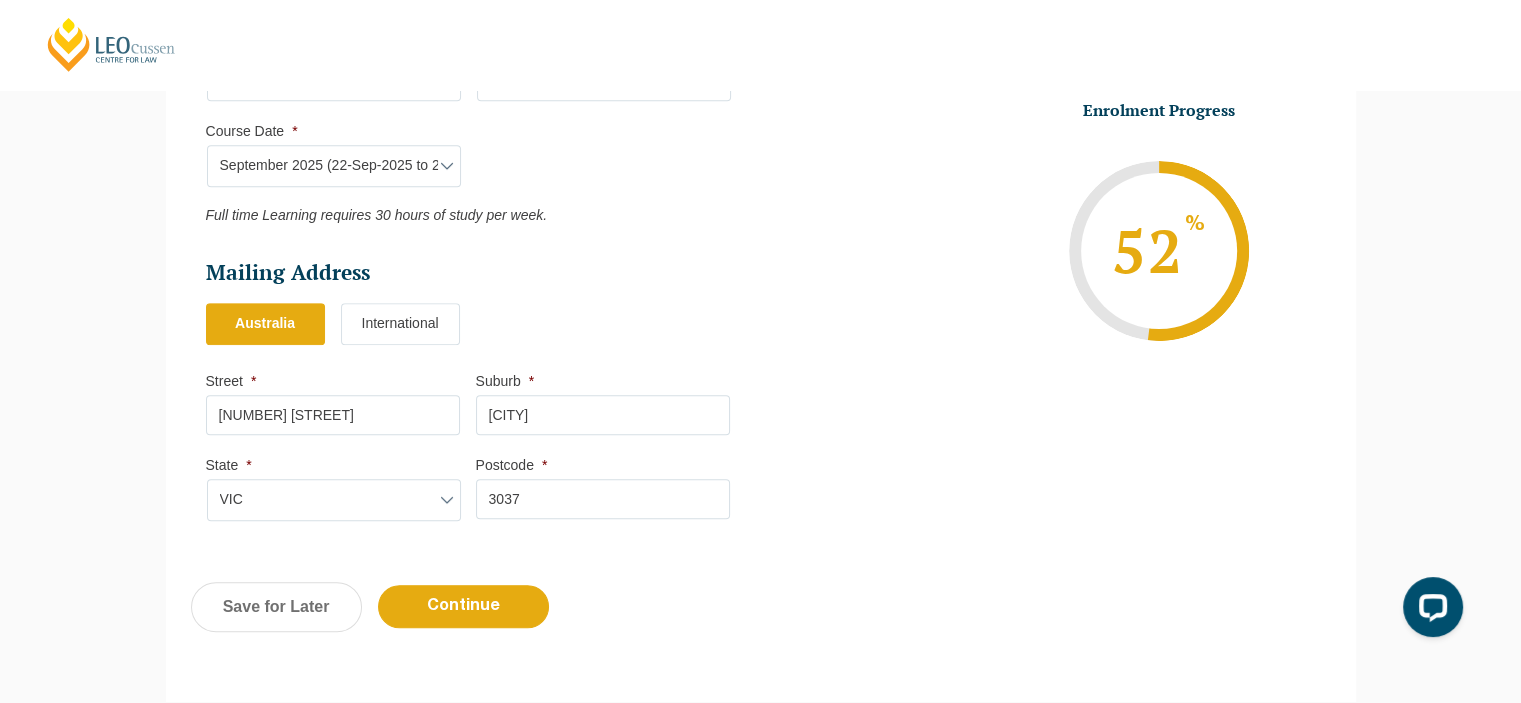 scroll, scrollTop: 1113, scrollLeft: 0, axis: vertical 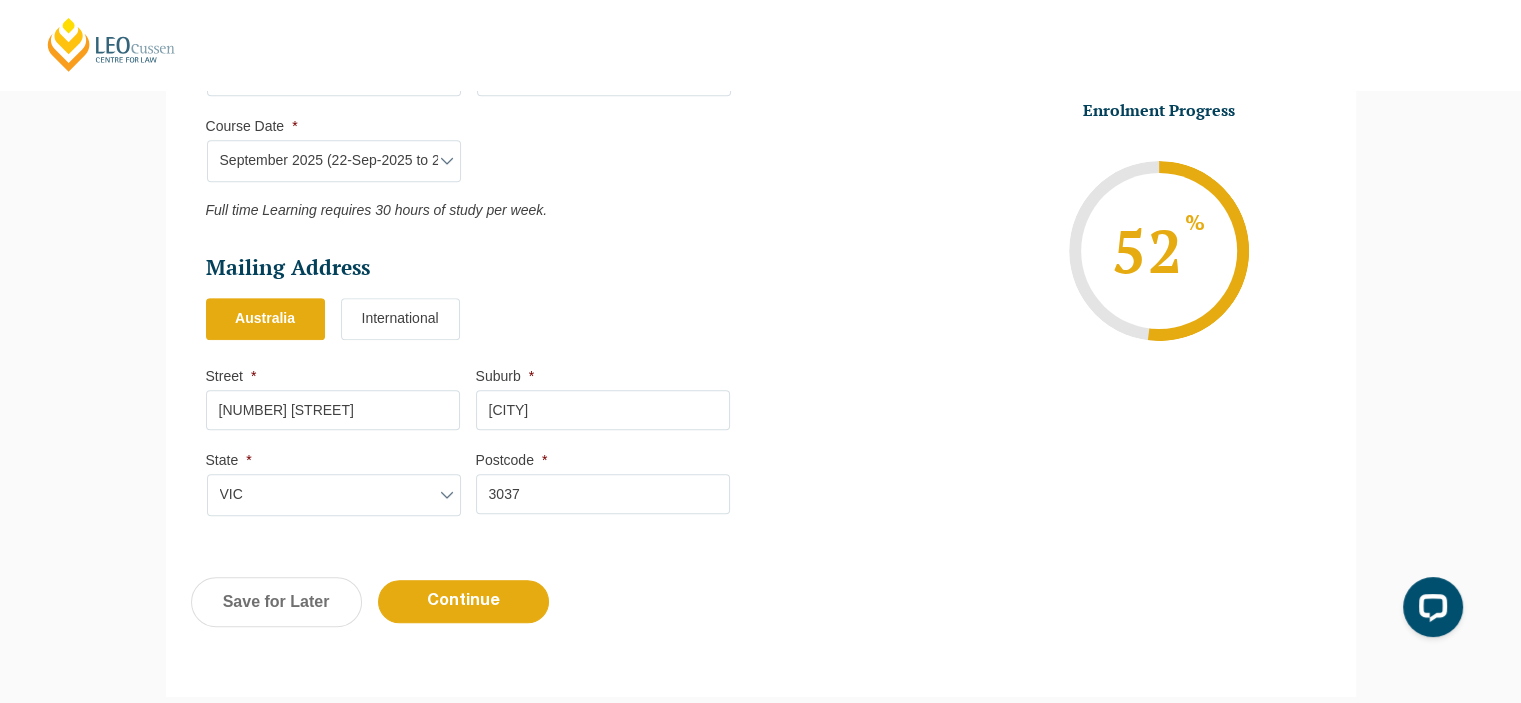 click on "Continue" at bounding box center (463, 601) 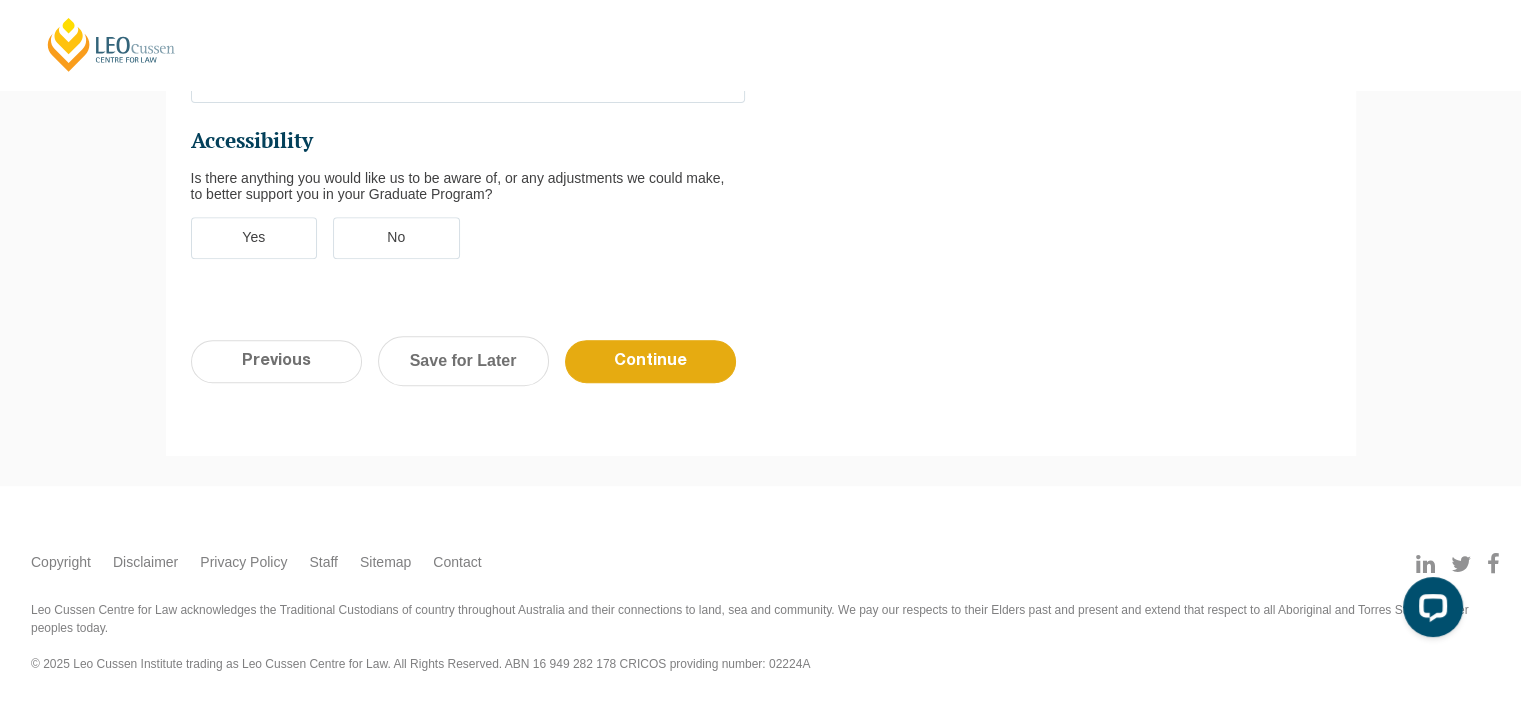 scroll, scrollTop: 172, scrollLeft: 0, axis: vertical 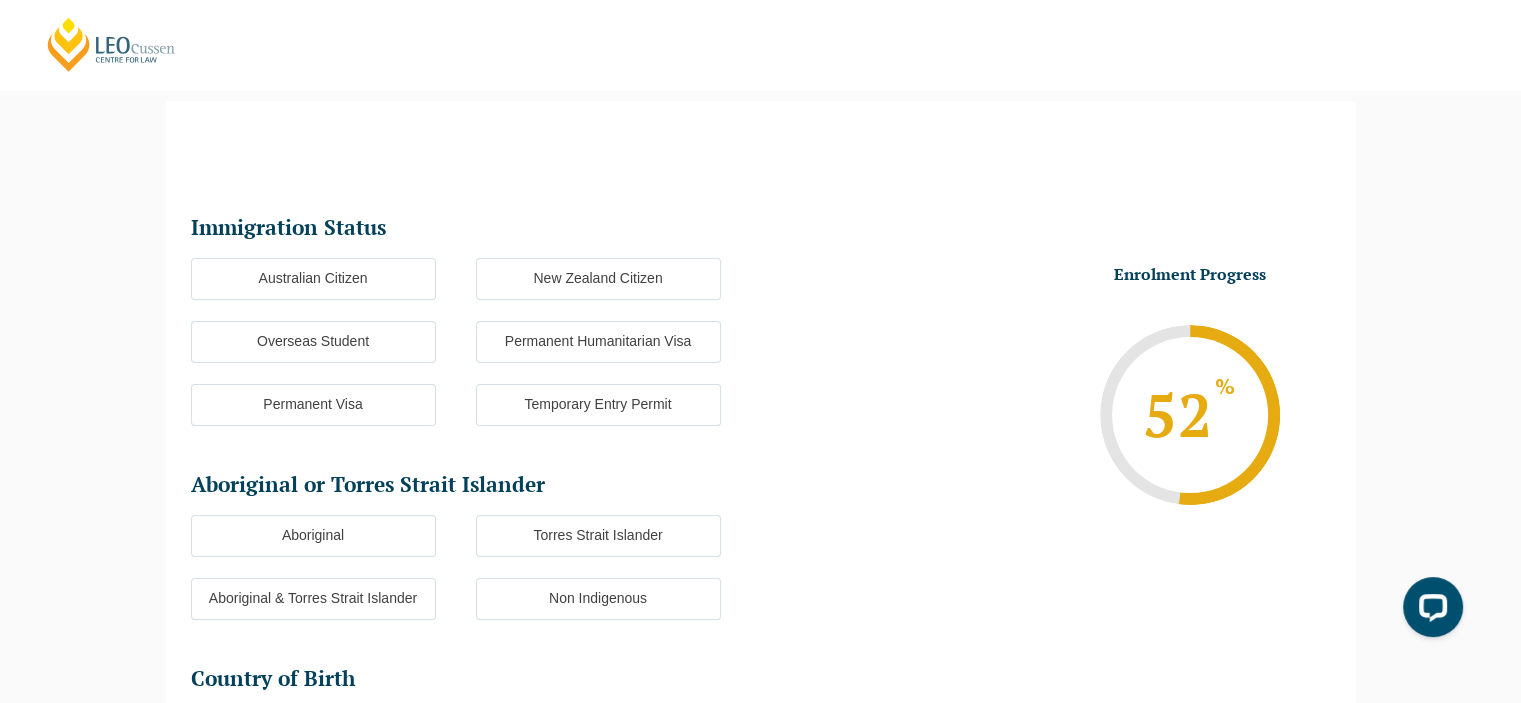 click on "Australian Citizen" at bounding box center [313, 279] 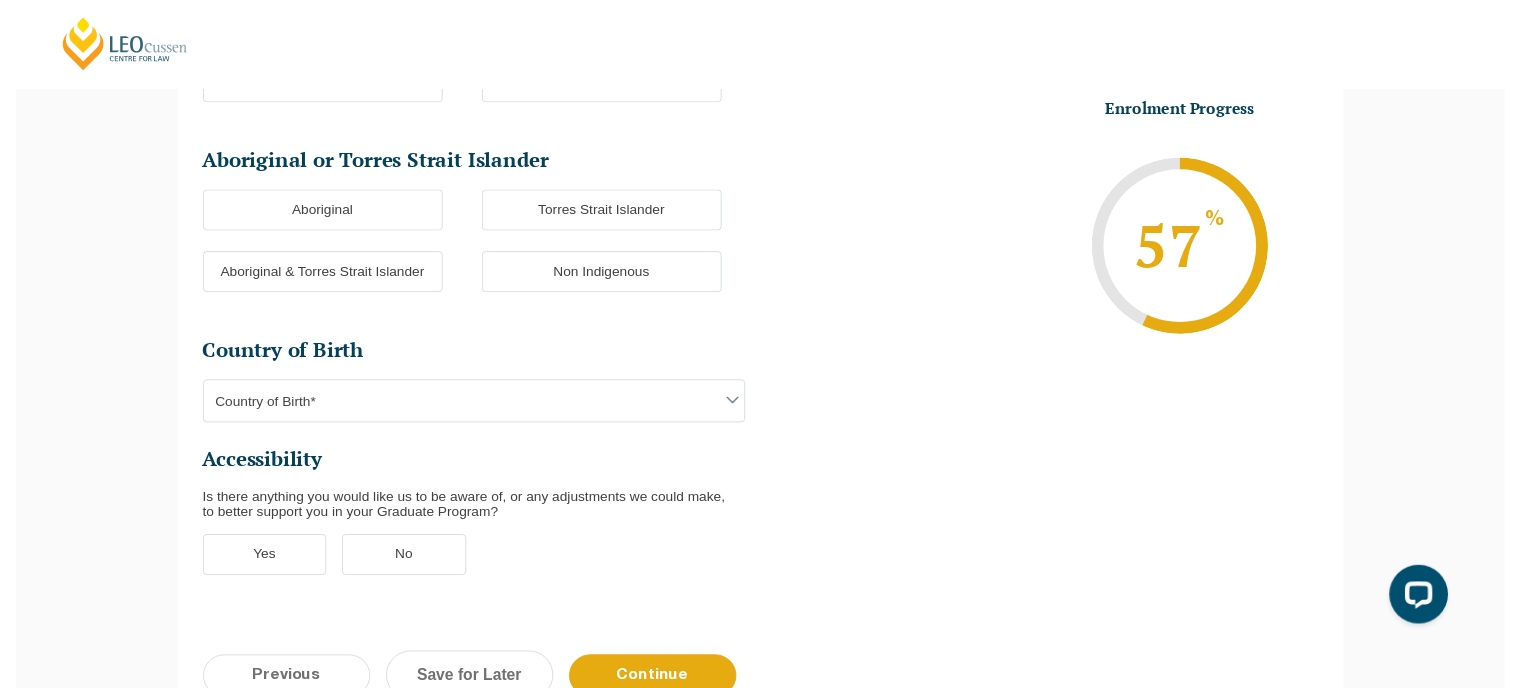 scroll, scrollTop: 547, scrollLeft: 0, axis: vertical 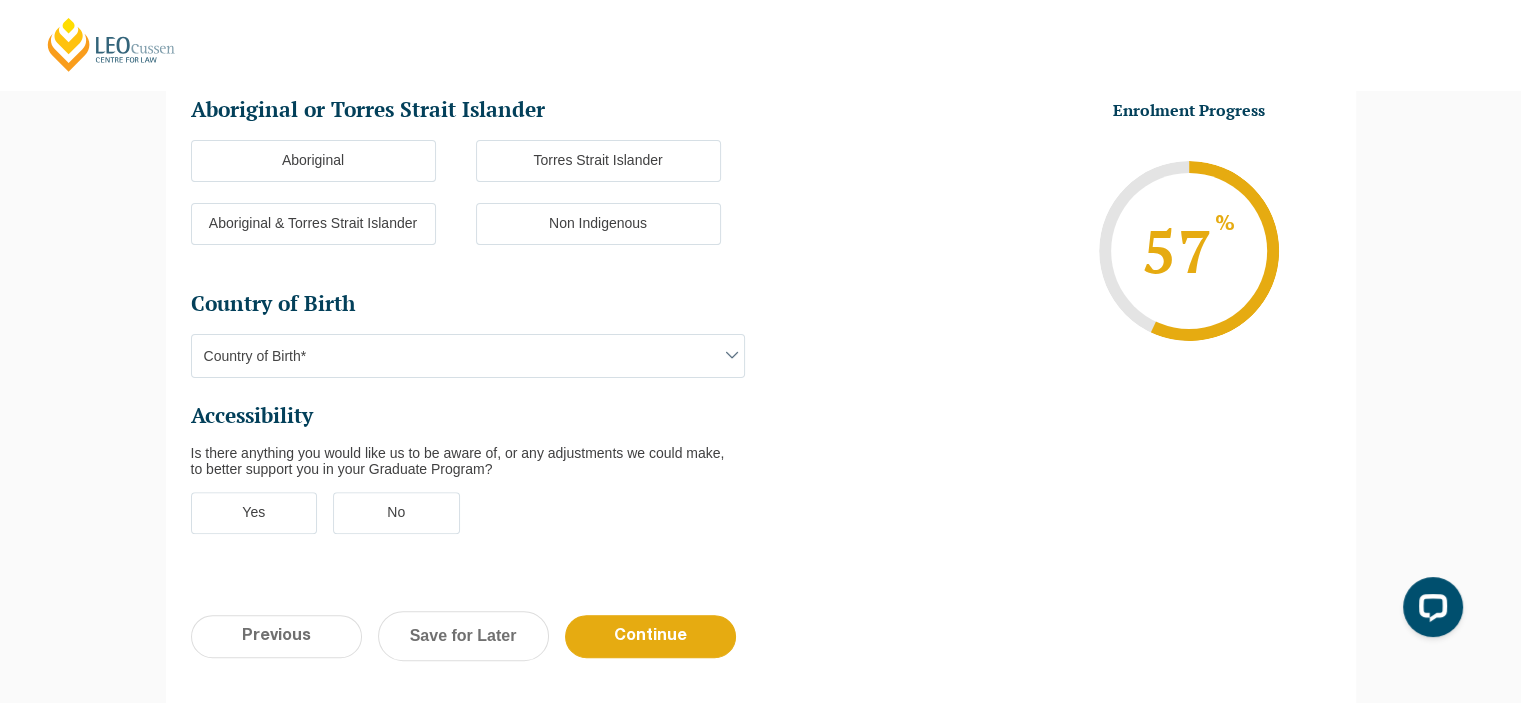 click at bounding box center [732, 355] 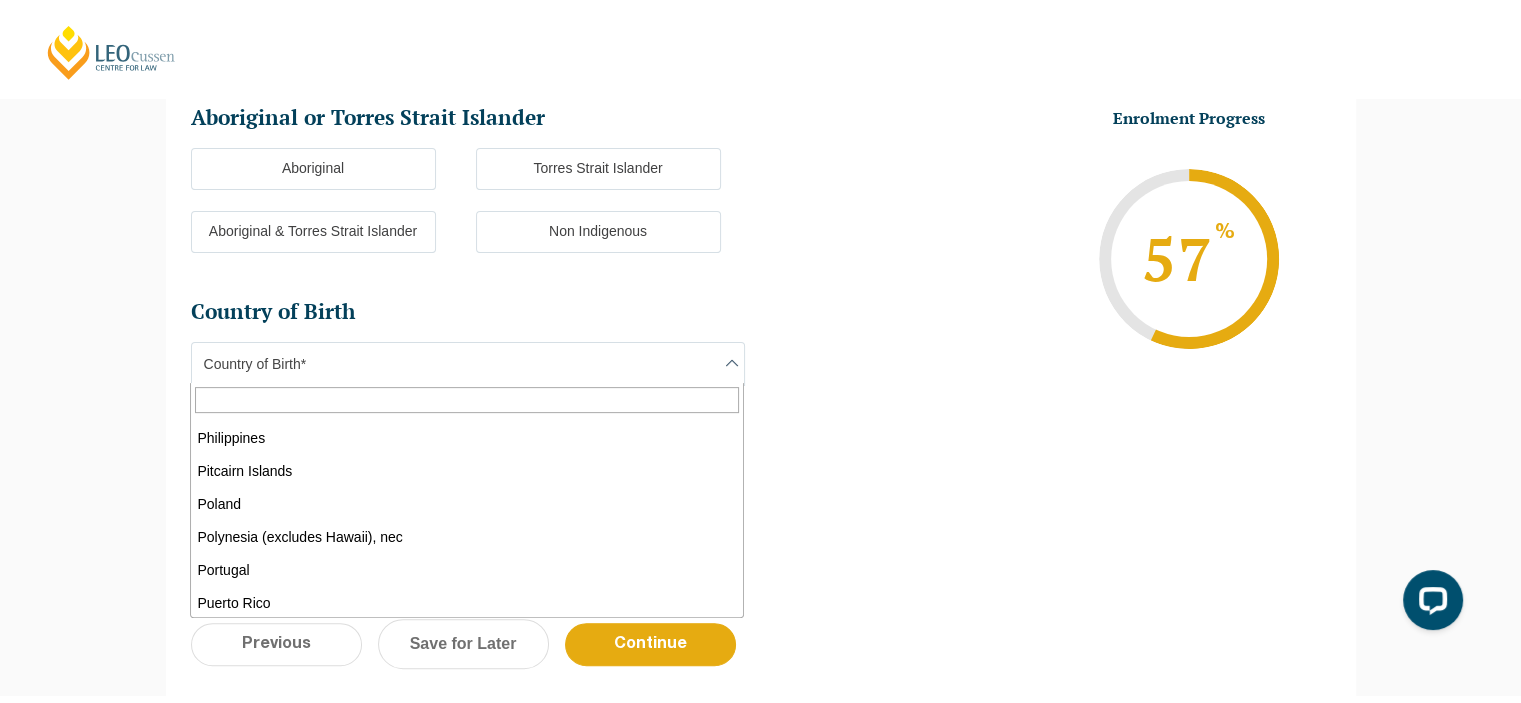 scroll, scrollTop: 5712, scrollLeft: 0, axis: vertical 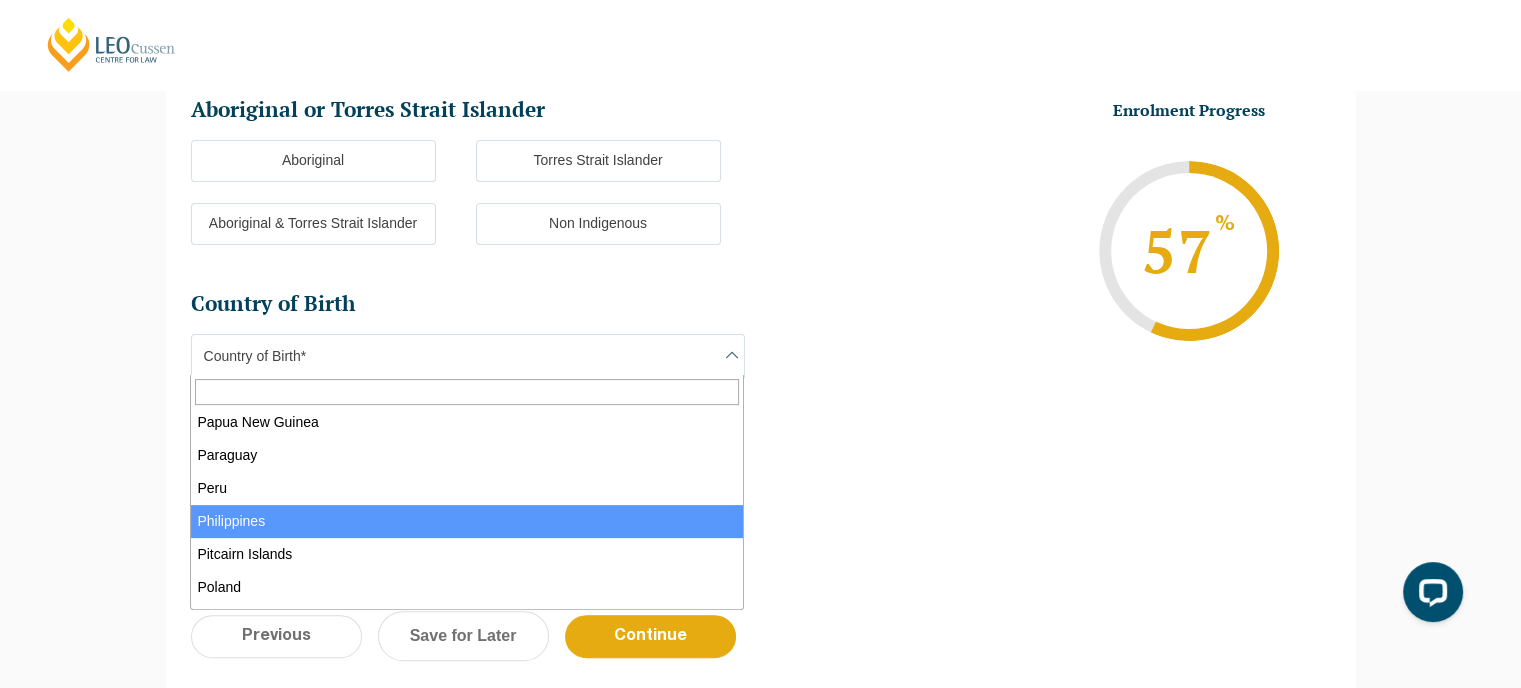 select on "Philippines 5204" 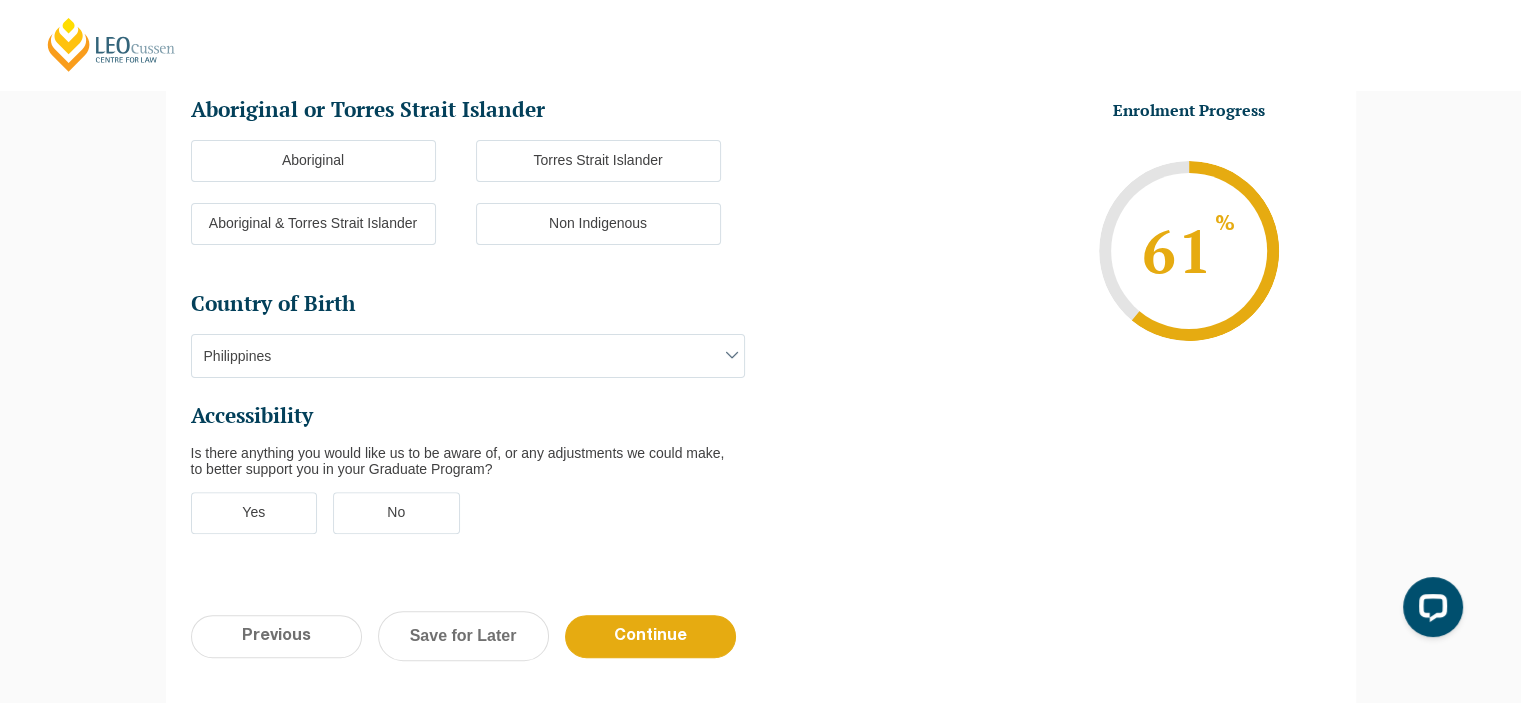 click on "Yes" at bounding box center [254, 513] 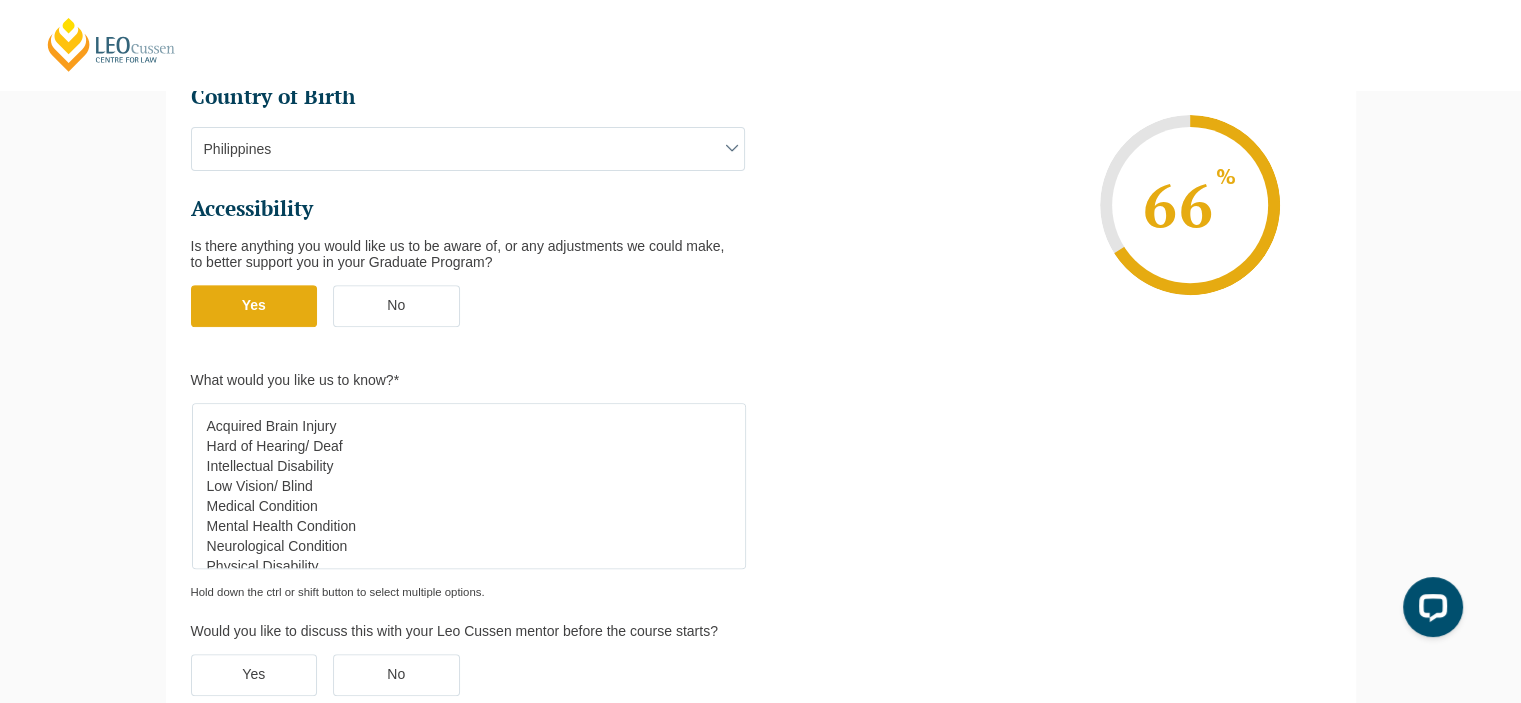scroll, scrollTop: 756, scrollLeft: 0, axis: vertical 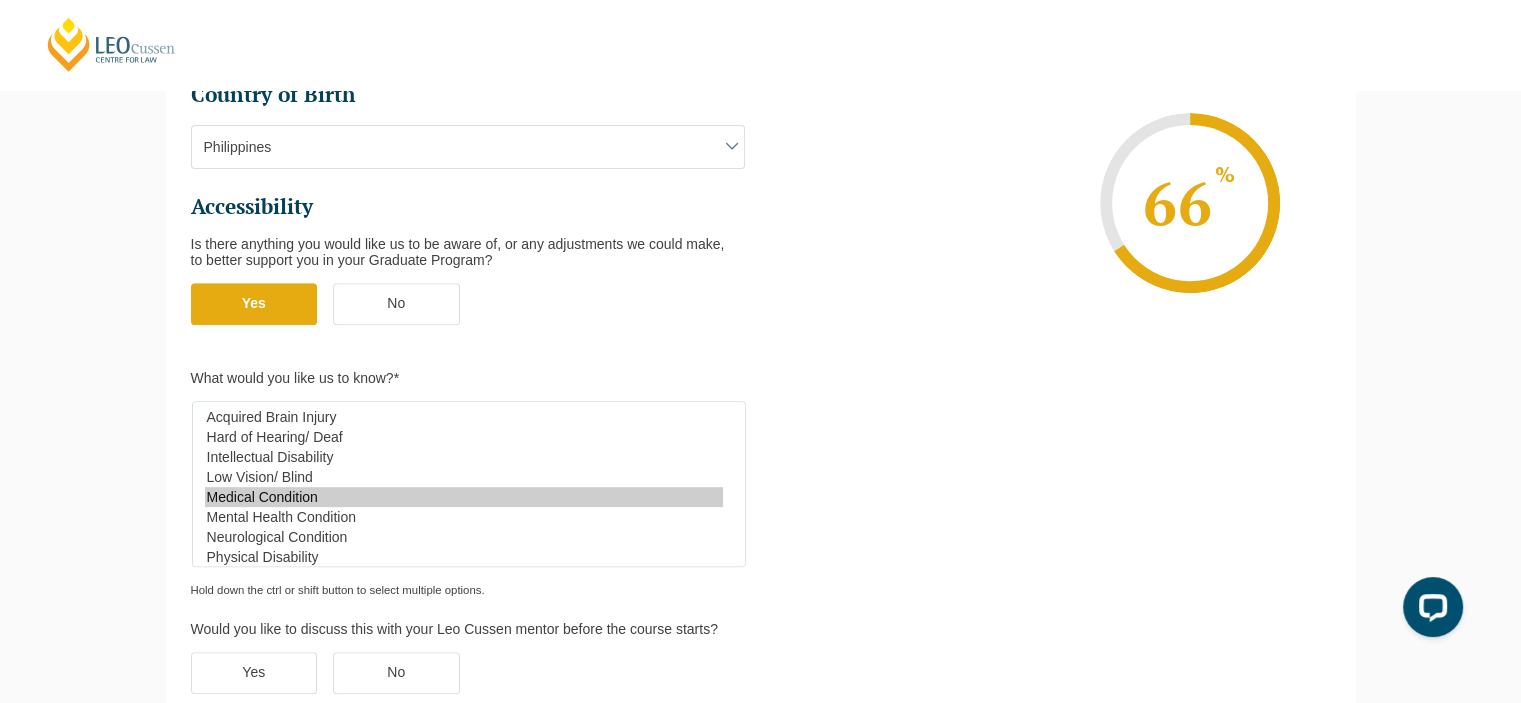click on "Medical Condition" at bounding box center (464, 497) 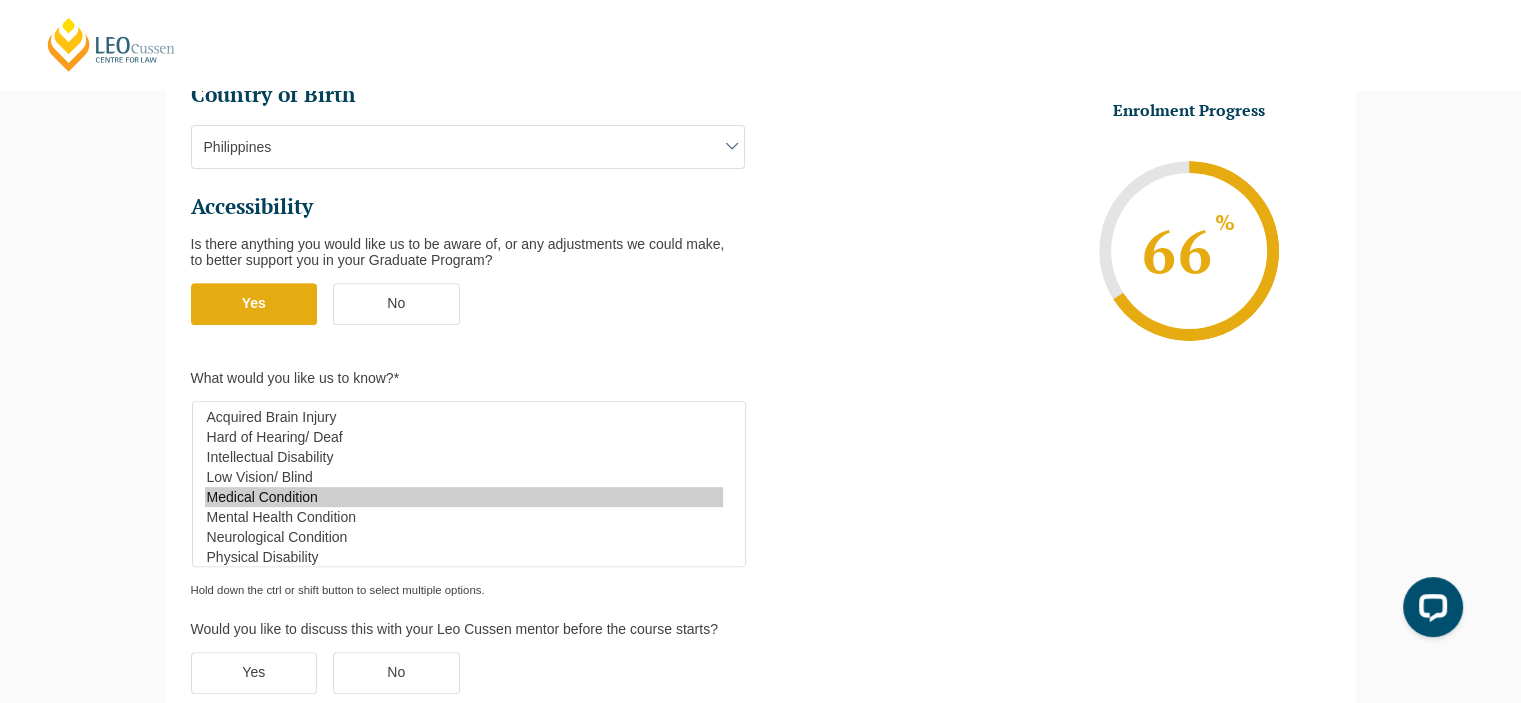 click on "Medical Condition" at bounding box center (464, 497) 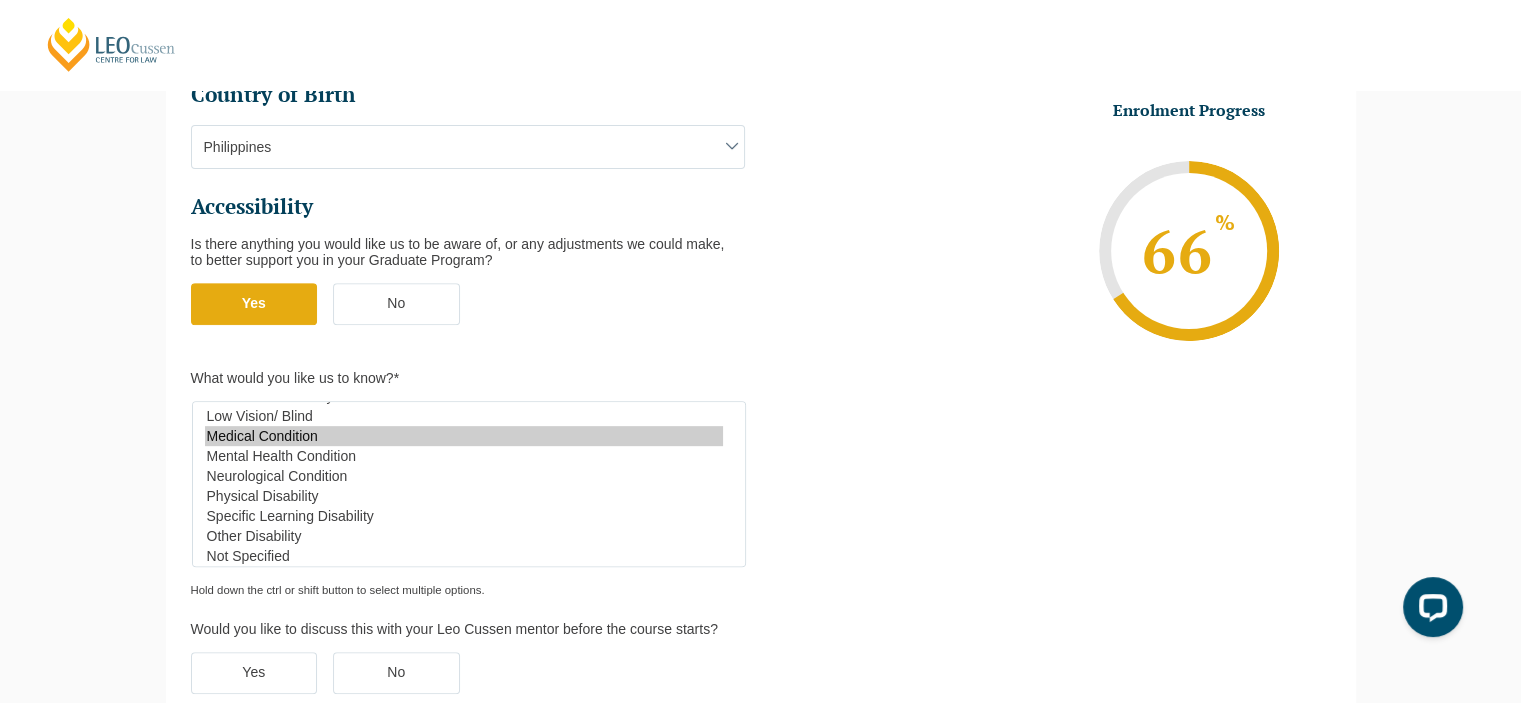 scroll, scrollTop: 83, scrollLeft: 0, axis: vertical 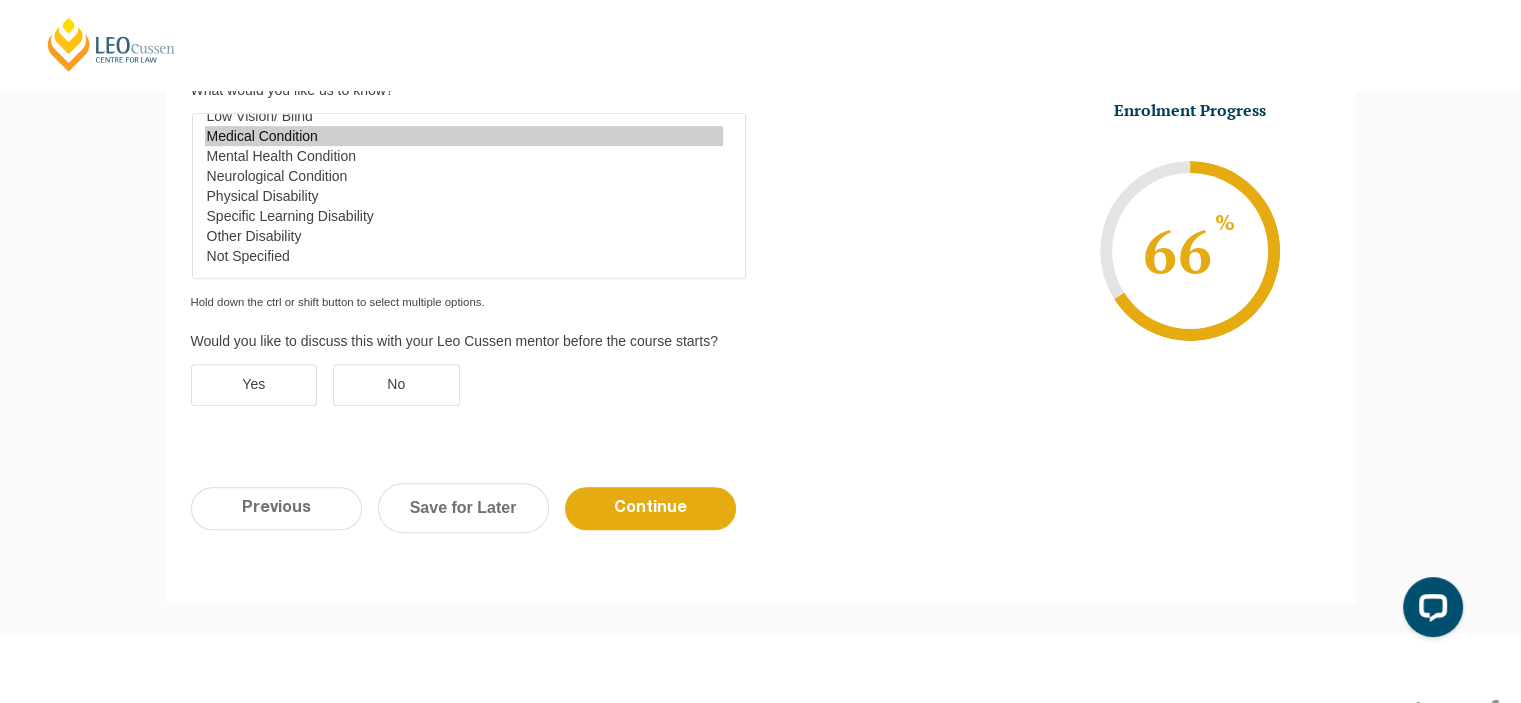 select on "Not Specified" 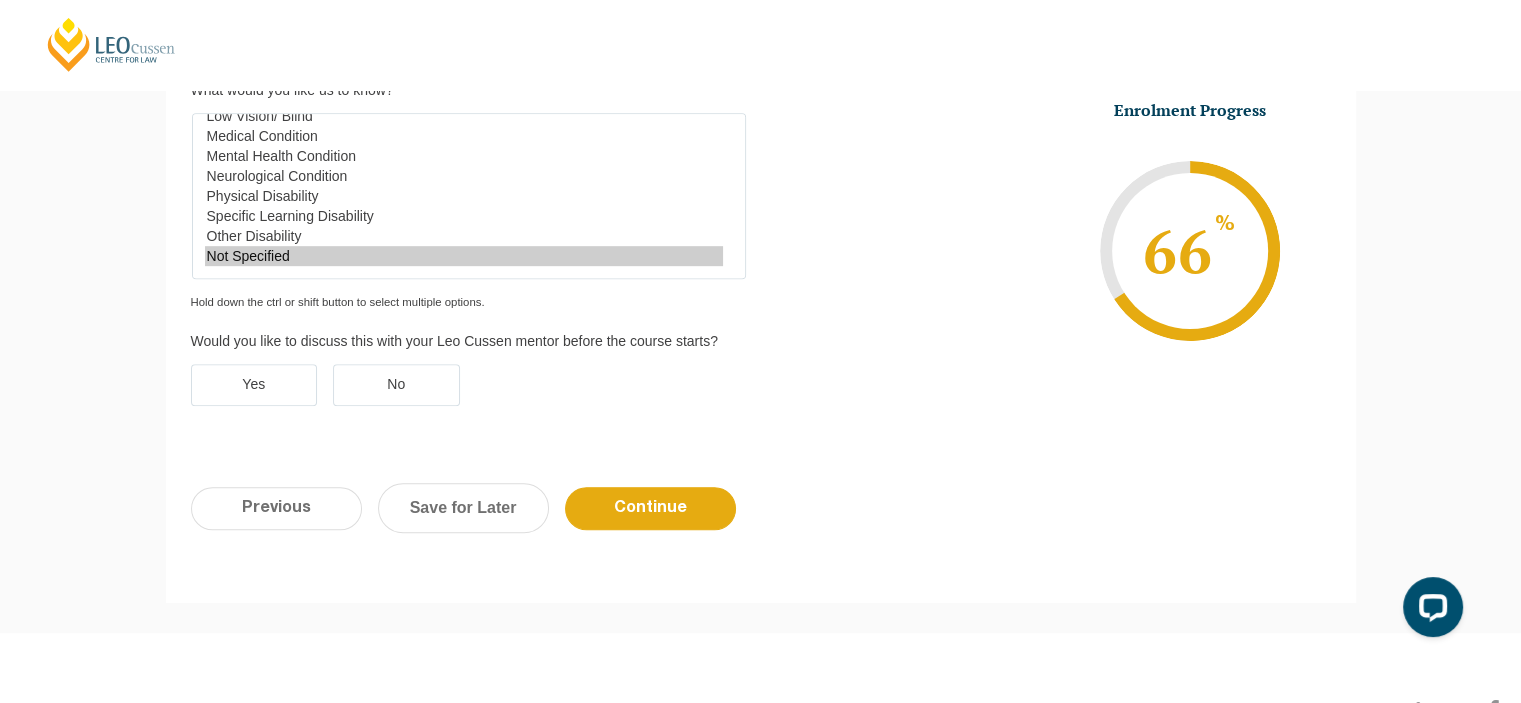 click on "Not Specified" at bounding box center (464, 256) 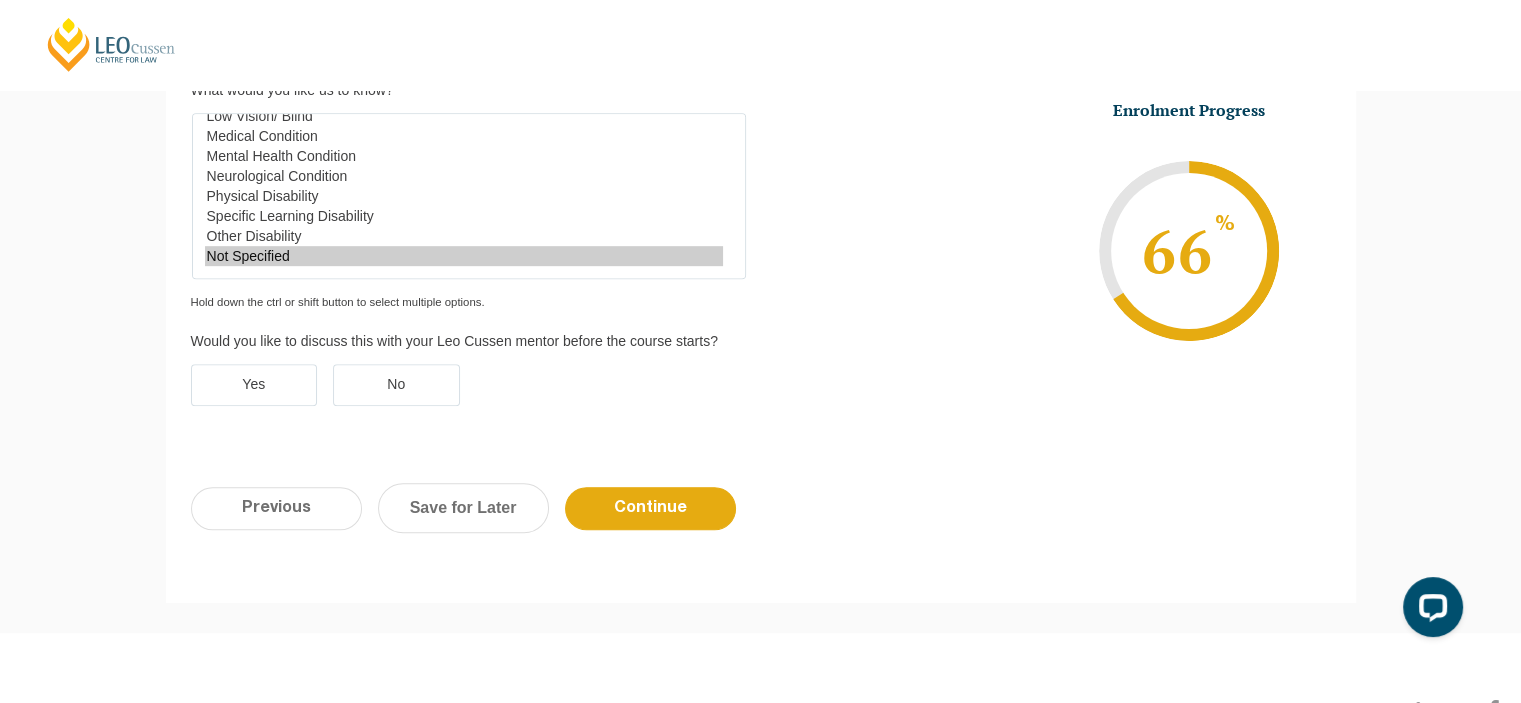 scroll, scrollTop: 0, scrollLeft: 0, axis: both 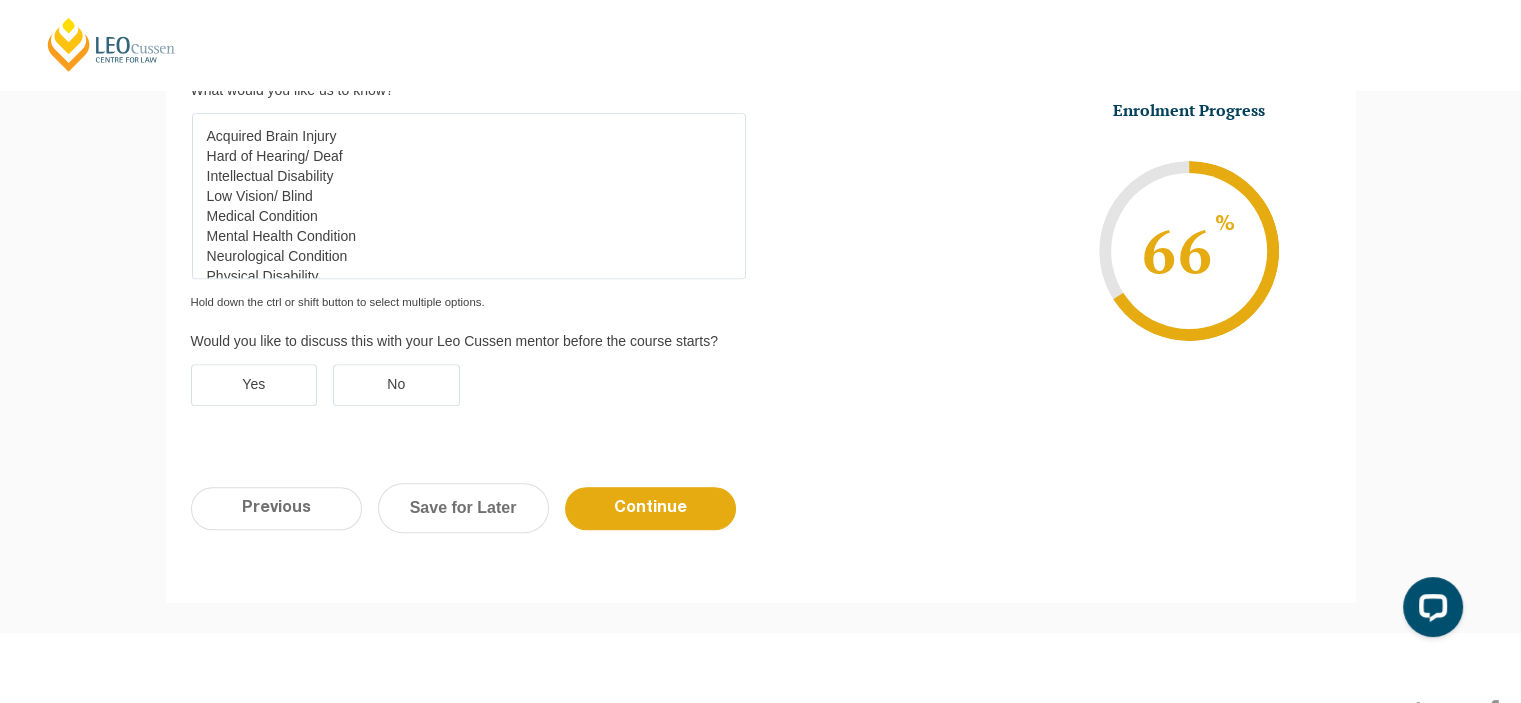 click on "Enrolment Progress
66 % Form Progress
Download Course Guide
enrolment@leocussen.edu.au
1300 039 031" at bounding box center (1045, 225) 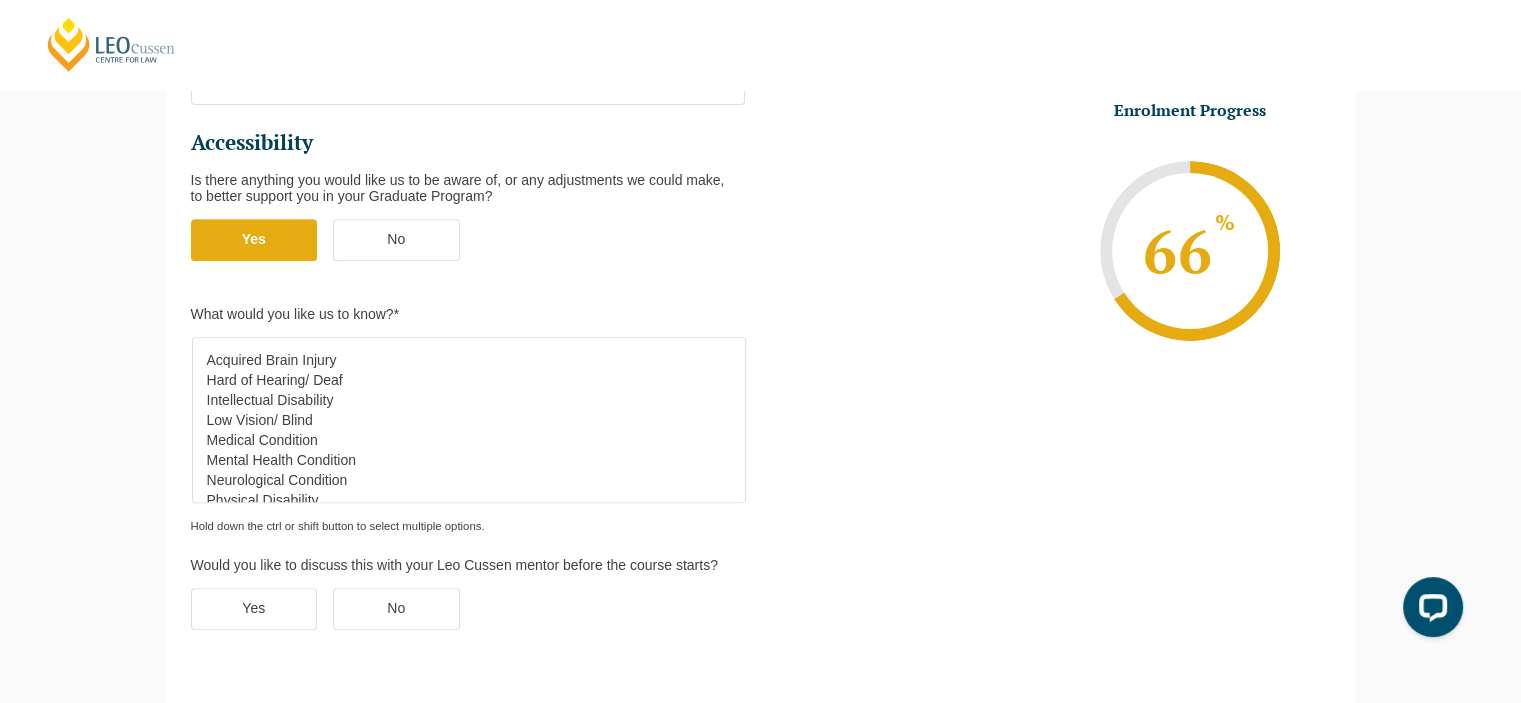 scroll, scrollTop: 817, scrollLeft: 0, axis: vertical 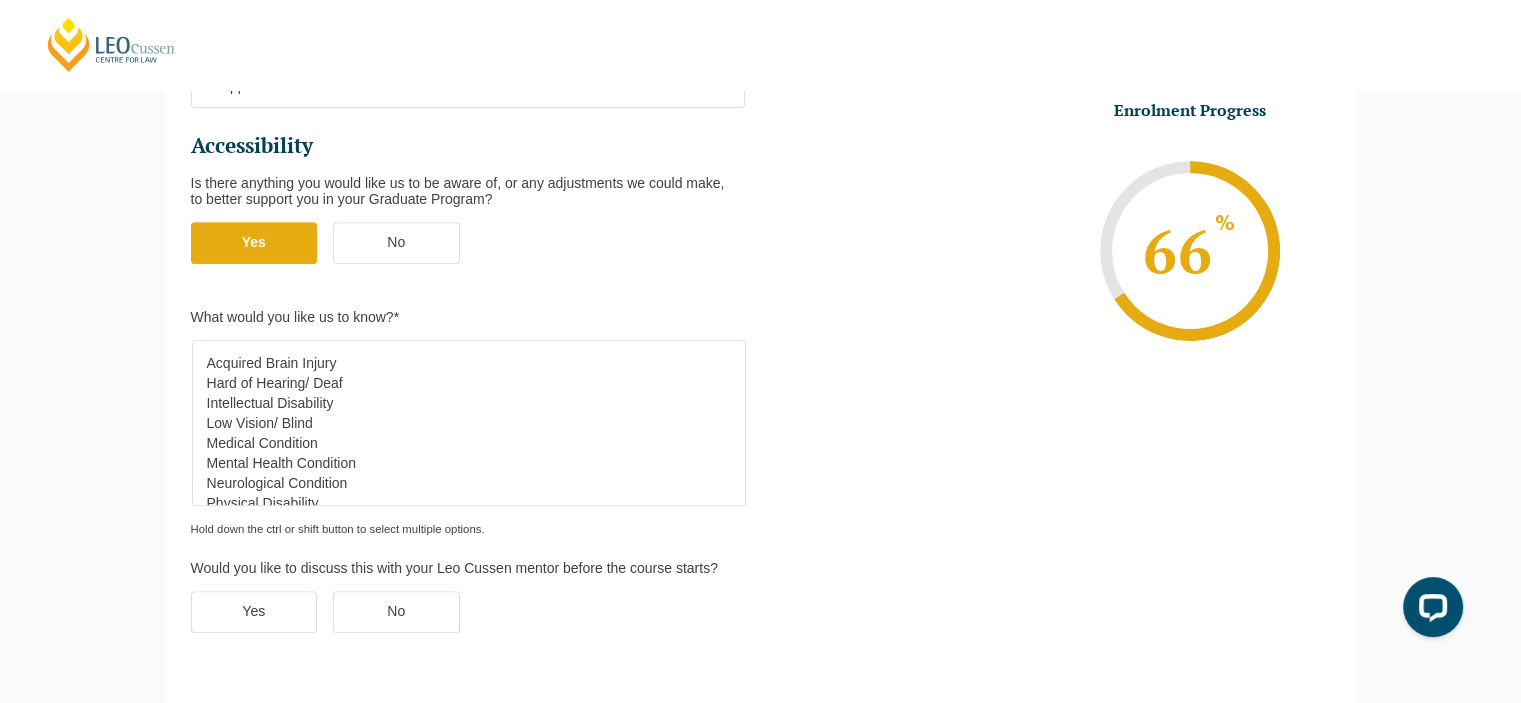click on "No" at bounding box center (396, 243) 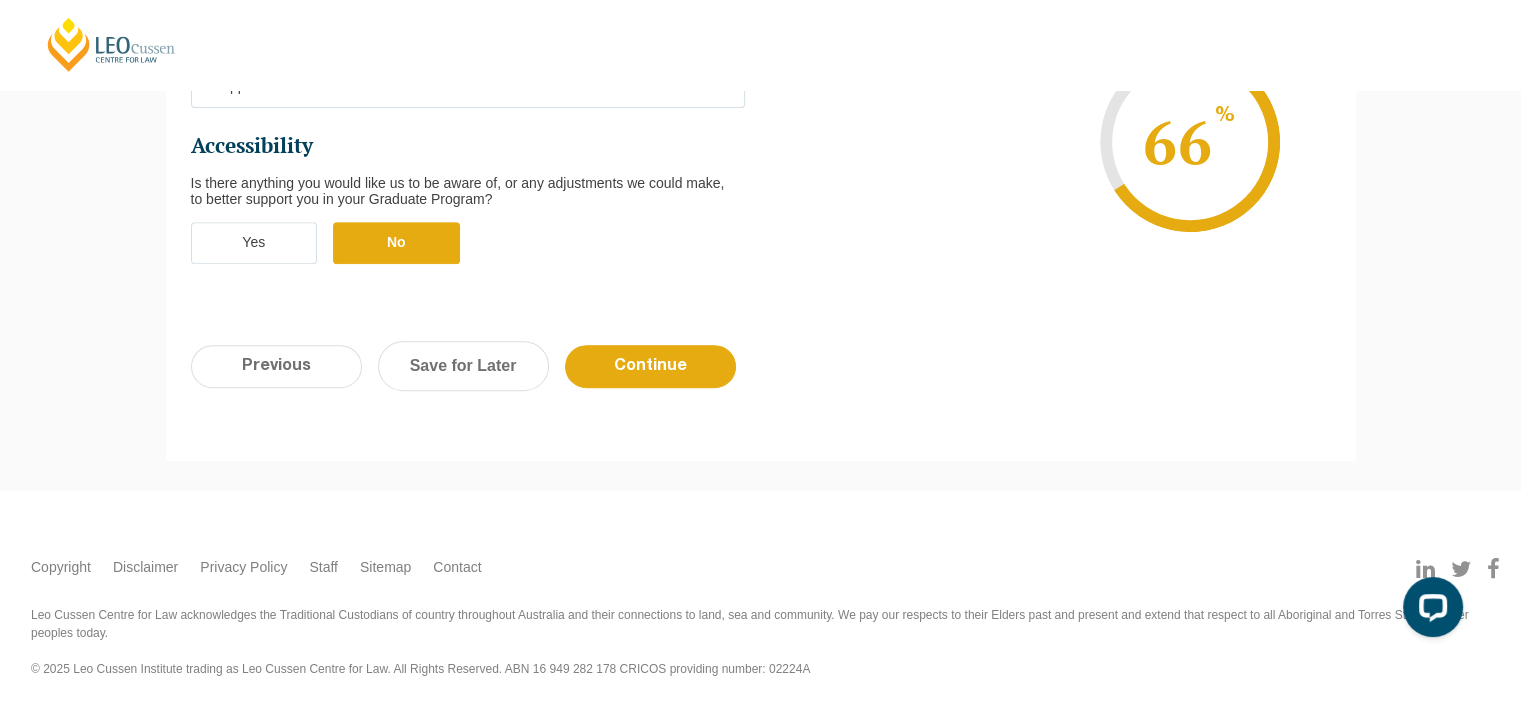 click on "Continue" at bounding box center (650, 366) 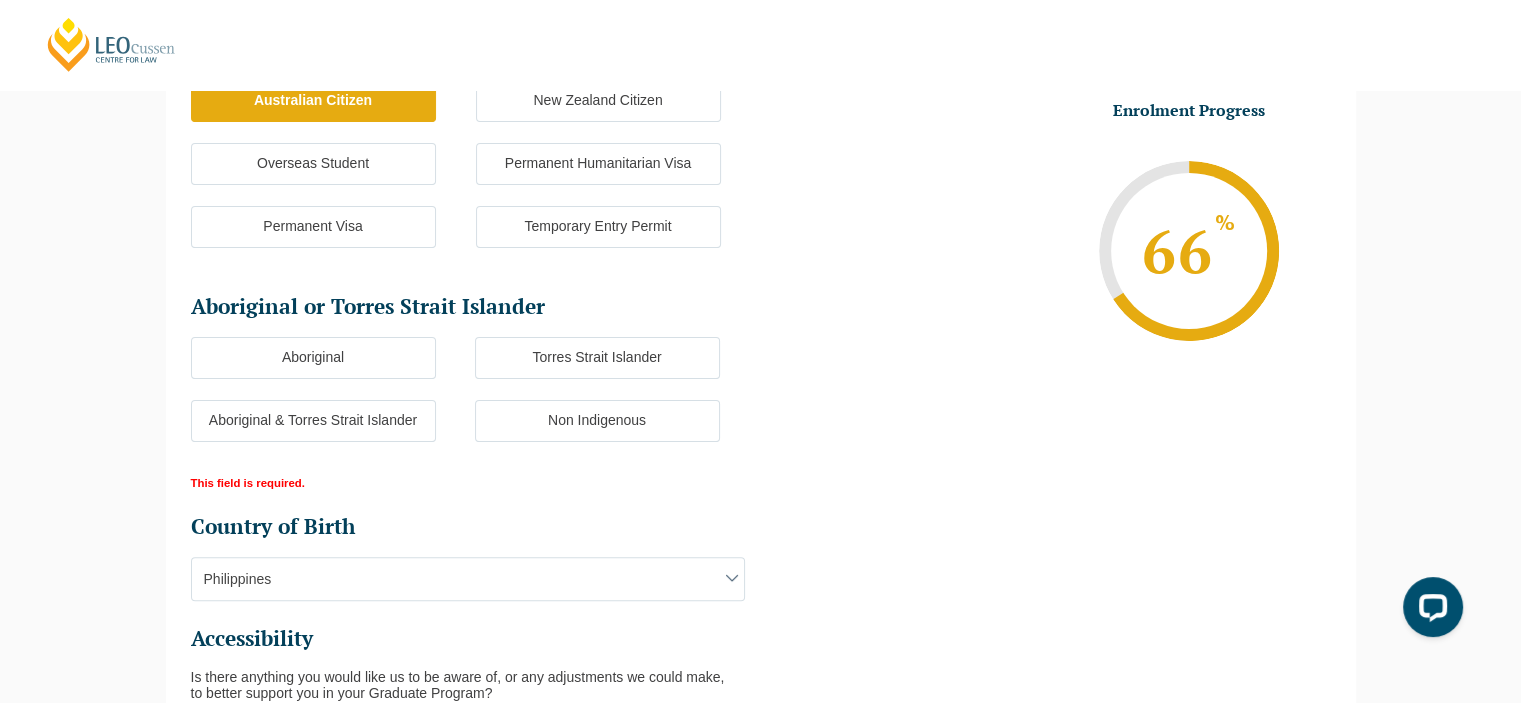 scroll, scrollTop: 436, scrollLeft: 0, axis: vertical 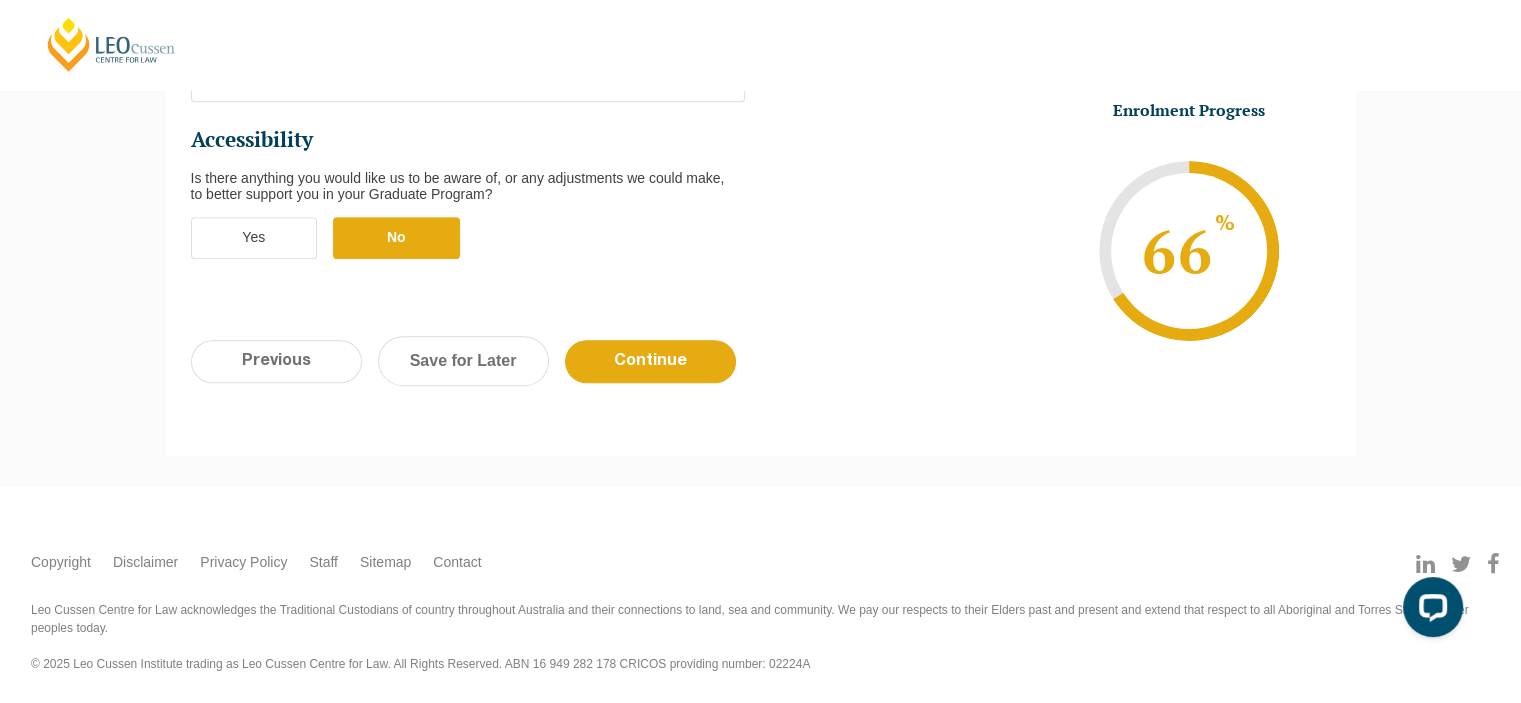 click on "Continue" at bounding box center (650, 361) 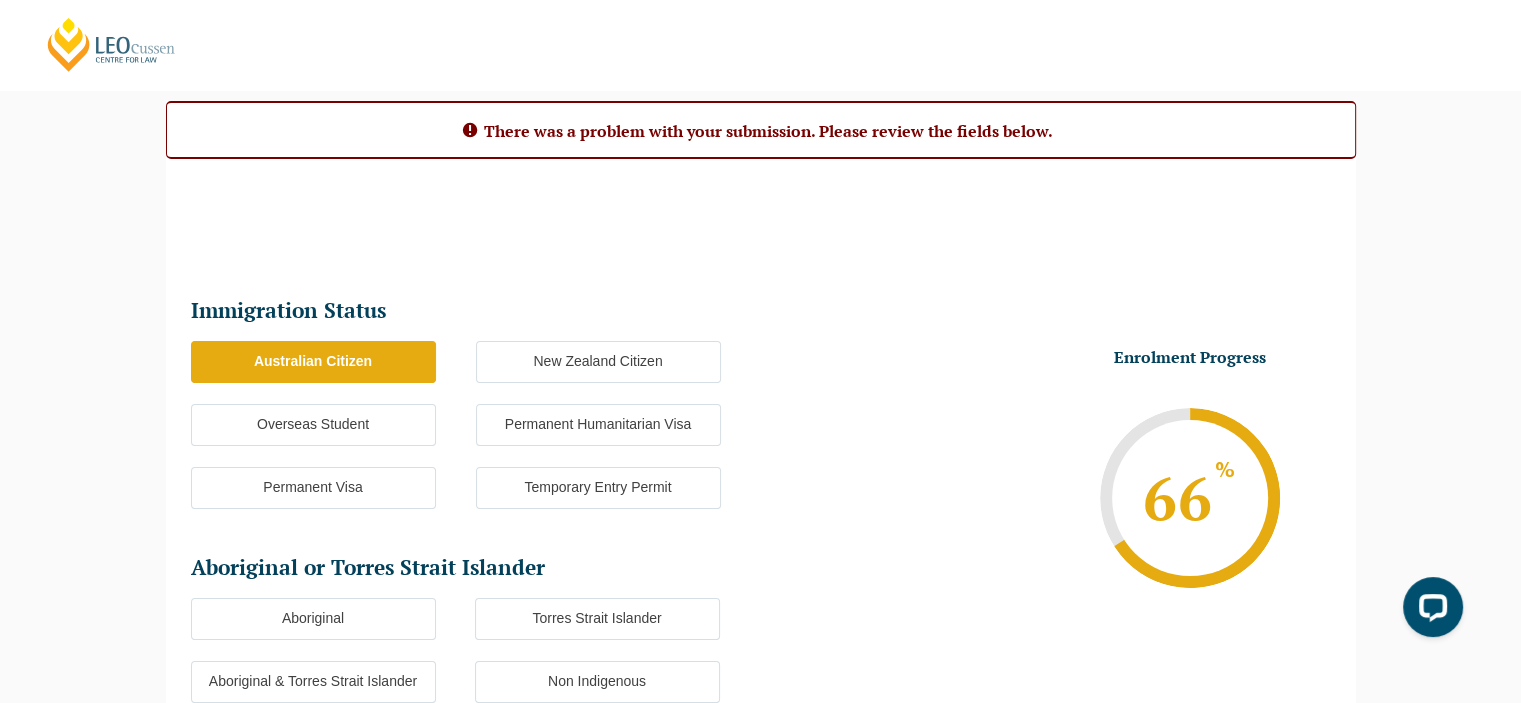scroll, scrollTop: 0, scrollLeft: 0, axis: both 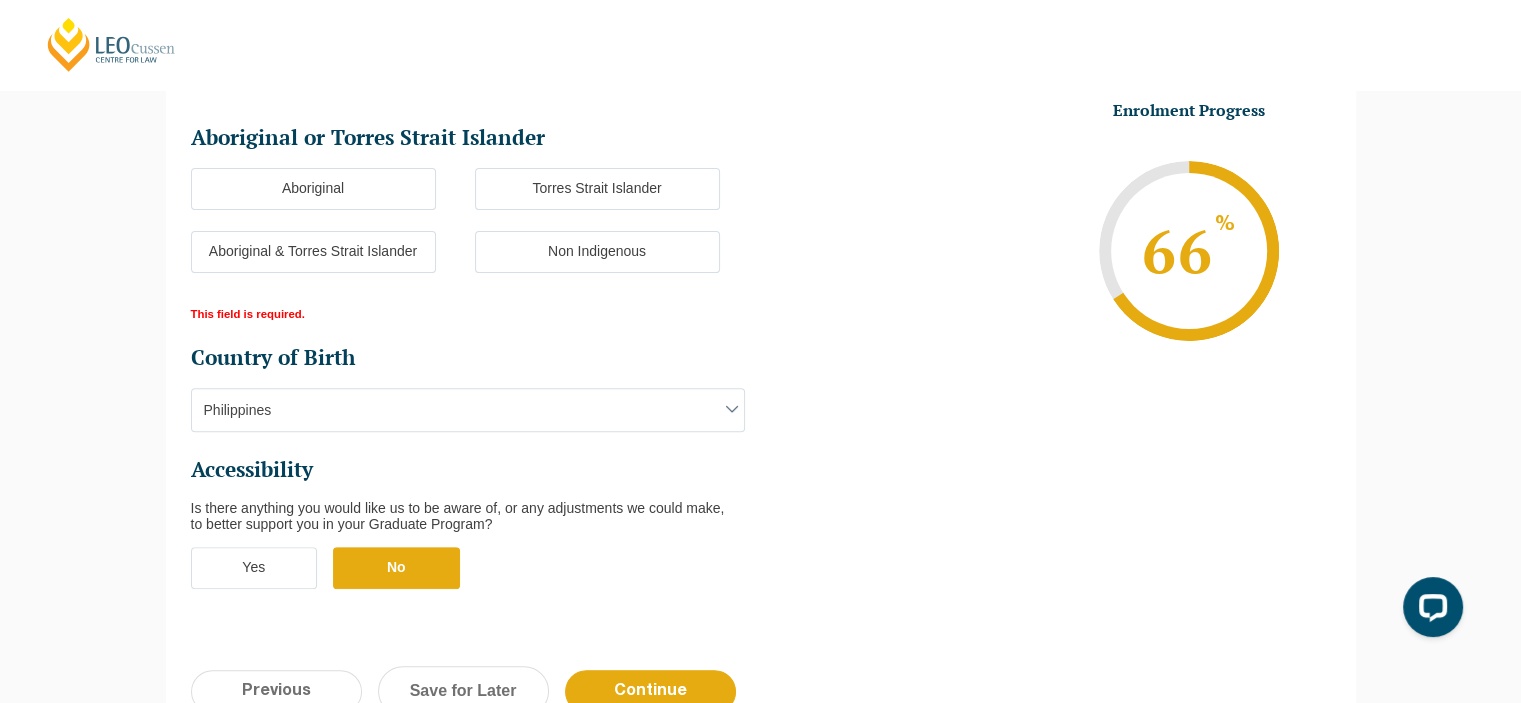 click on "This field is required." at bounding box center (467, 310) 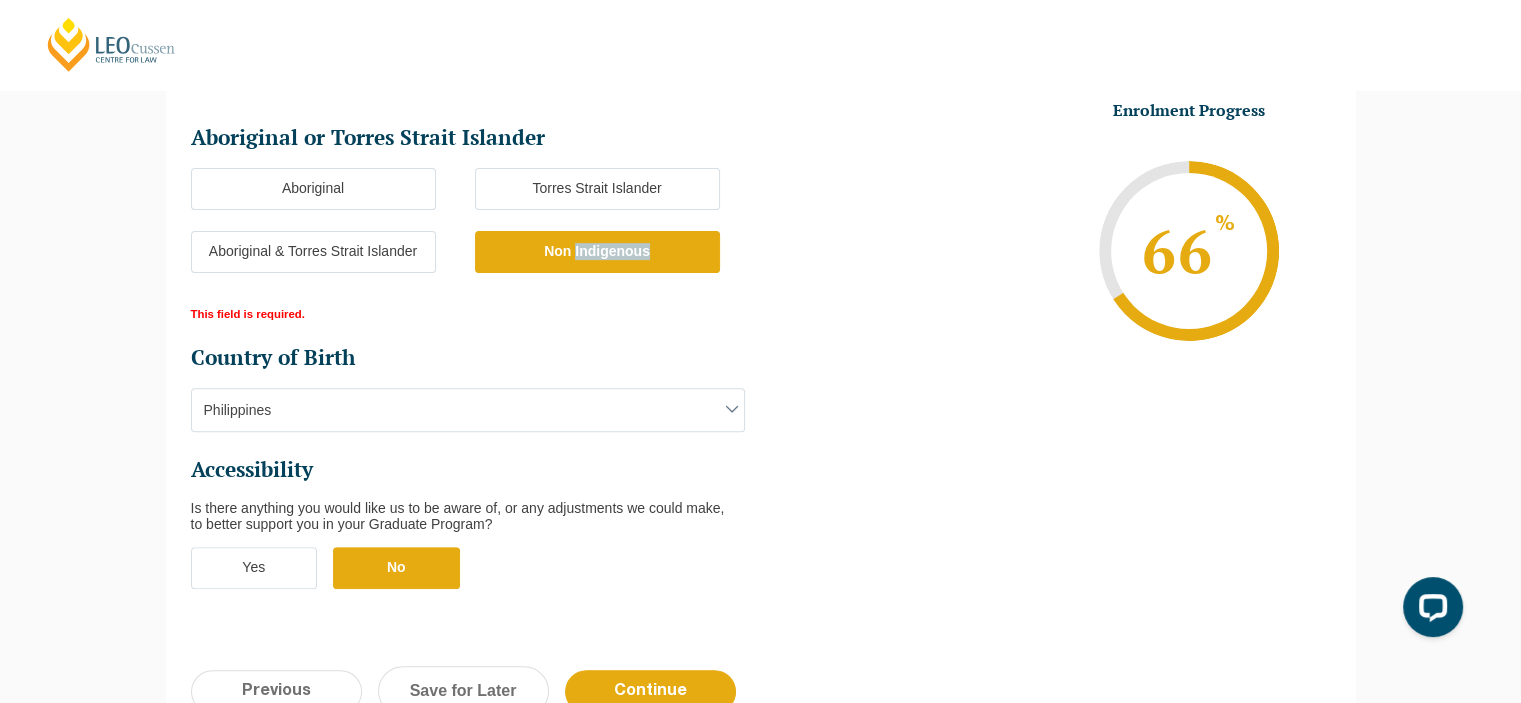 click on "Non Indigenous" at bounding box center [597, 252] 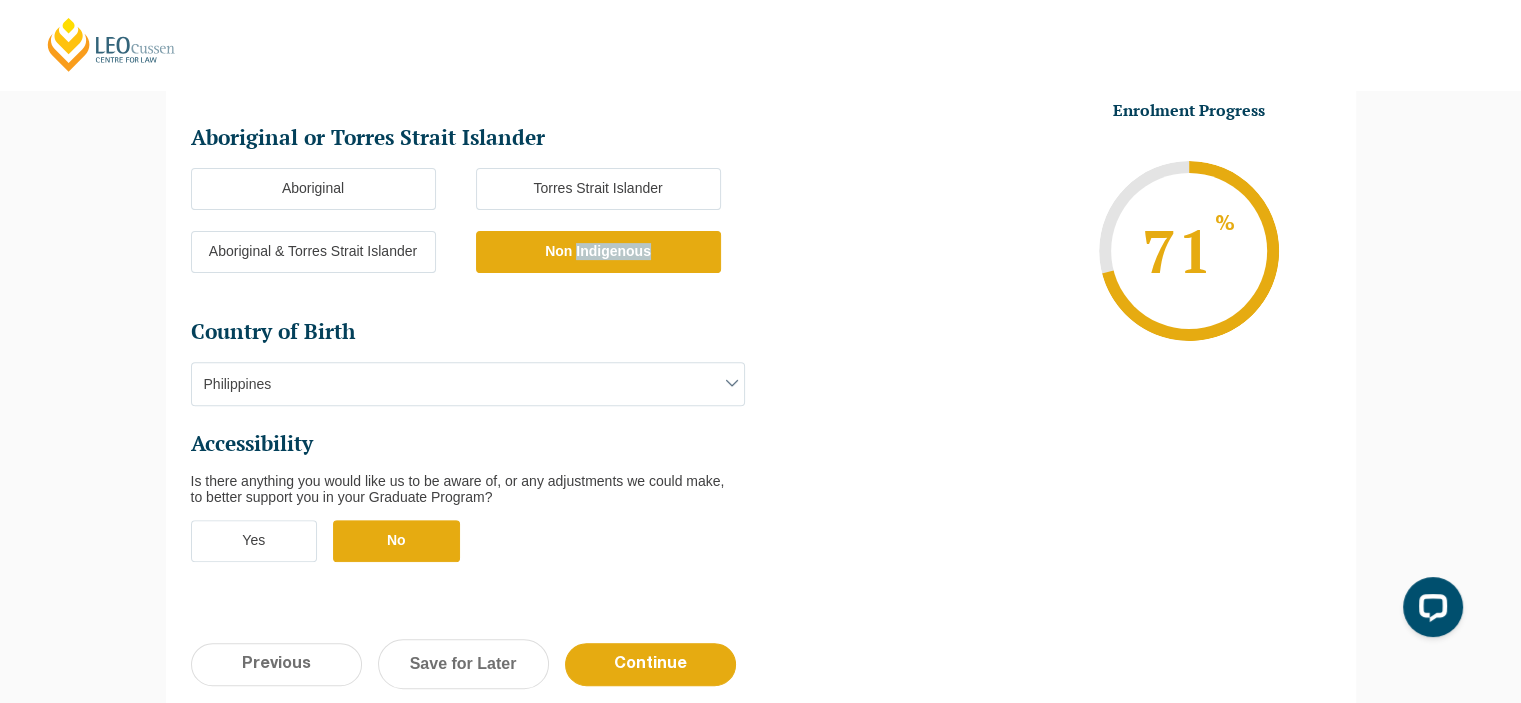 click on "Continue" at bounding box center [650, 664] 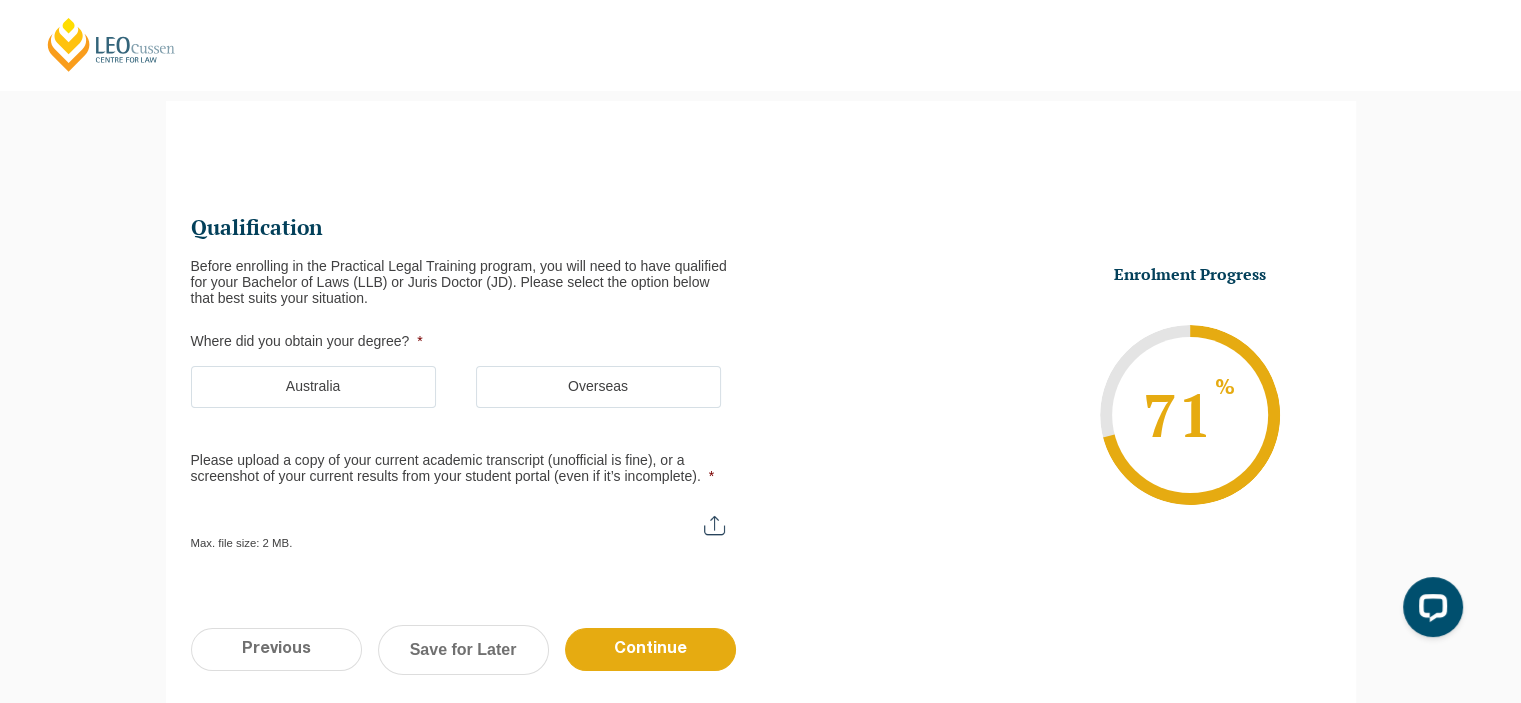 scroll, scrollTop: 0, scrollLeft: 0, axis: both 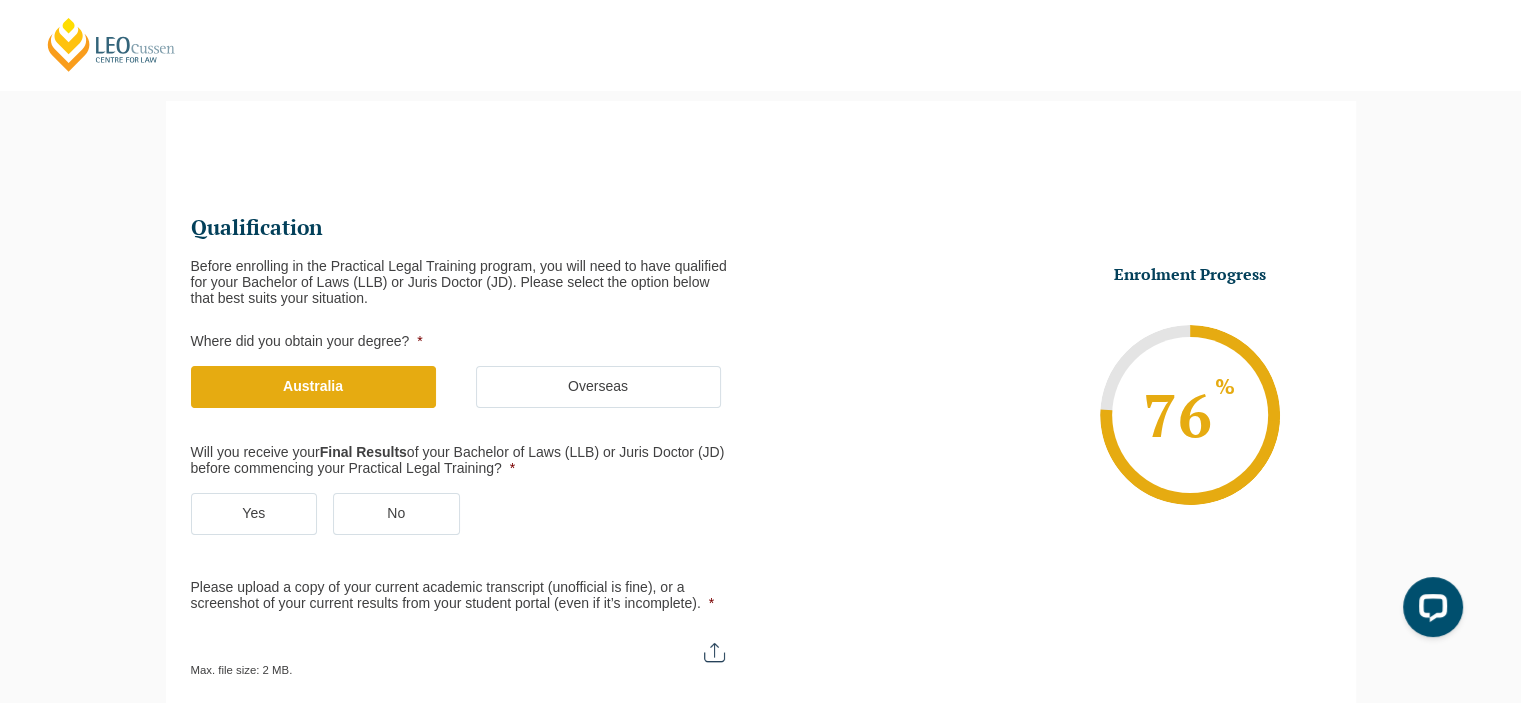 click on "Yes" at bounding box center (254, 514) 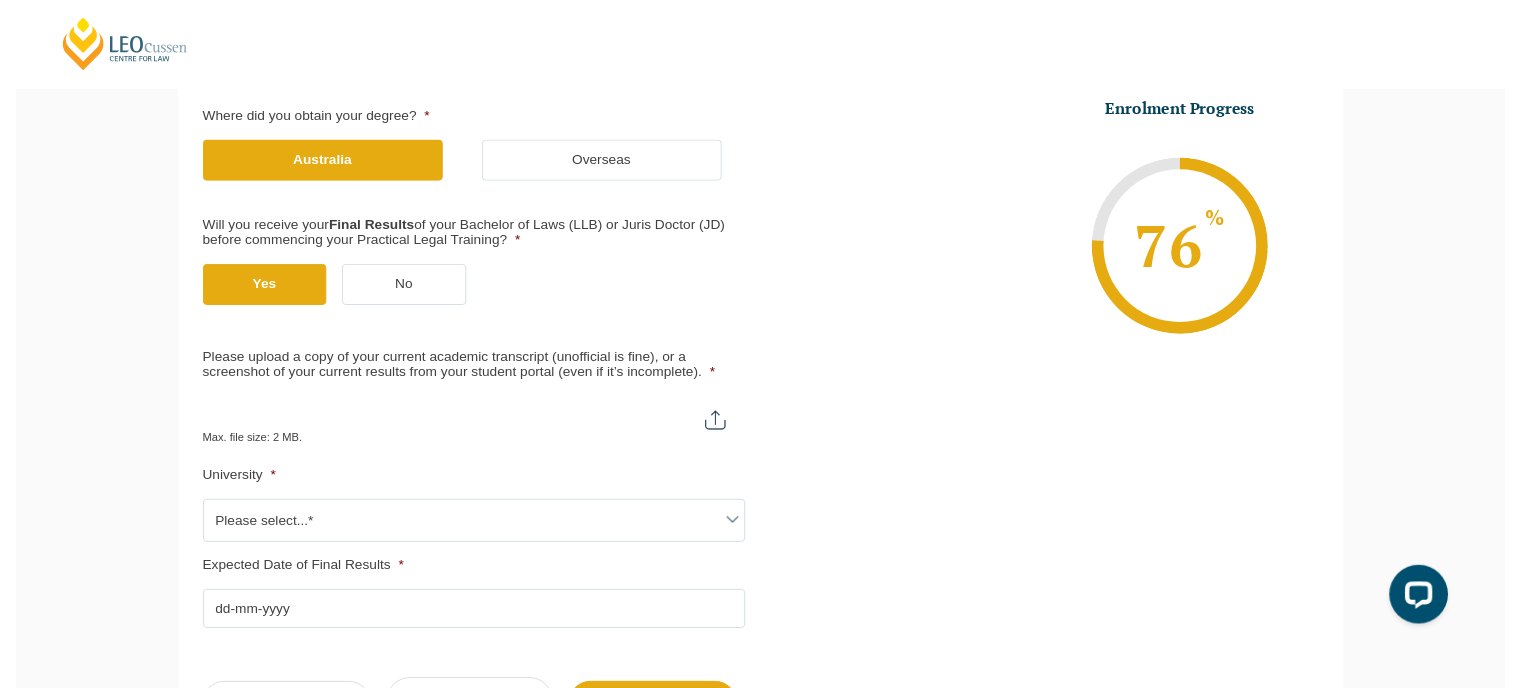 scroll, scrollTop: 400, scrollLeft: 0, axis: vertical 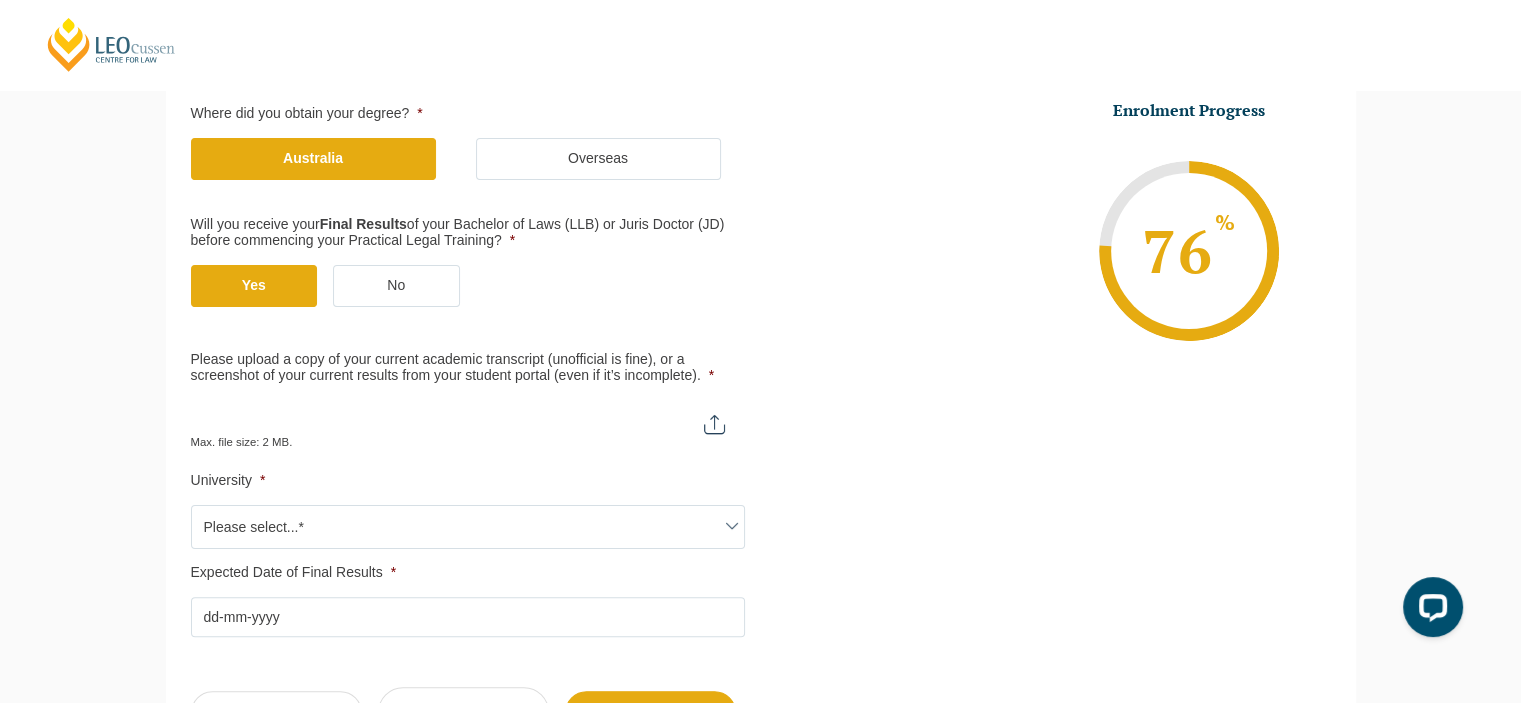 click on "Please upload a copy of your current academic transcript (unofficial is fine), or a screenshot of your current results from your student portal (even if it’s incomplete). *" at bounding box center (468, 417) 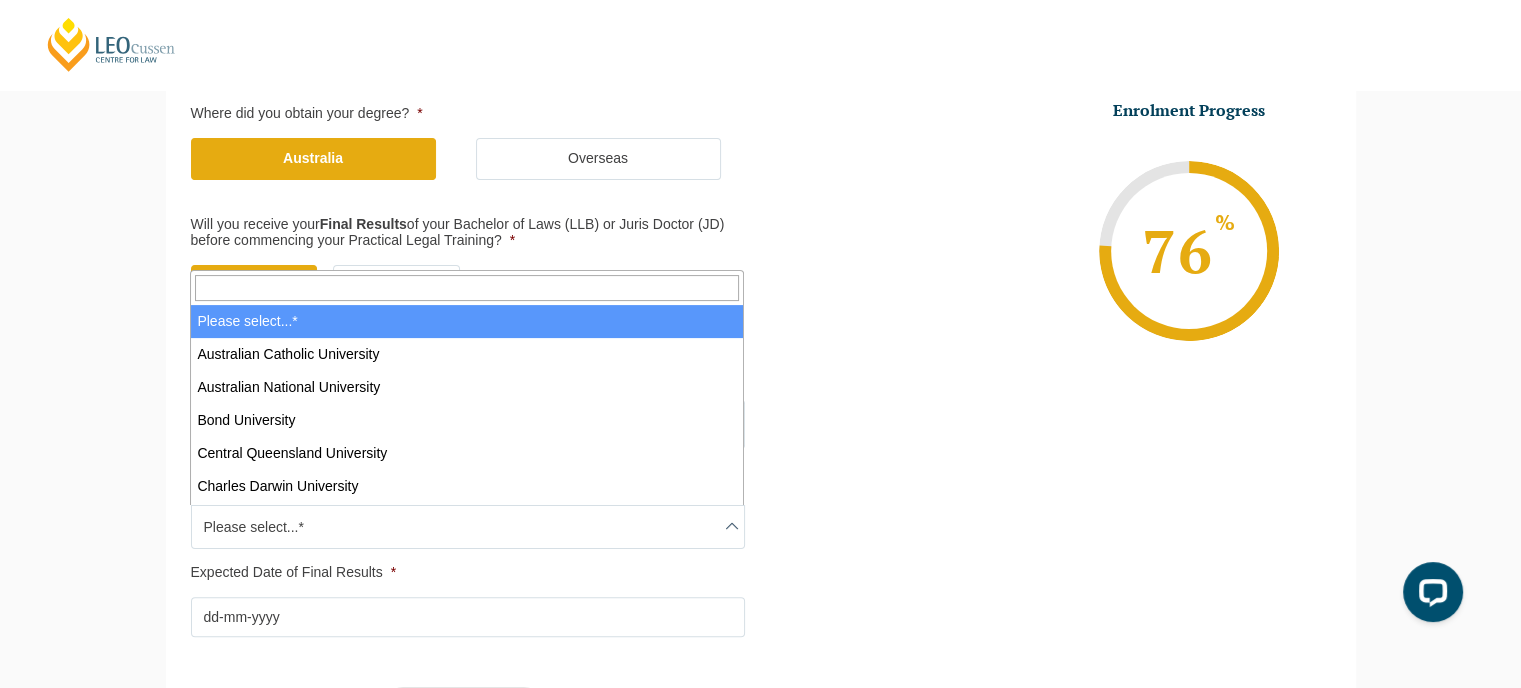 click at bounding box center [732, 526] 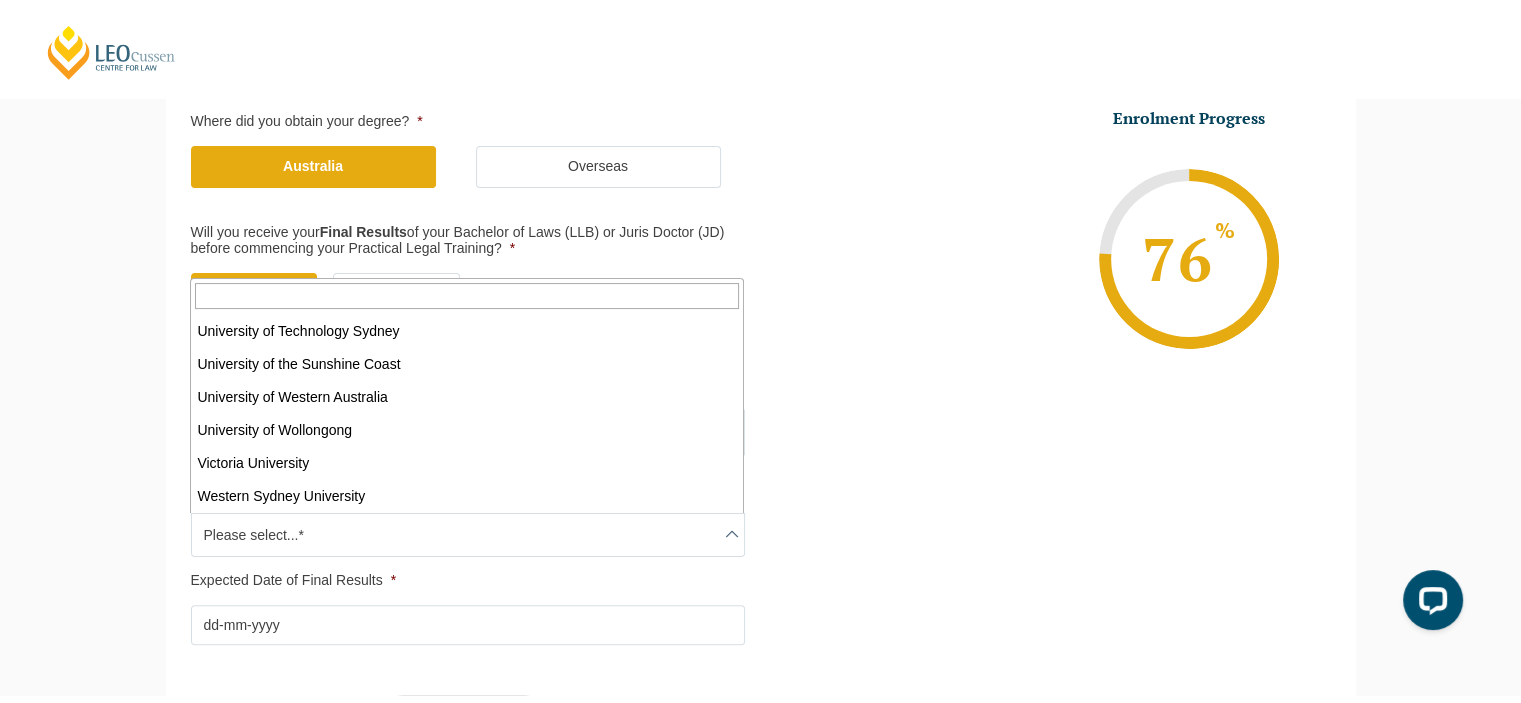 scroll, scrollTop: 1219, scrollLeft: 0, axis: vertical 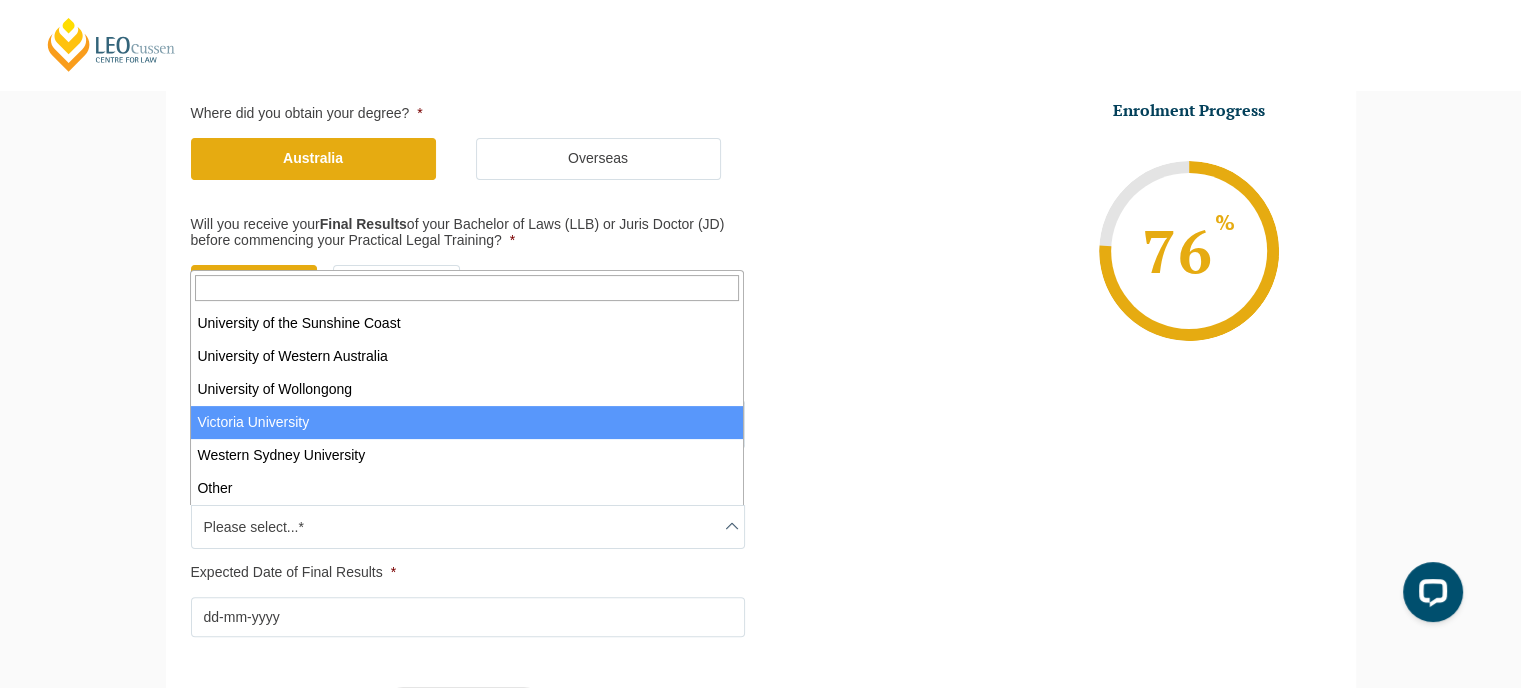 select on "Victoria University" 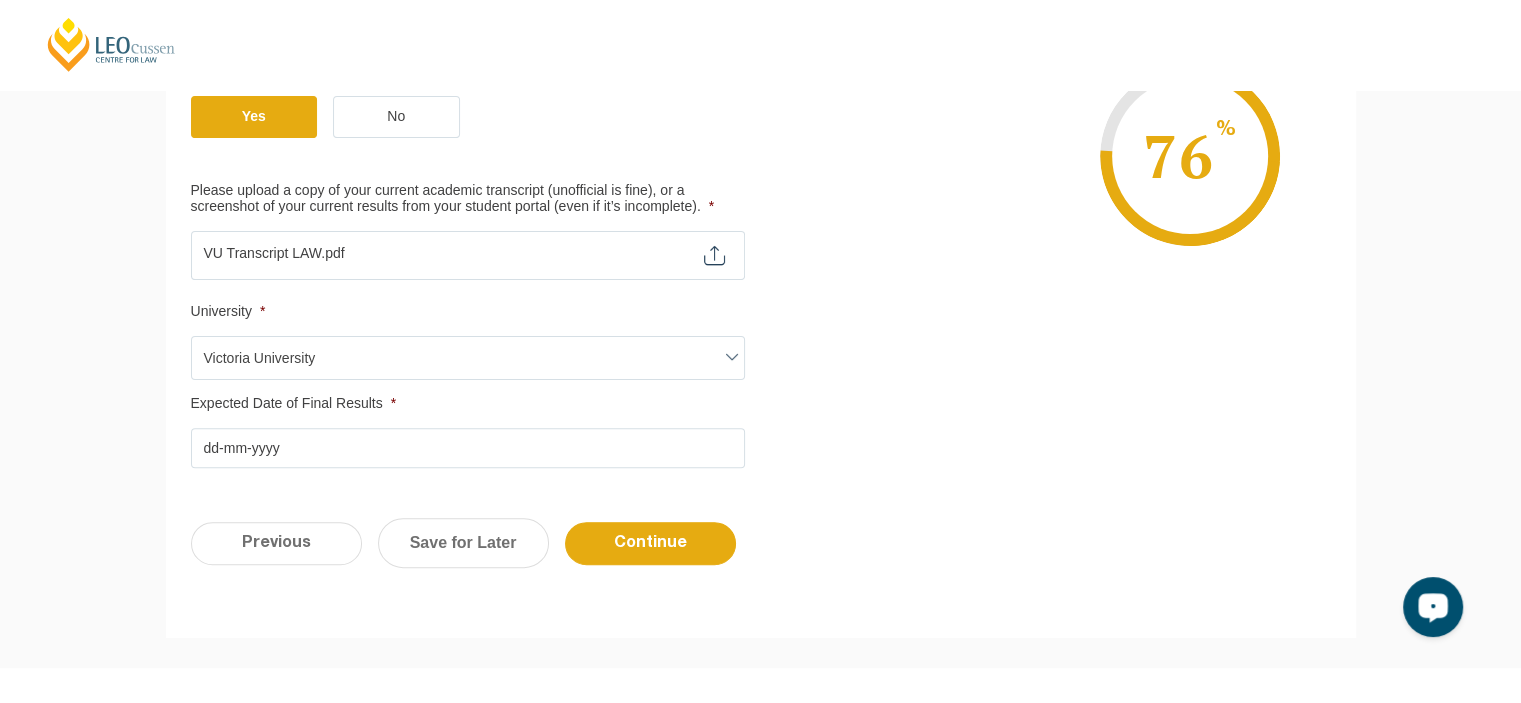 scroll, scrollTop: 583, scrollLeft: 0, axis: vertical 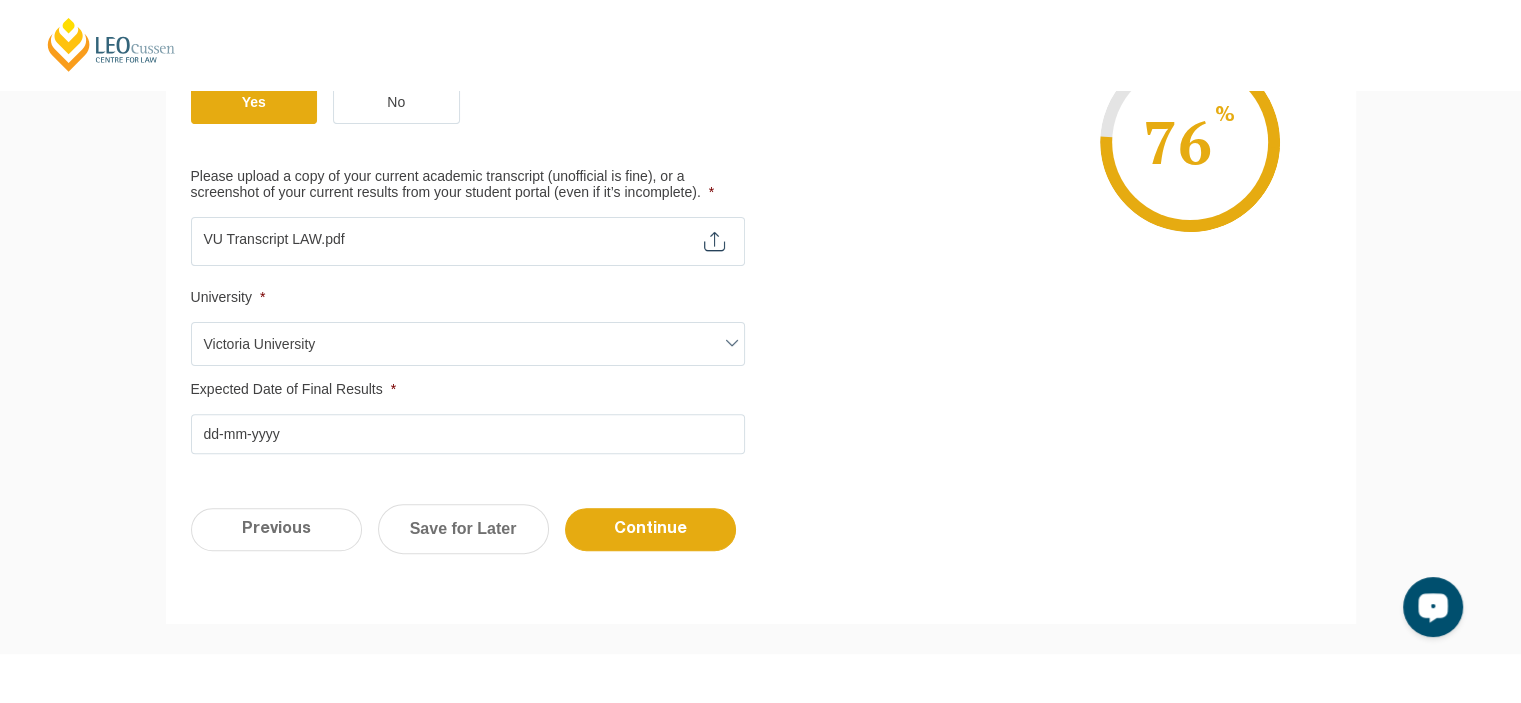 click on "Continue" at bounding box center [650, 529] 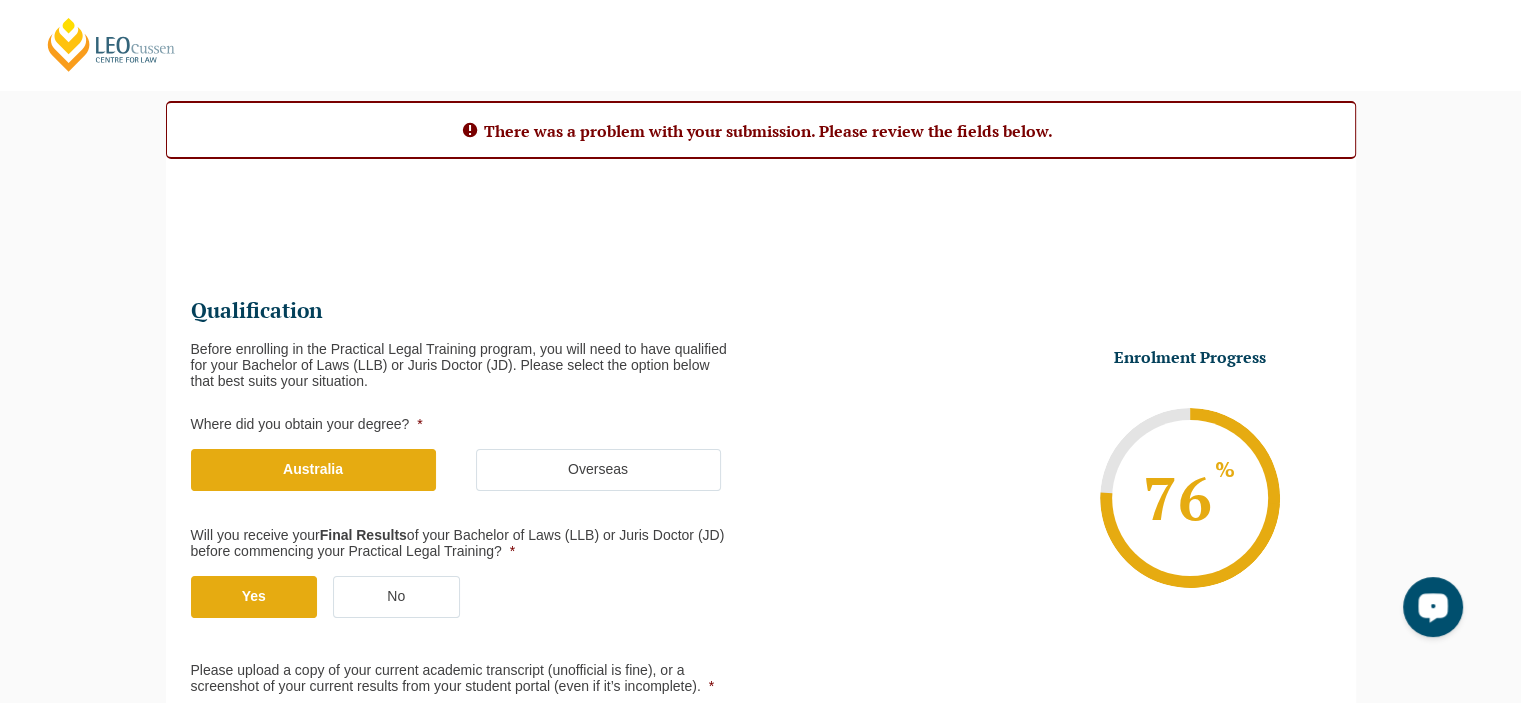 scroll, scrollTop: 0, scrollLeft: 0, axis: both 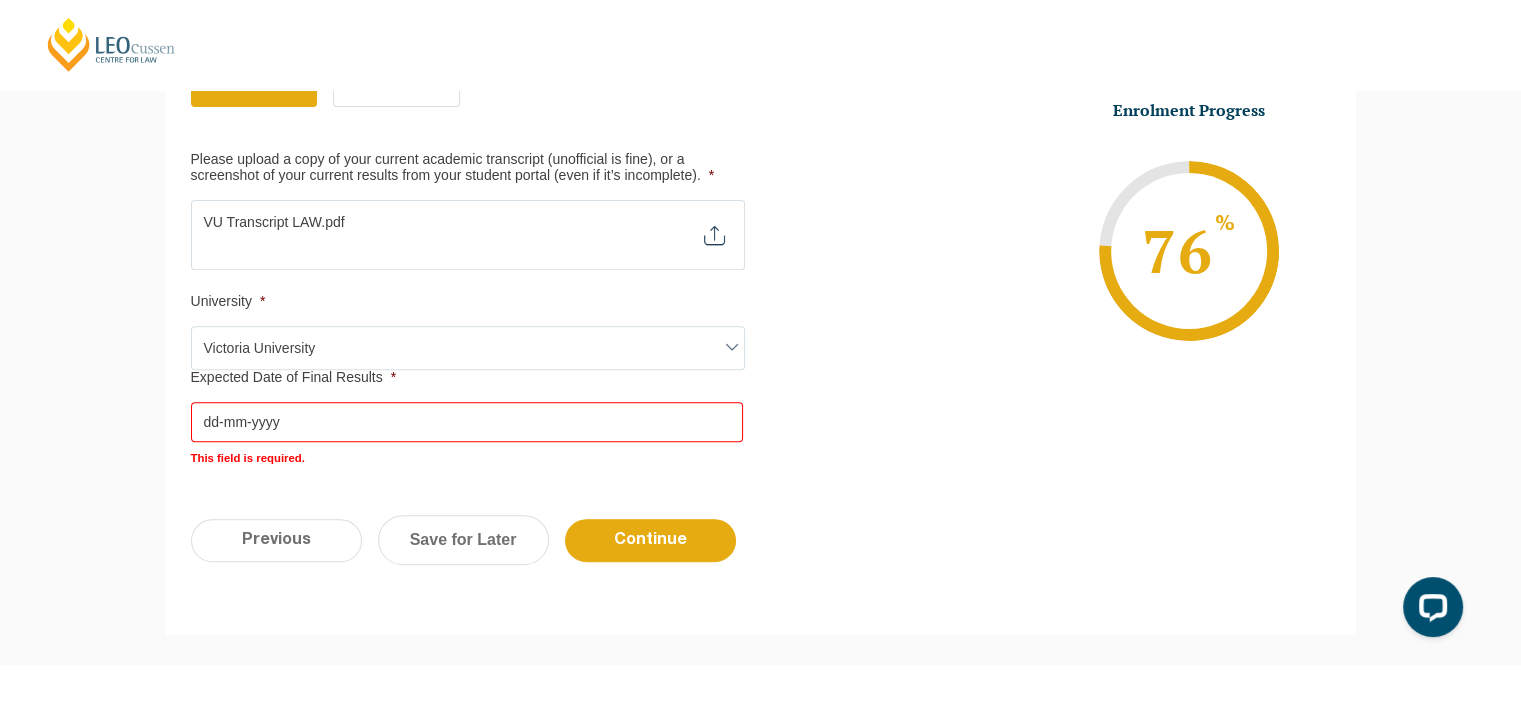 click on "Expected Date of Final Results *" at bounding box center (467, 422) 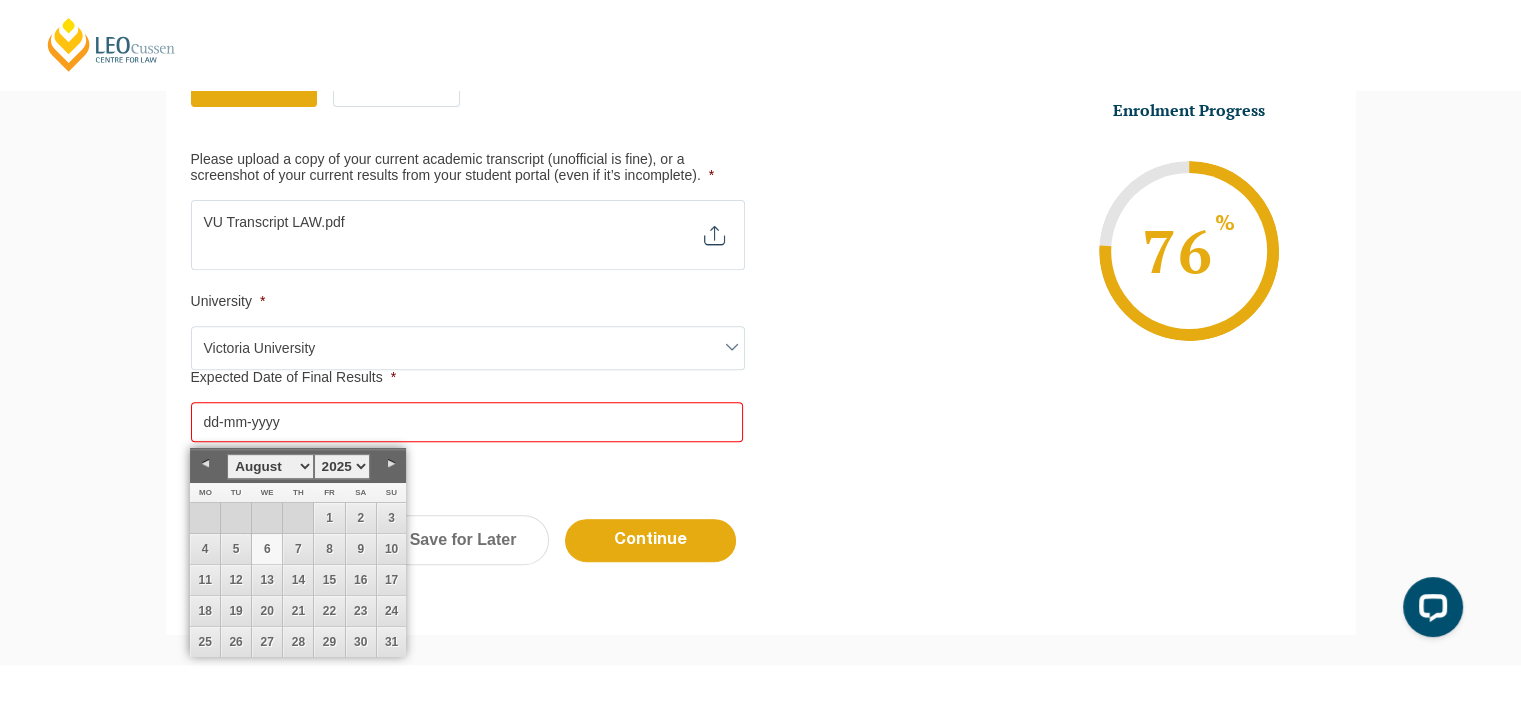 click on "January February March April May June July August September October November December" at bounding box center (270, 466) 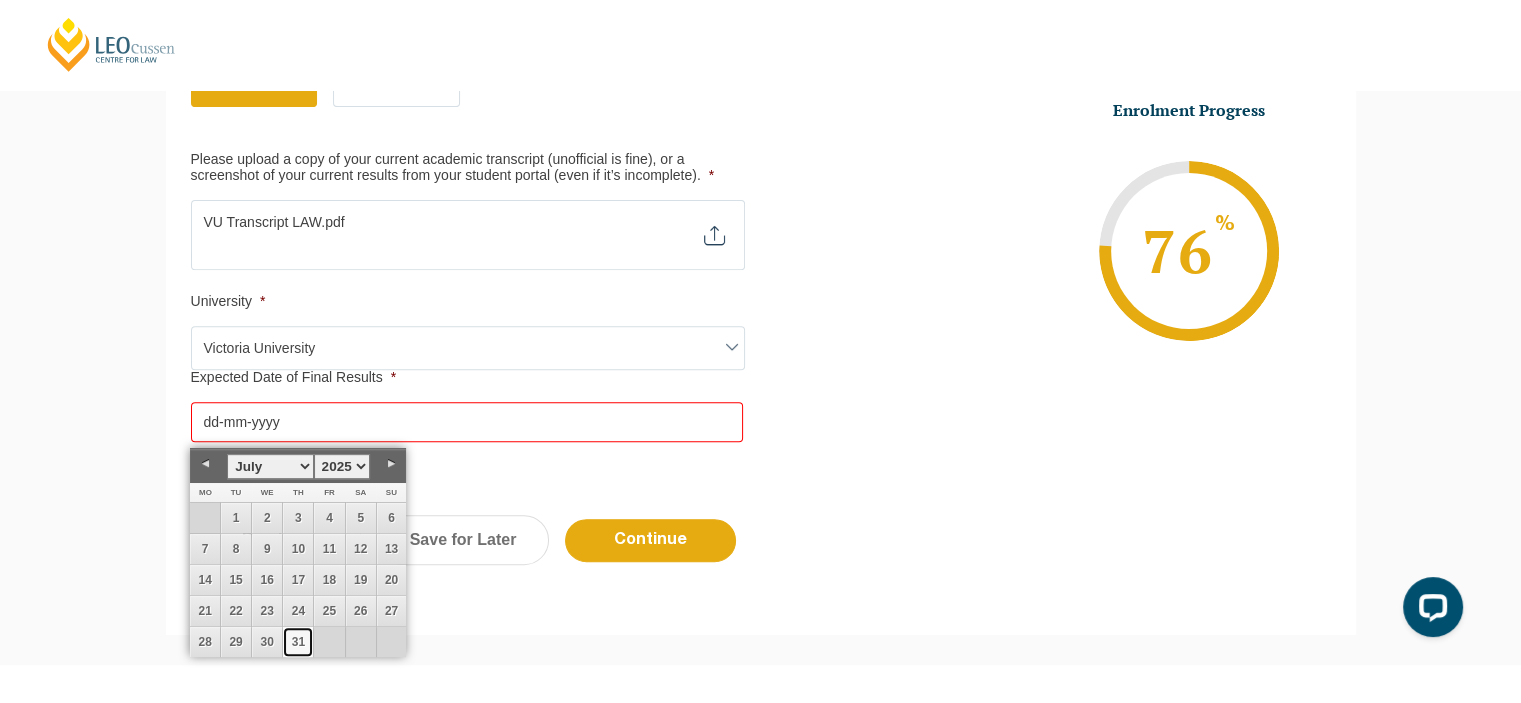 click on "31" at bounding box center (298, 642) 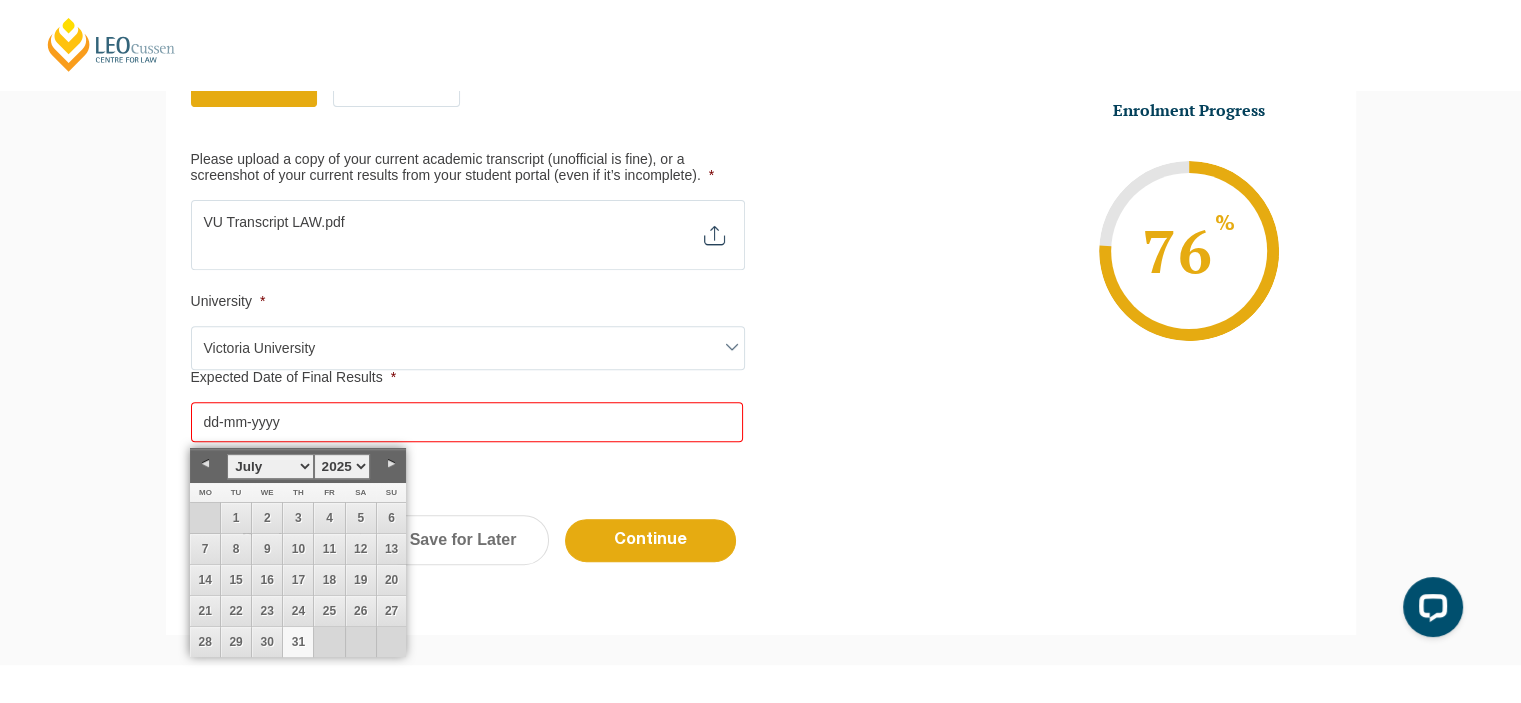 type on "31-07-2025" 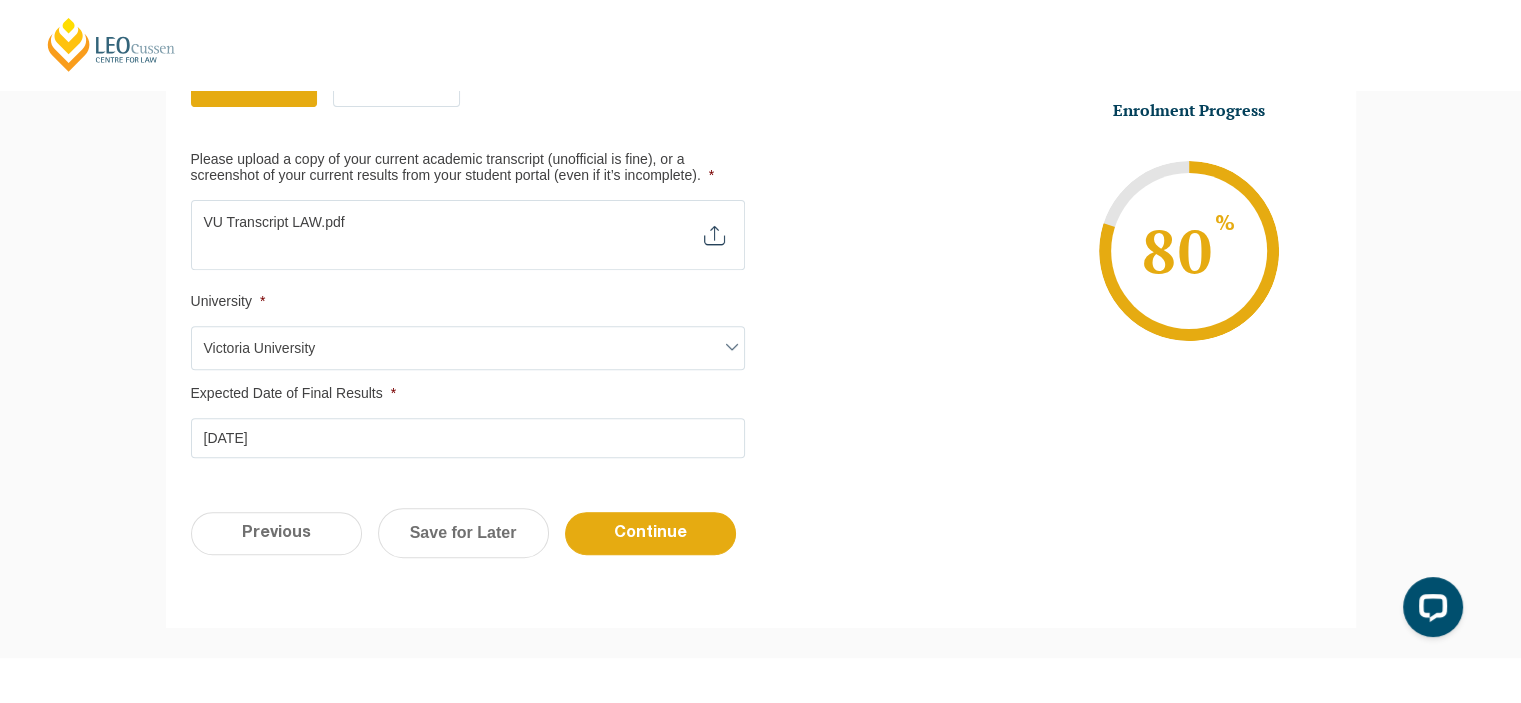 click on "Continue" at bounding box center (650, 533) 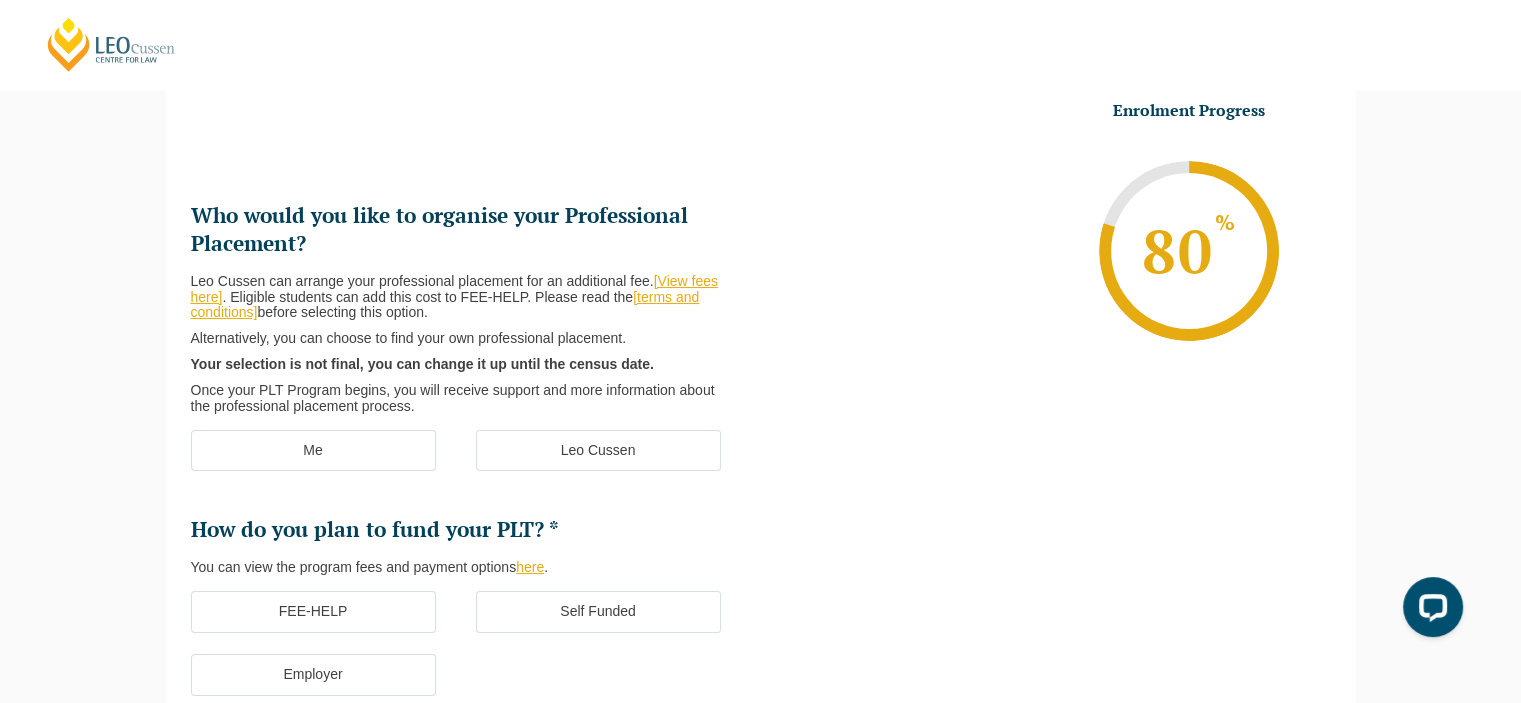scroll, scrollTop: 0, scrollLeft: 0, axis: both 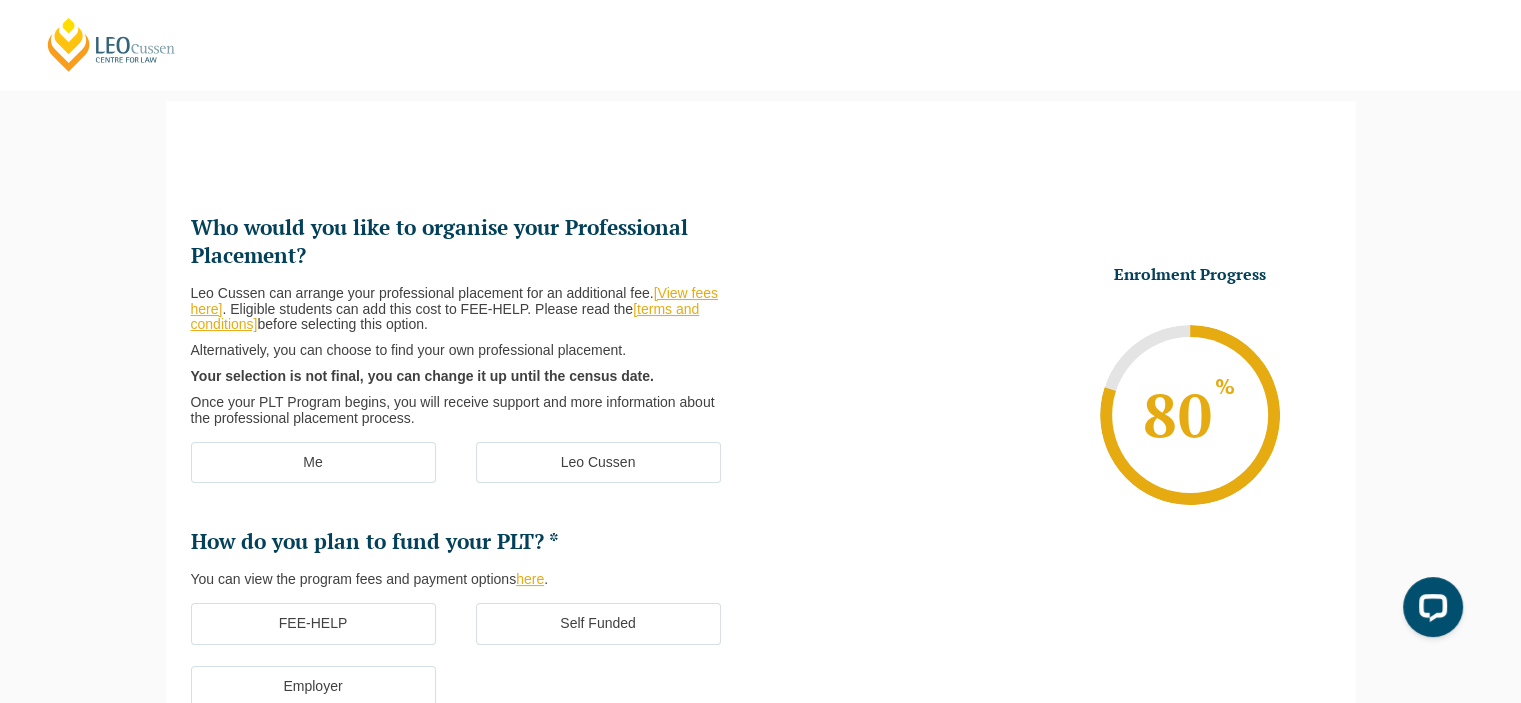 click on "Leo Cussen" at bounding box center [598, 463] 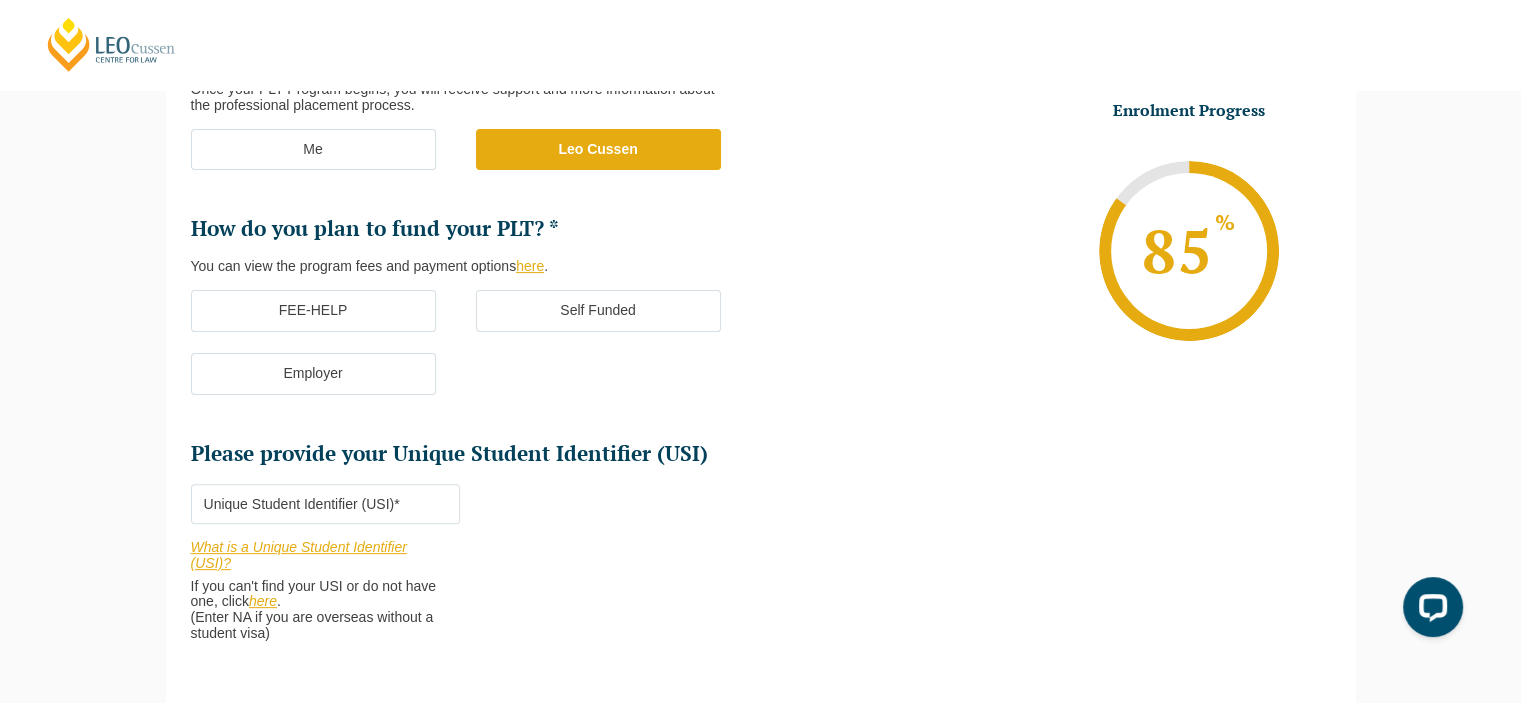 scroll, scrollTop: 493, scrollLeft: 0, axis: vertical 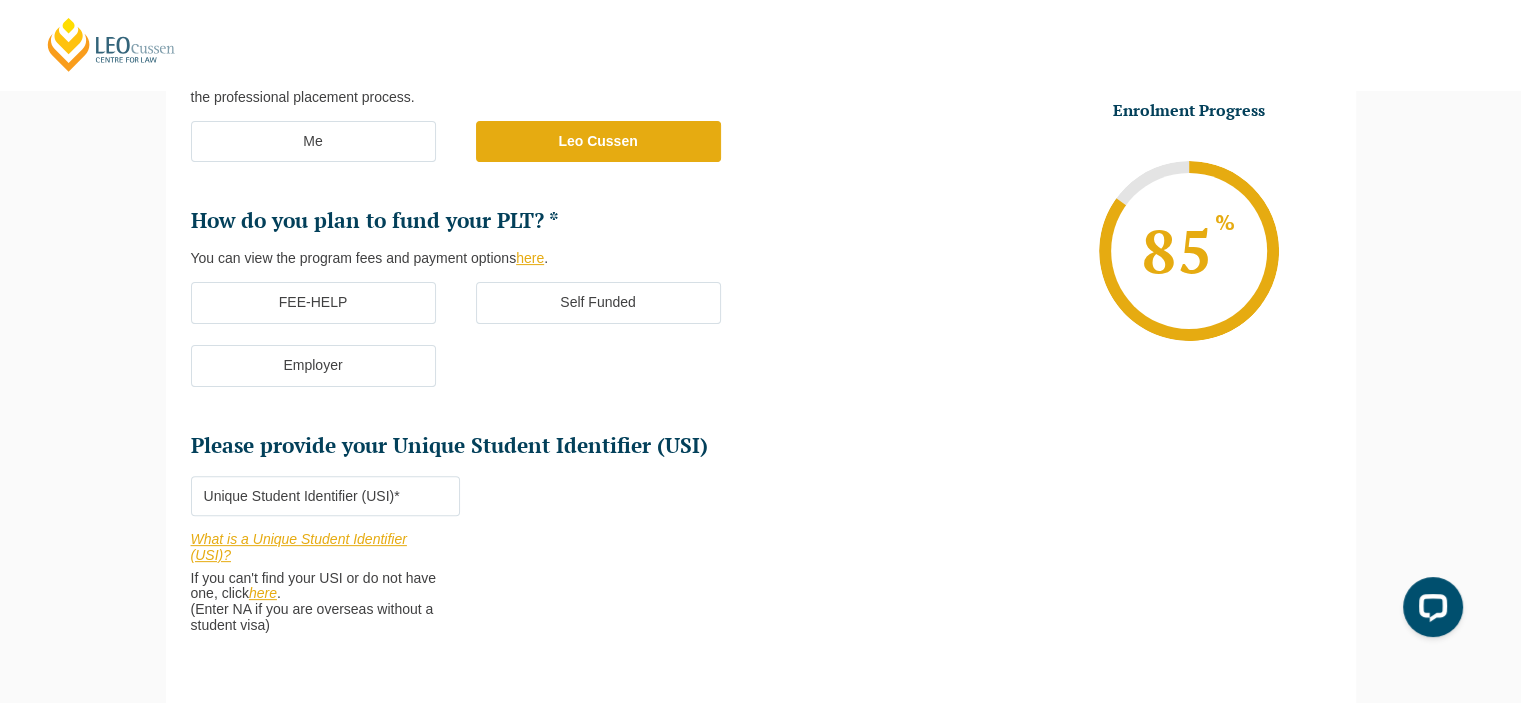 click on "FEE-HELP" at bounding box center [313, 303] 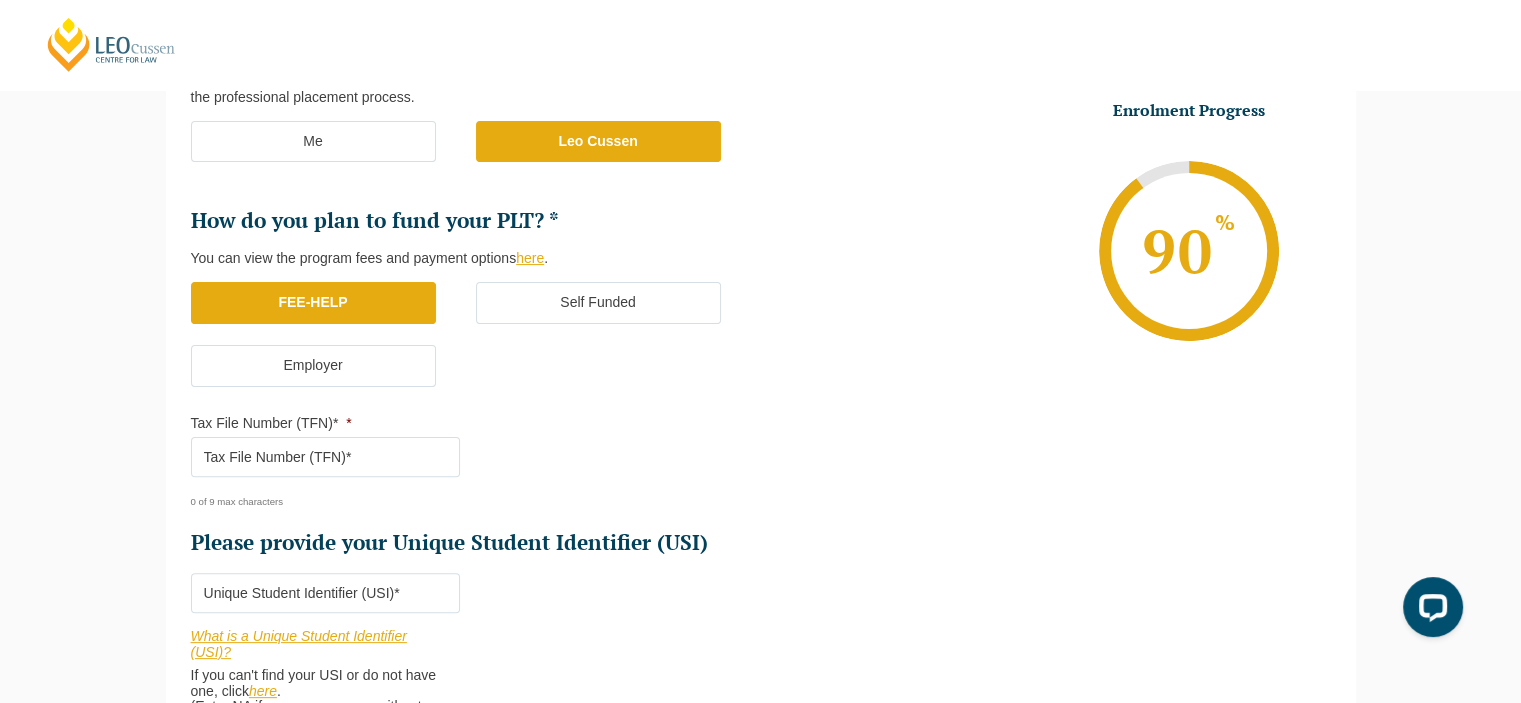 click on "Tax File Number (TFN)* *" at bounding box center (325, 457) 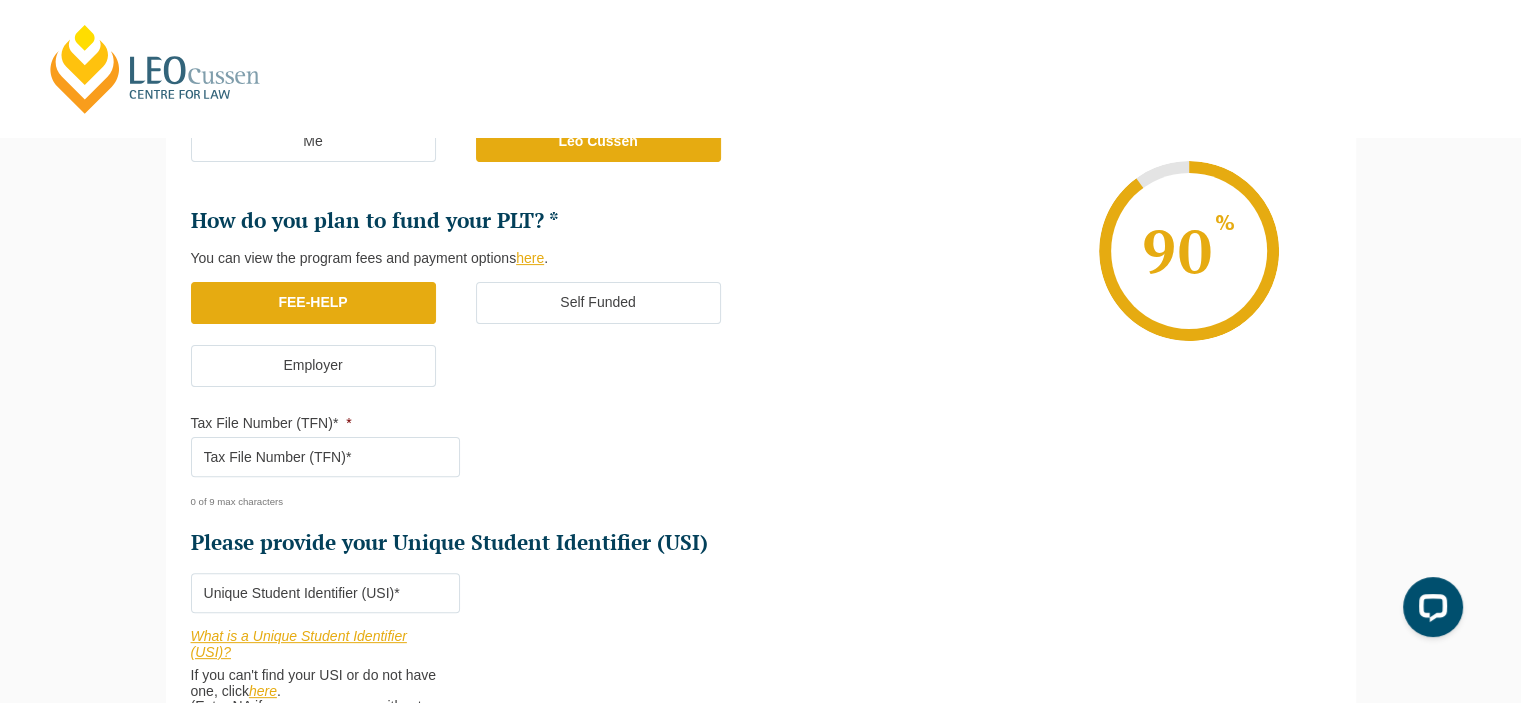 click on "Tax File Number (TFN)* *" at bounding box center [325, 457] 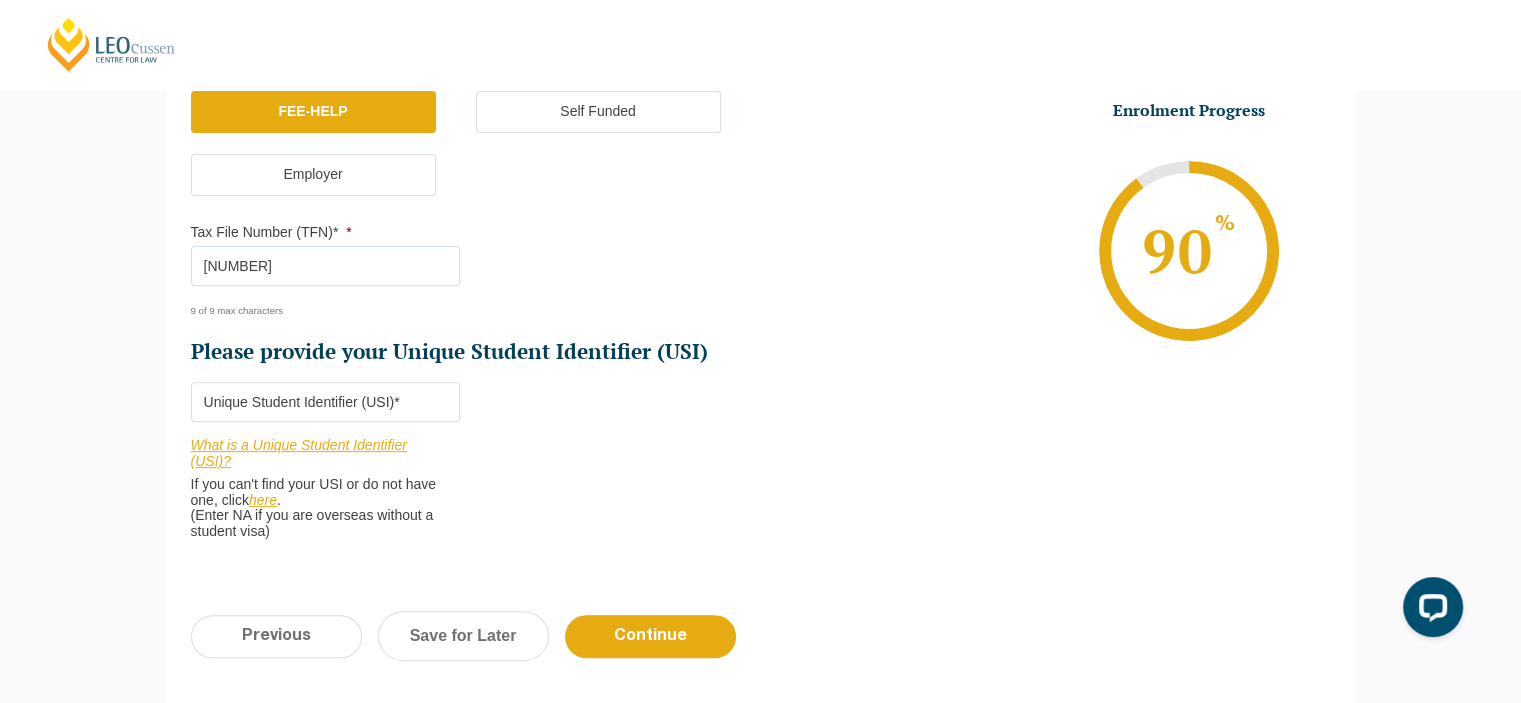 scroll, scrollTop: 688, scrollLeft: 0, axis: vertical 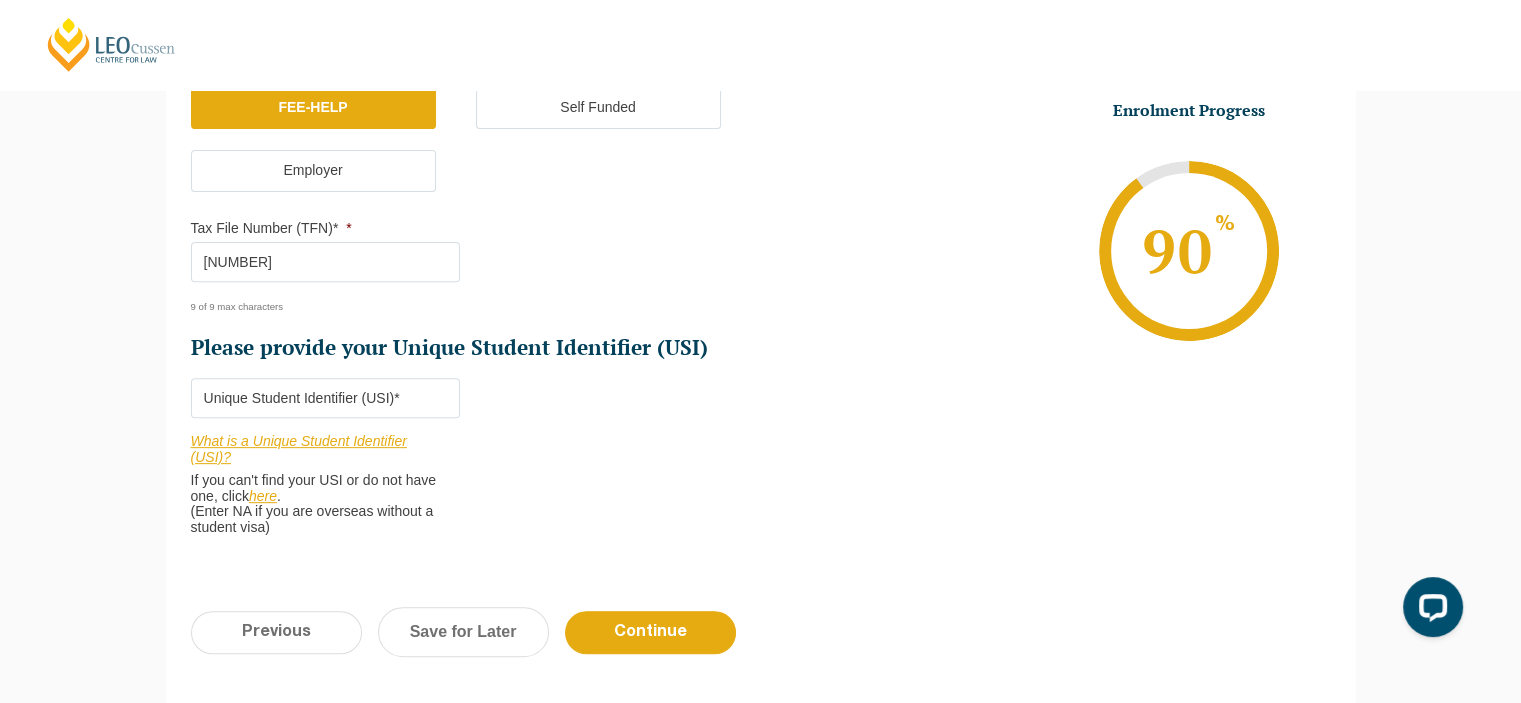 type on "147515233" 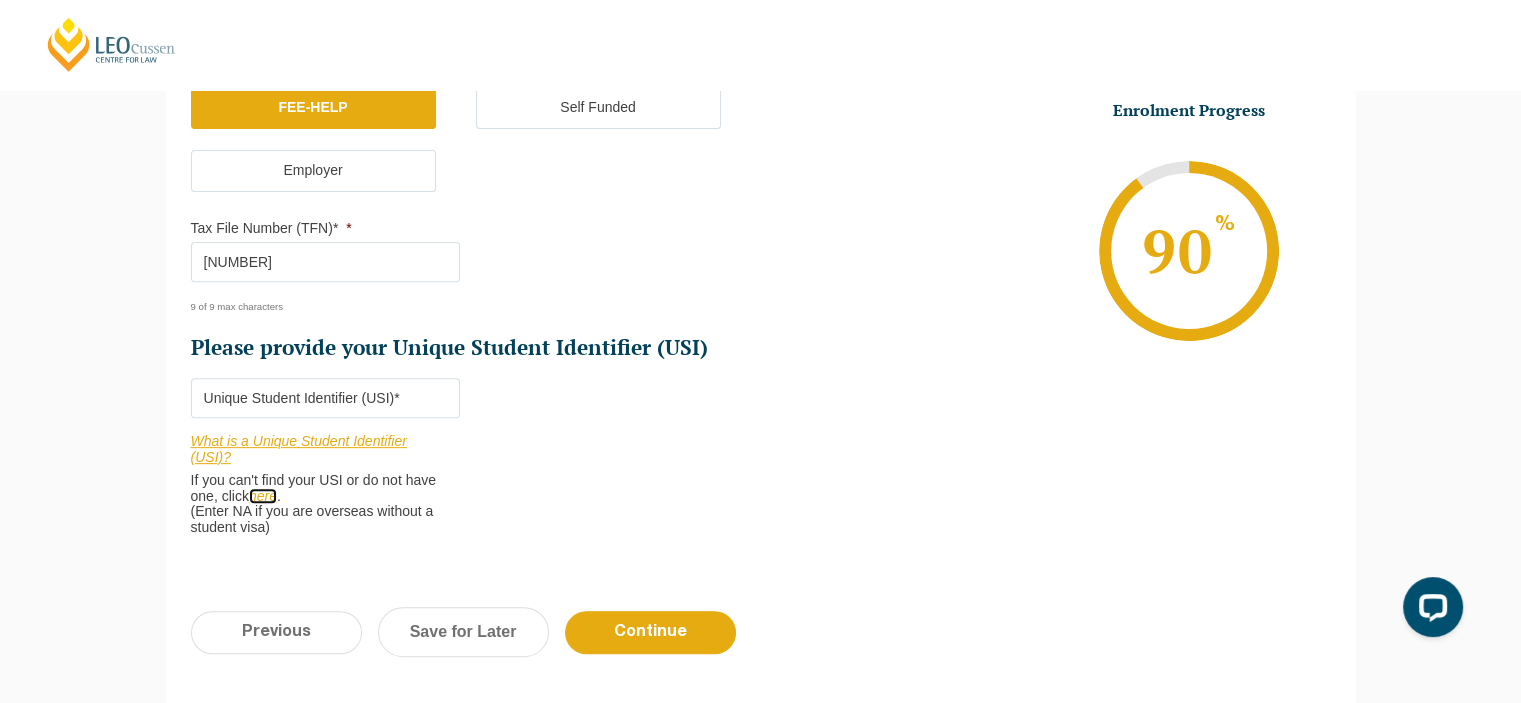 click on "here" at bounding box center [263, 496] 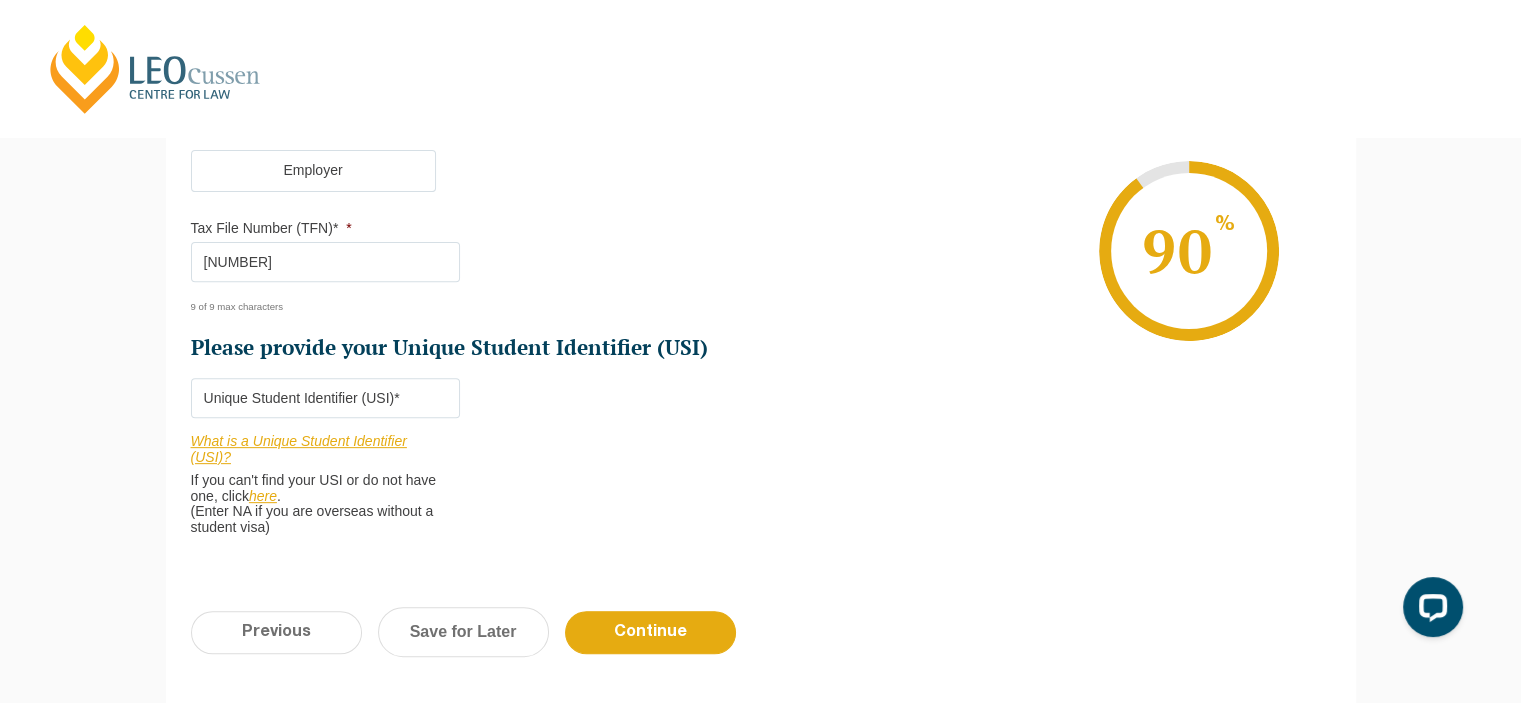 click on "Continue" at bounding box center (650, 632) 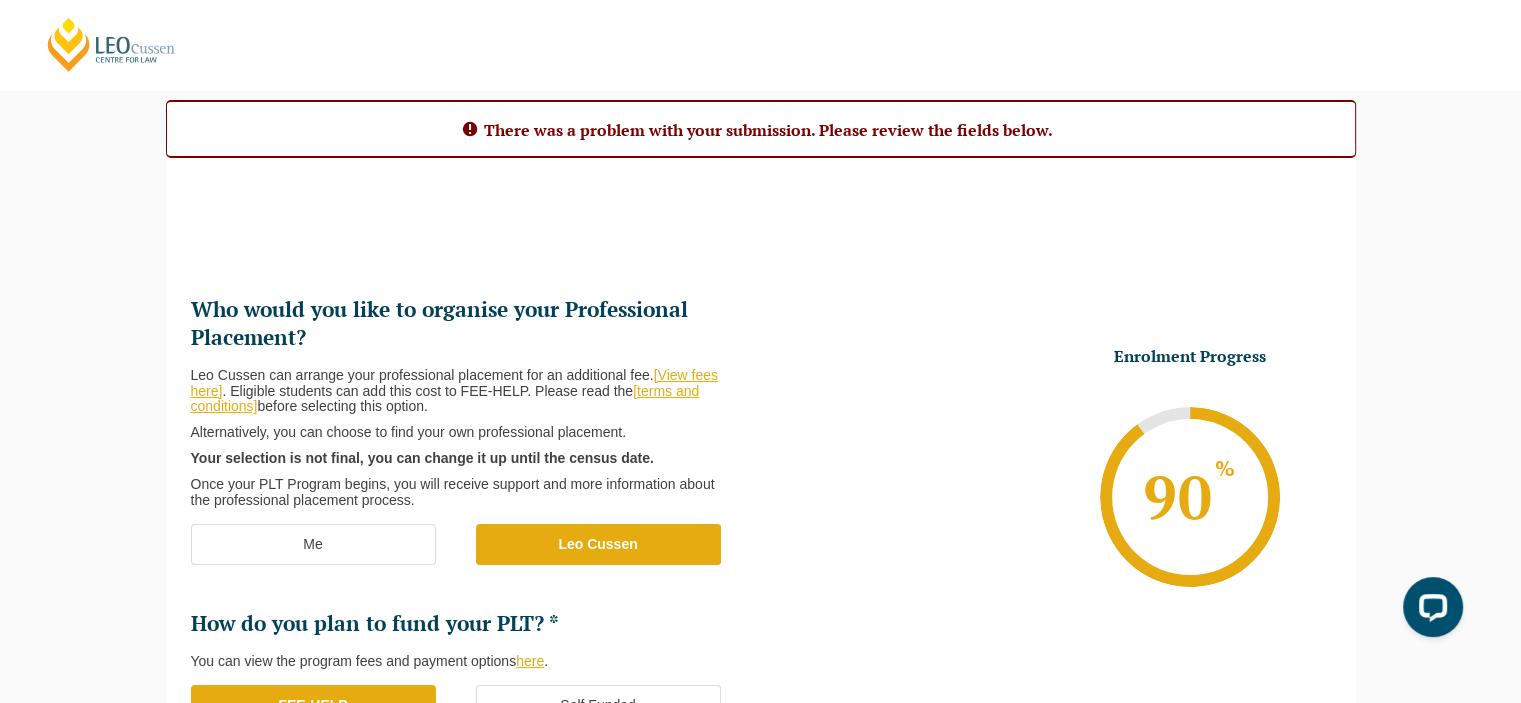 scroll, scrollTop: 0, scrollLeft: 0, axis: both 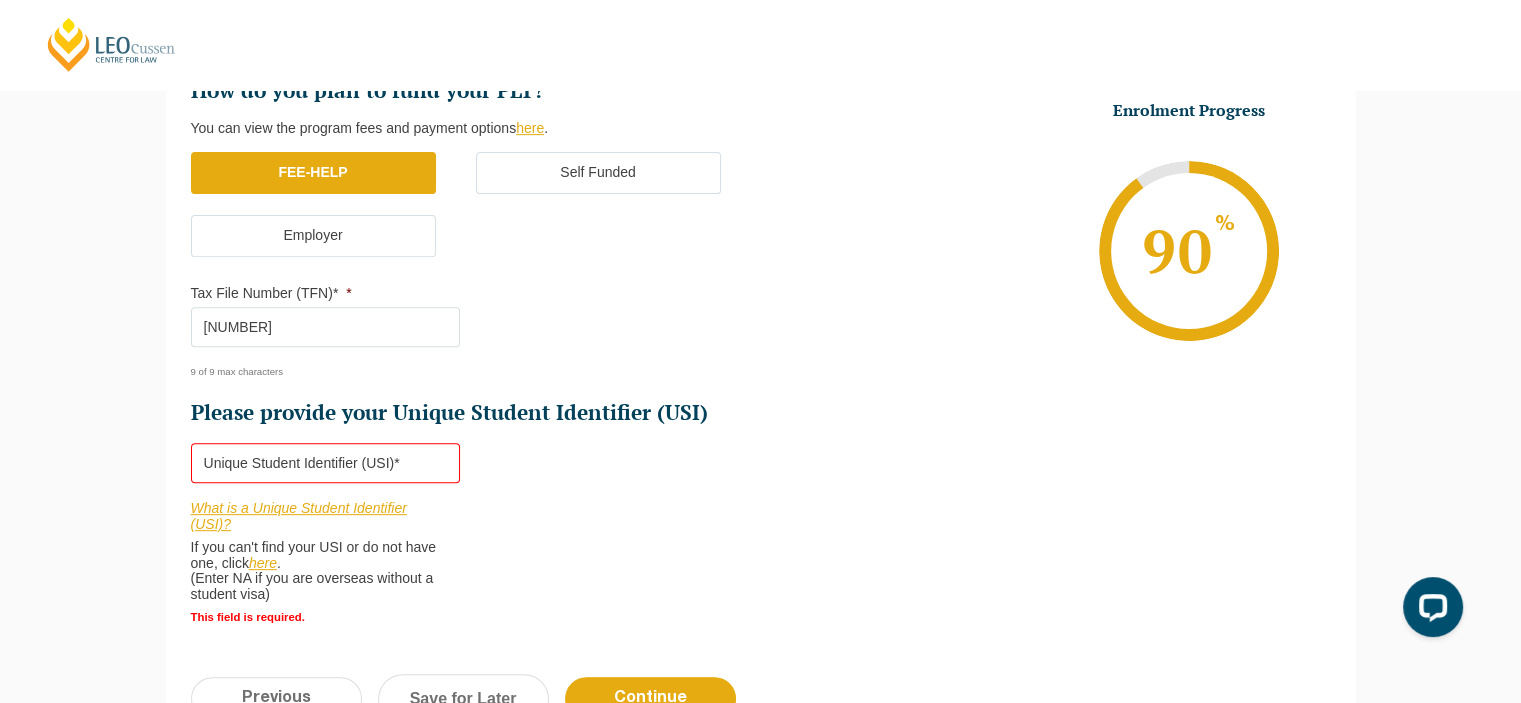 drag, startPoint x: 1492, startPoint y: 311, endPoint x: 1485, endPoint y: 360, distance: 49.497475 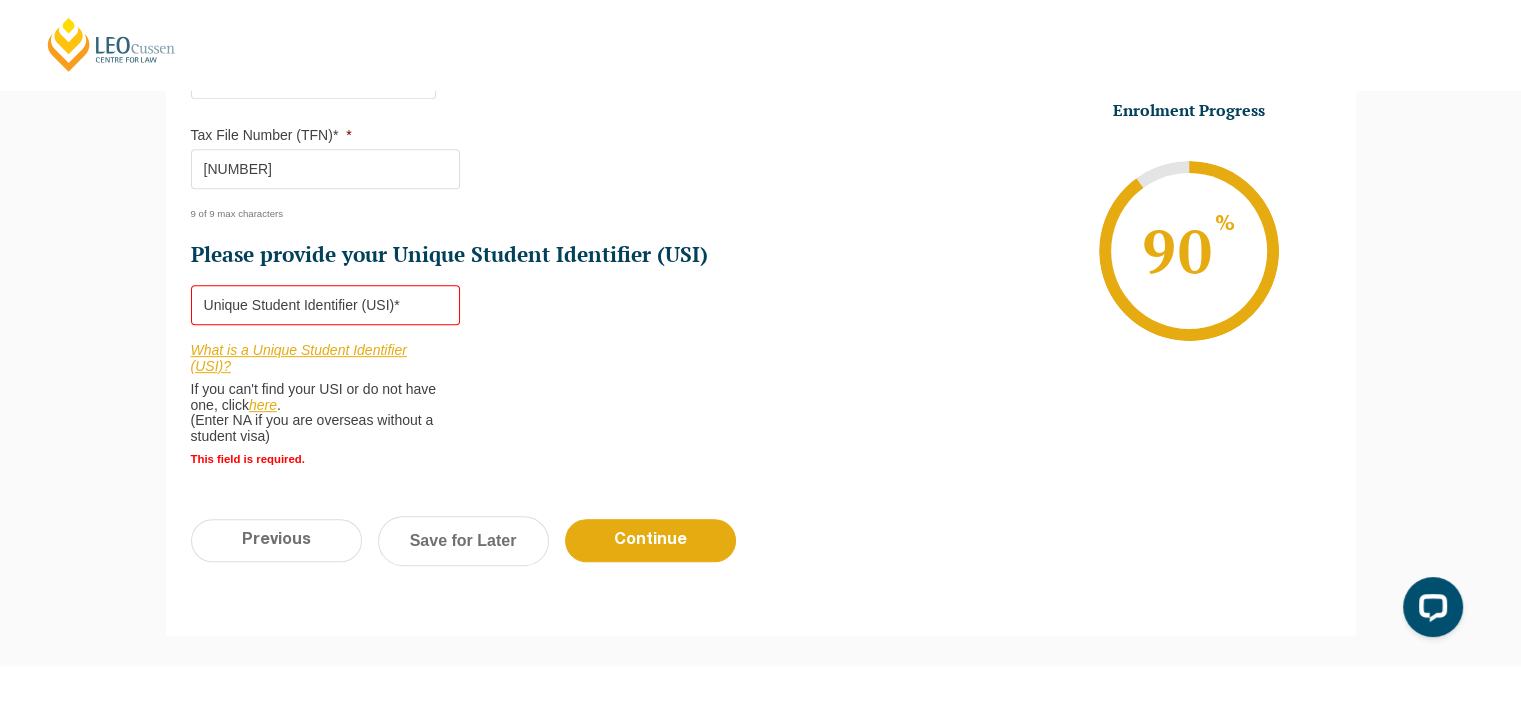 scroll, scrollTop: 880, scrollLeft: 0, axis: vertical 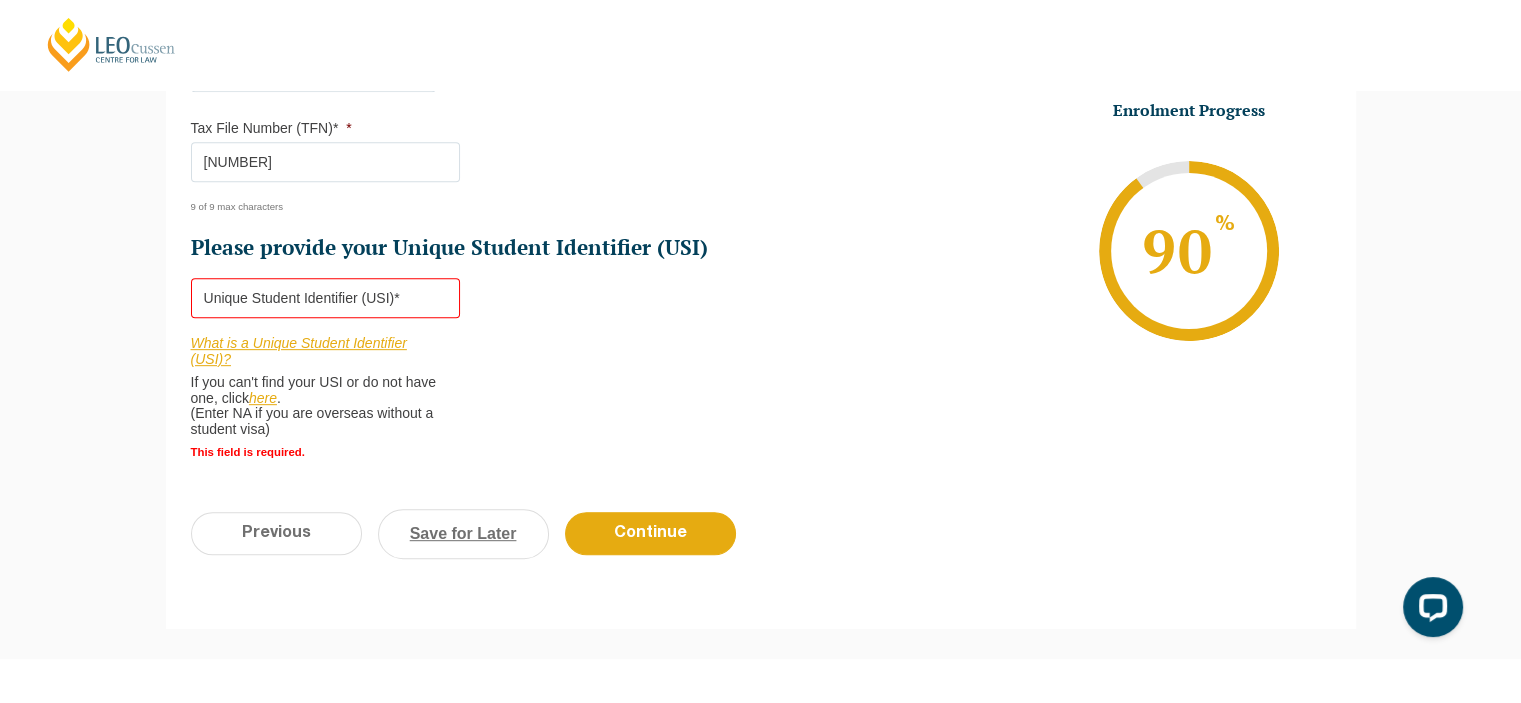 click on "Save for Later" at bounding box center [463, 534] 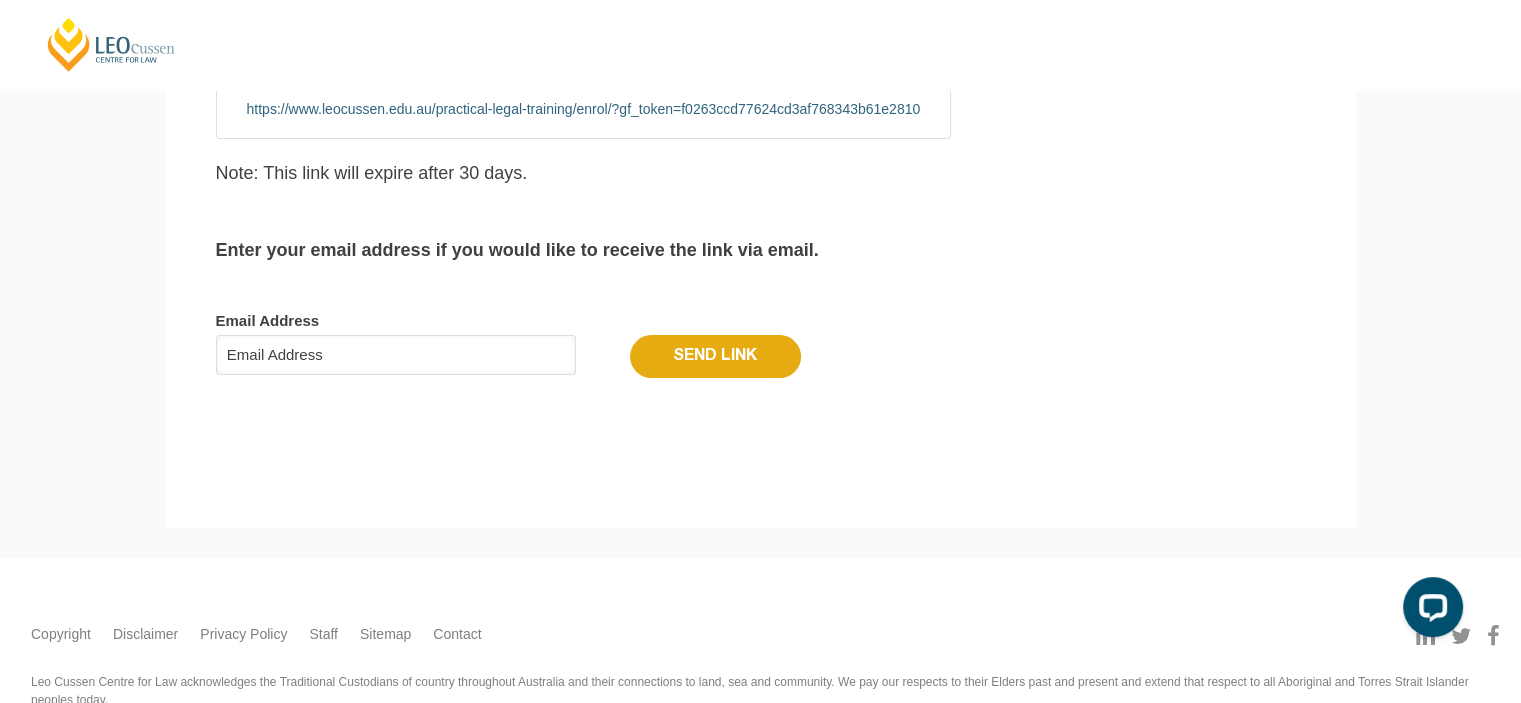 scroll, scrollTop: 67, scrollLeft: 0, axis: vertical 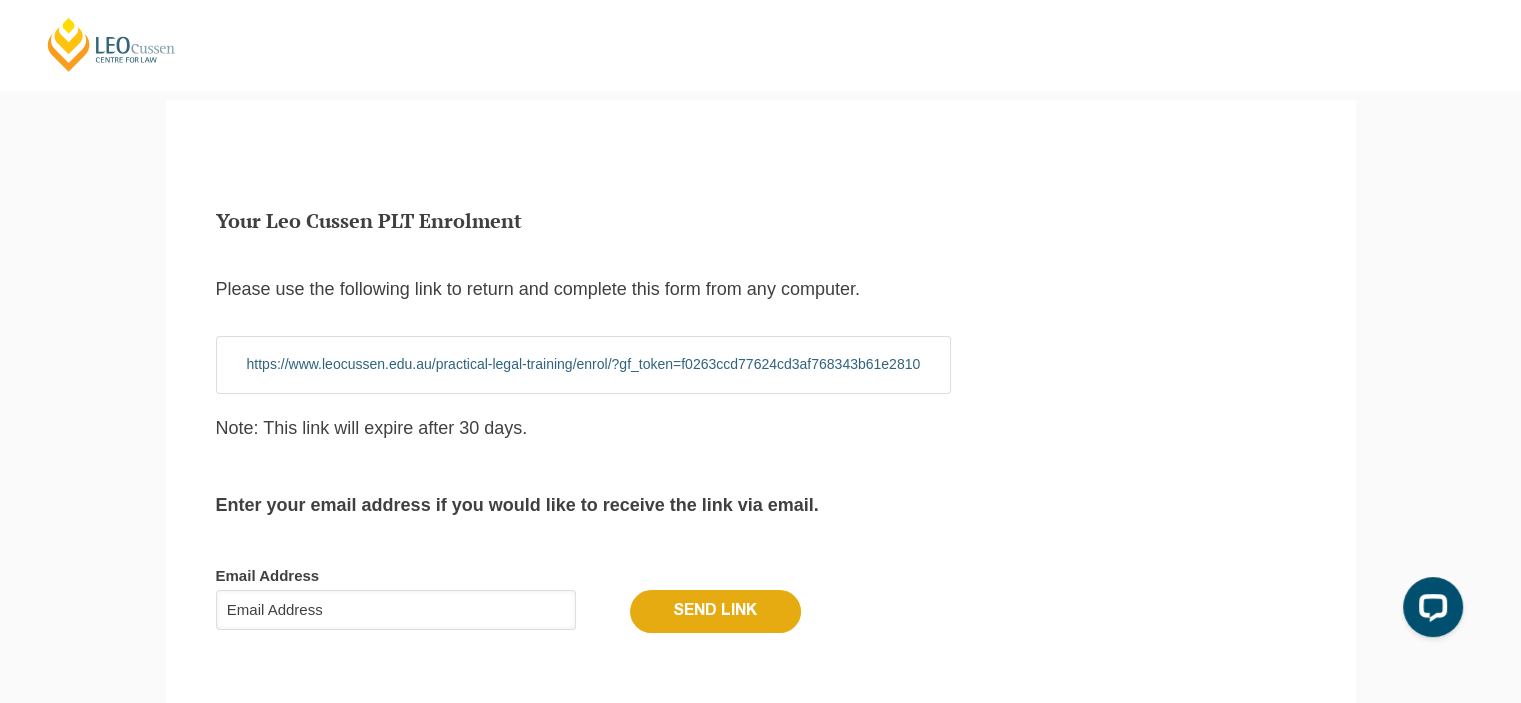 click on "Email Address" at bounding box center [396, 610] 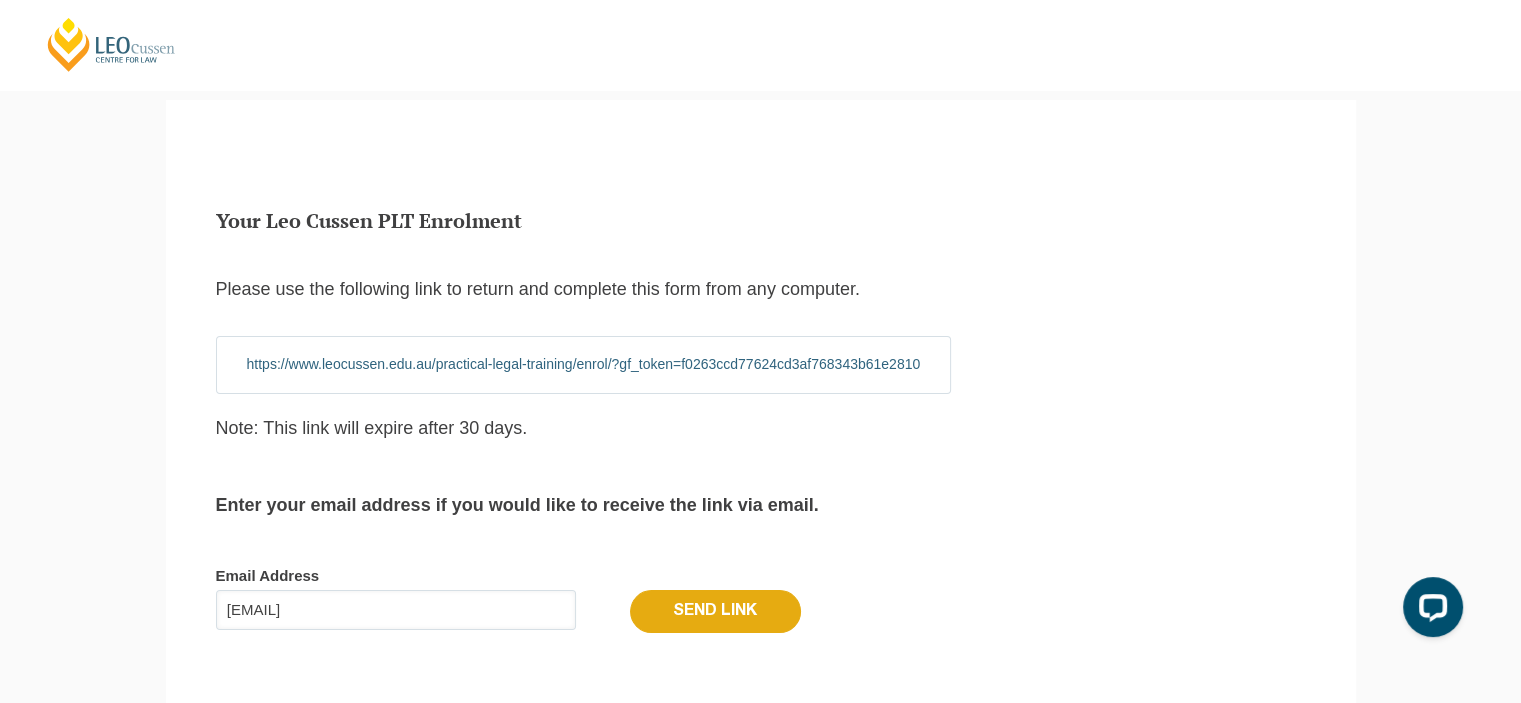 type on "tonescano27@hotmail.com" 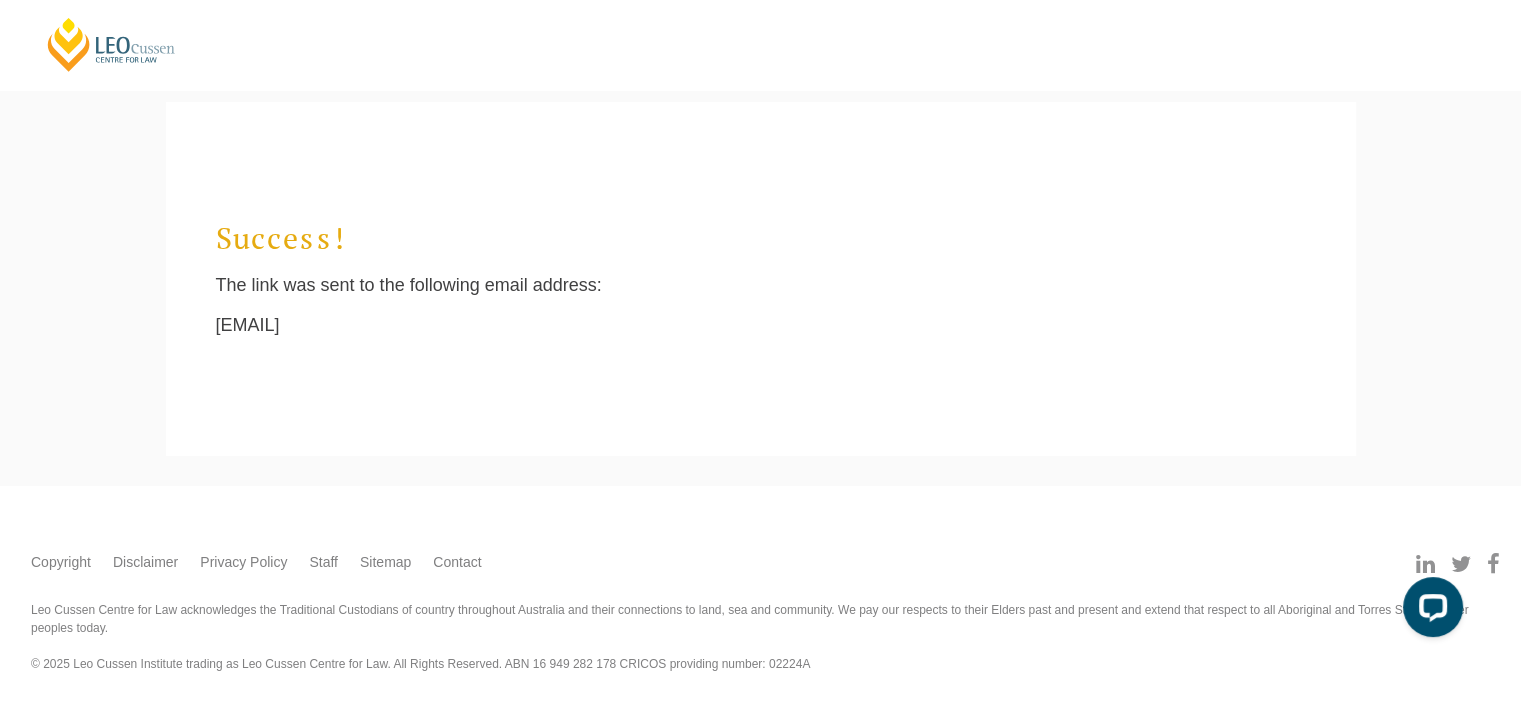scroll, scrollTop: 20, scrollLeft: 8, axis: both 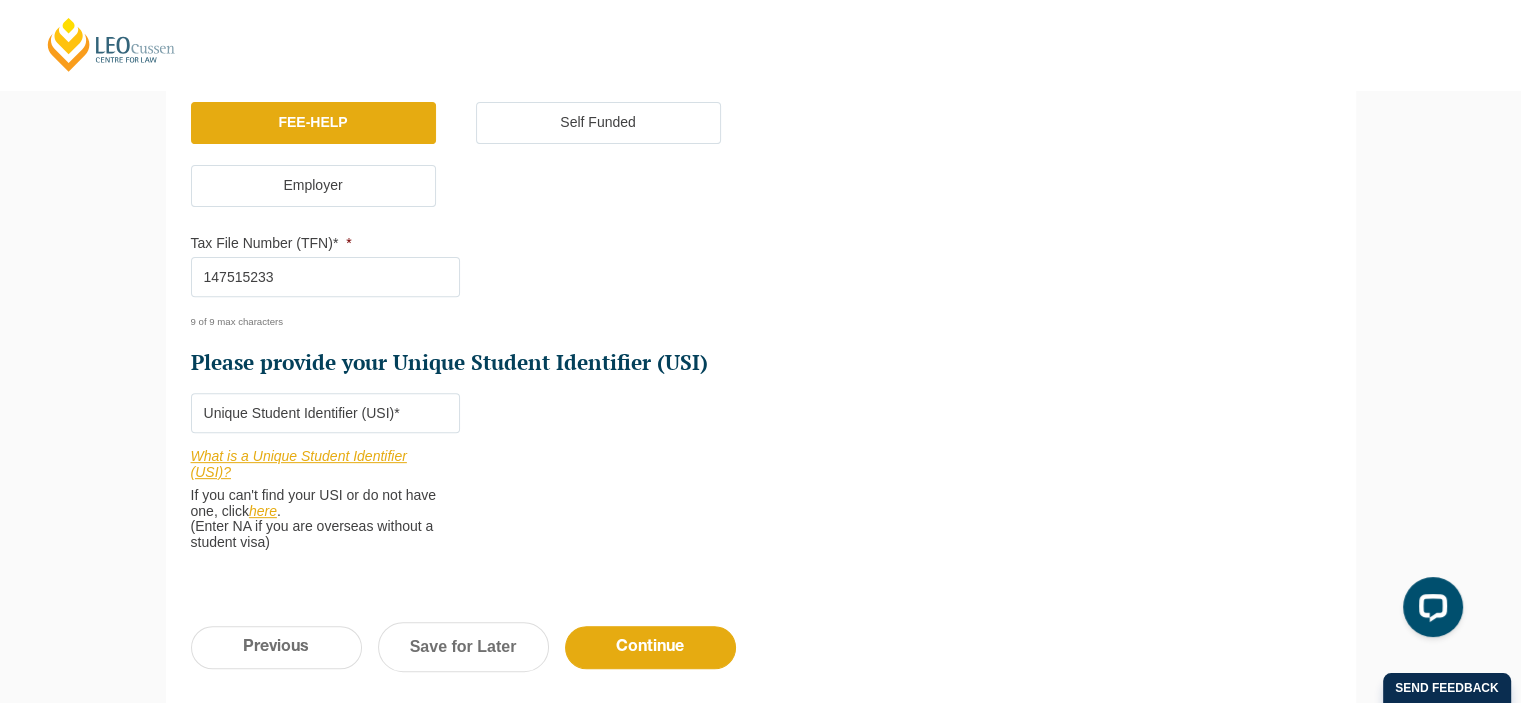 drag, startPoint x: 1528, startPoint y: 168, endPoint x: 1535, endPoint y: 436, distance: 268.0914 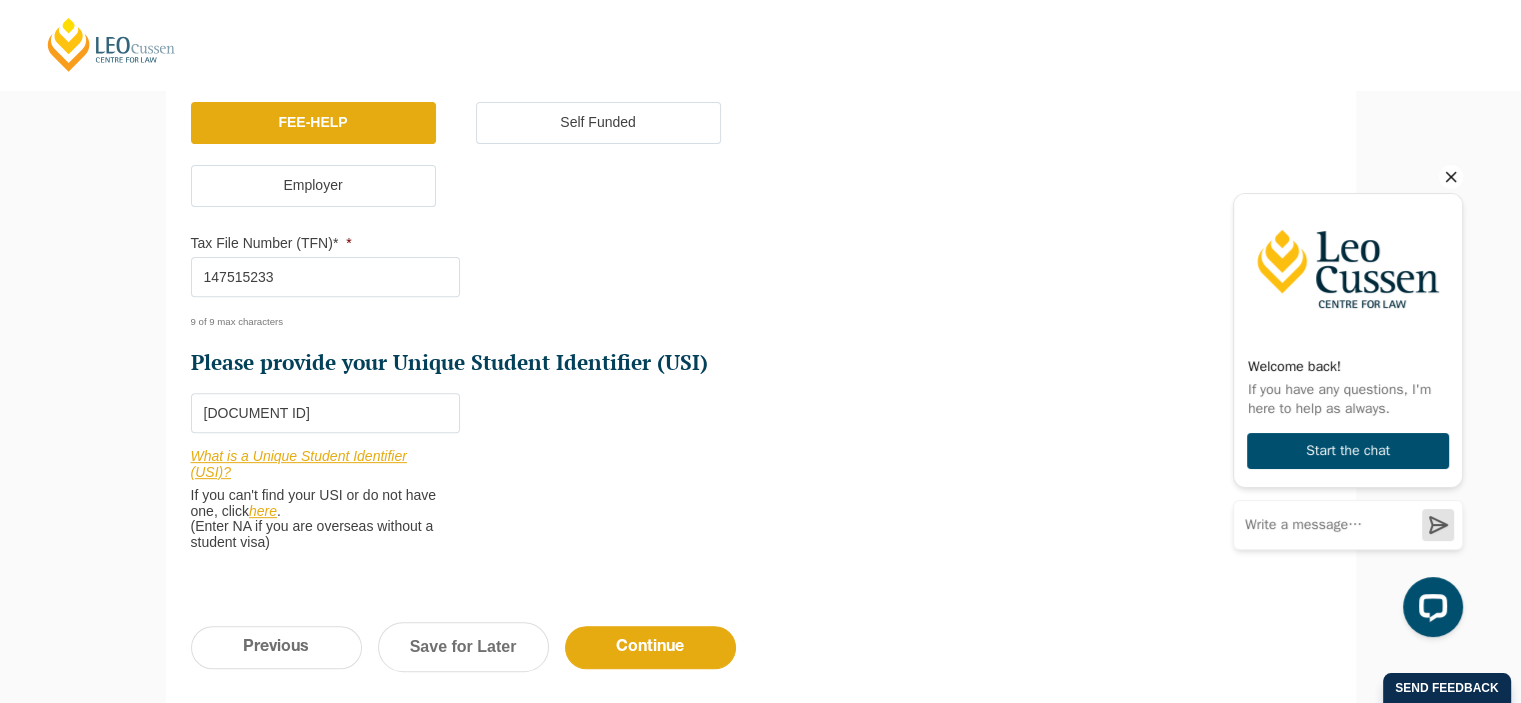 type on "H35VJB83G4" 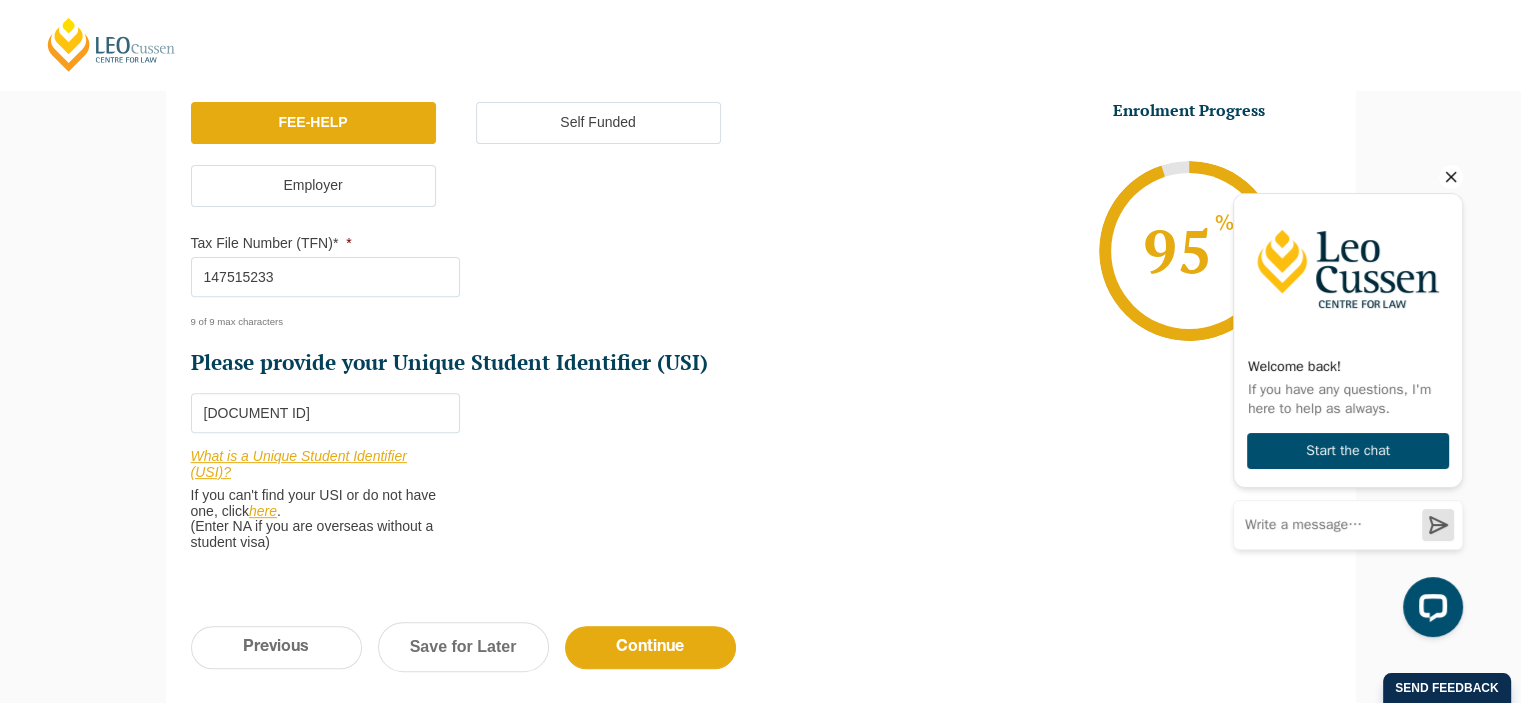 click on "Continue" at bounding box center (650, 647) 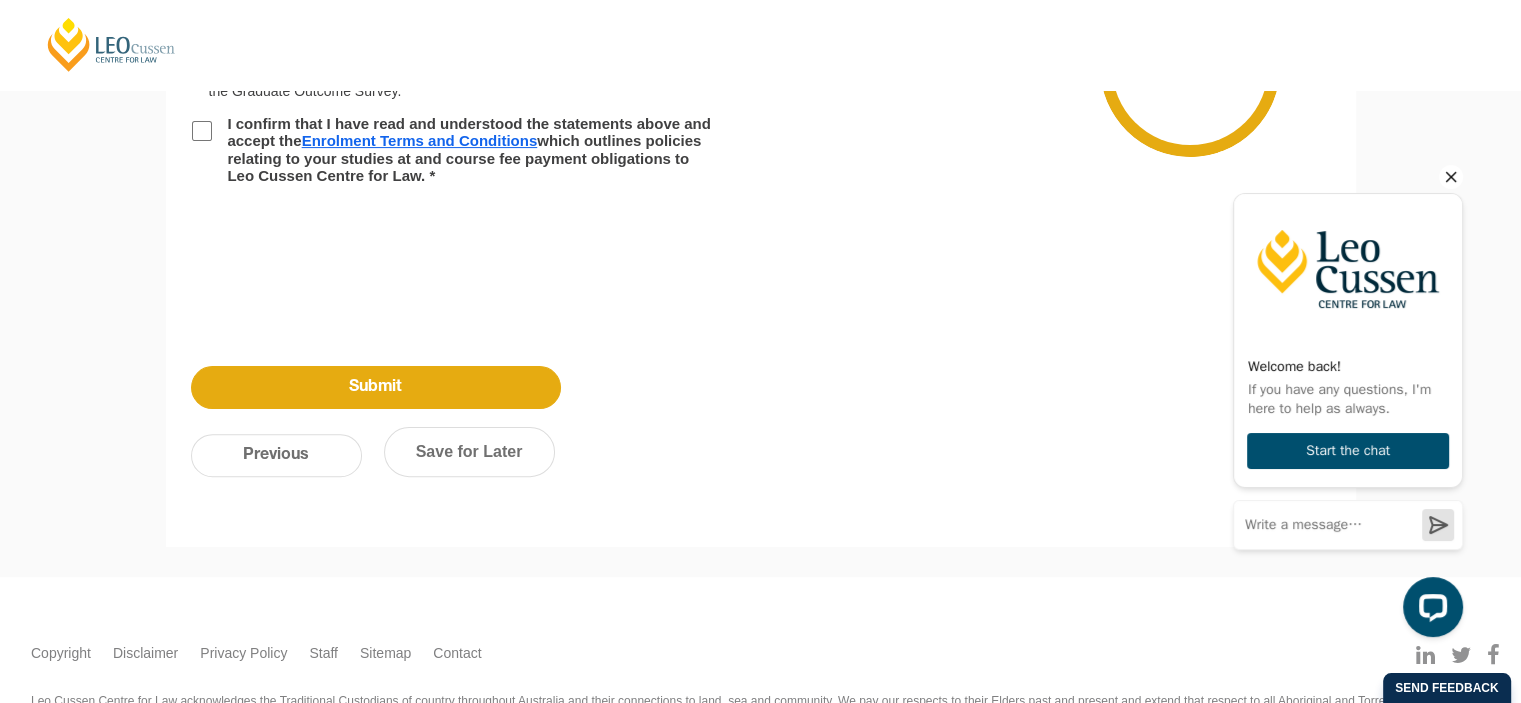 scroll, scrollTop: 172, scrollLeft: 0, axis: vertical 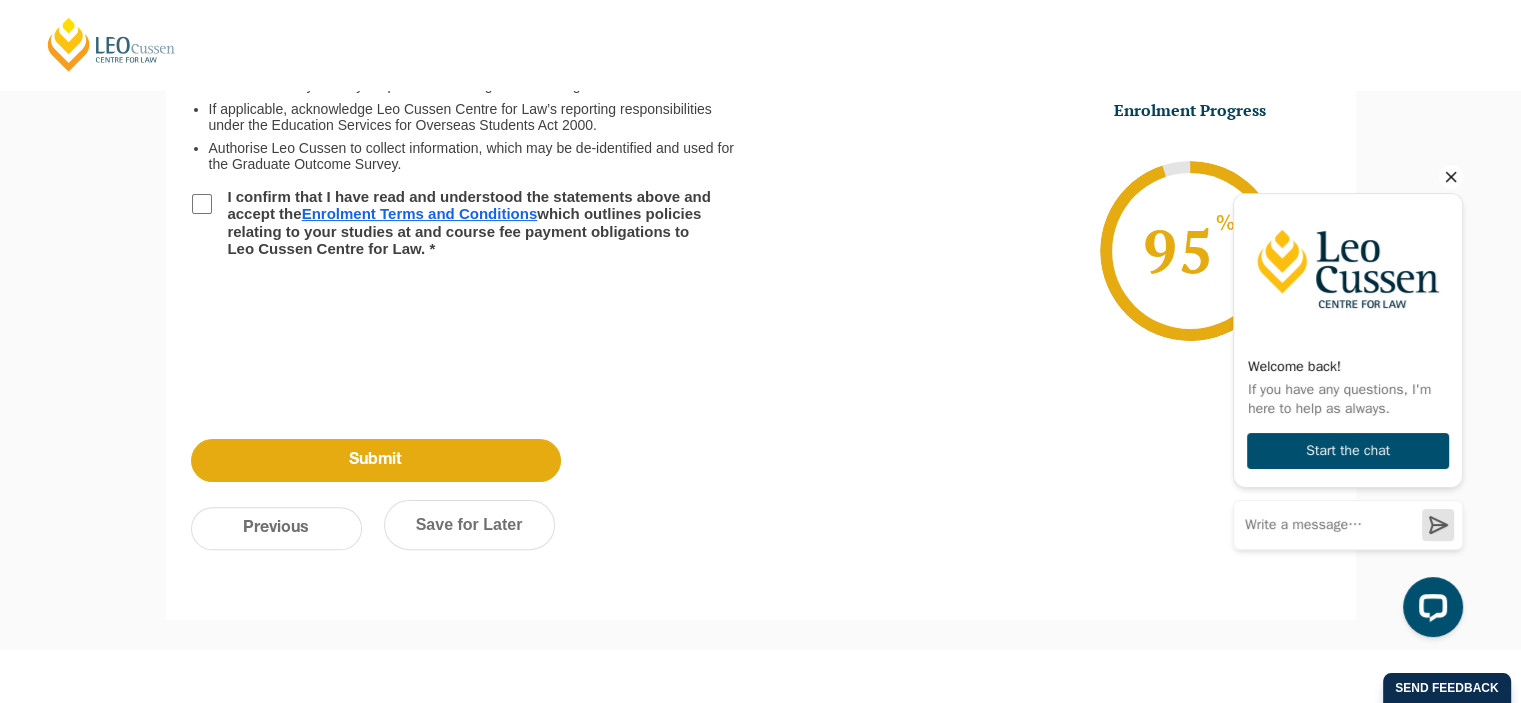 click on "Previous" at bounding box center [276, 528] 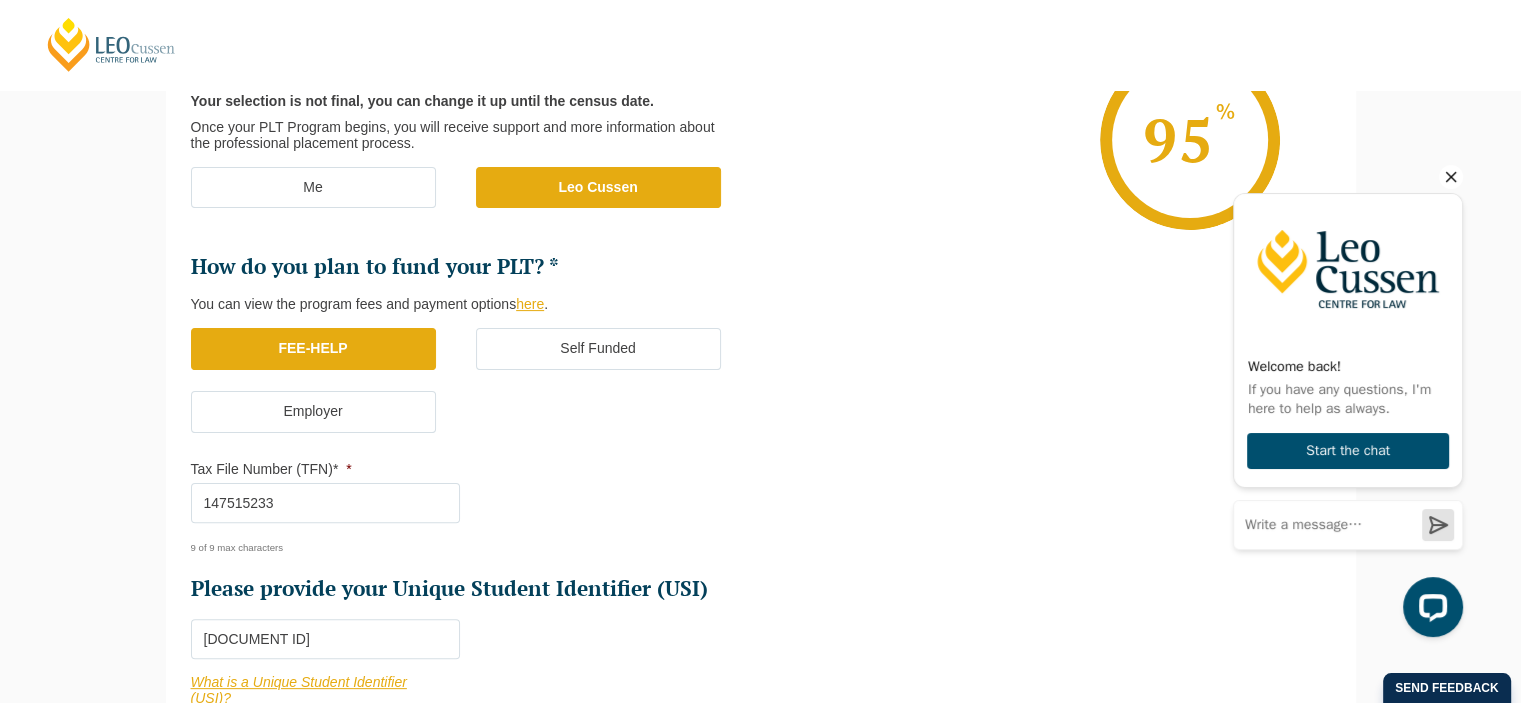 scroll, scrollTop: 172, scrollLeft: 0, axis: vertical 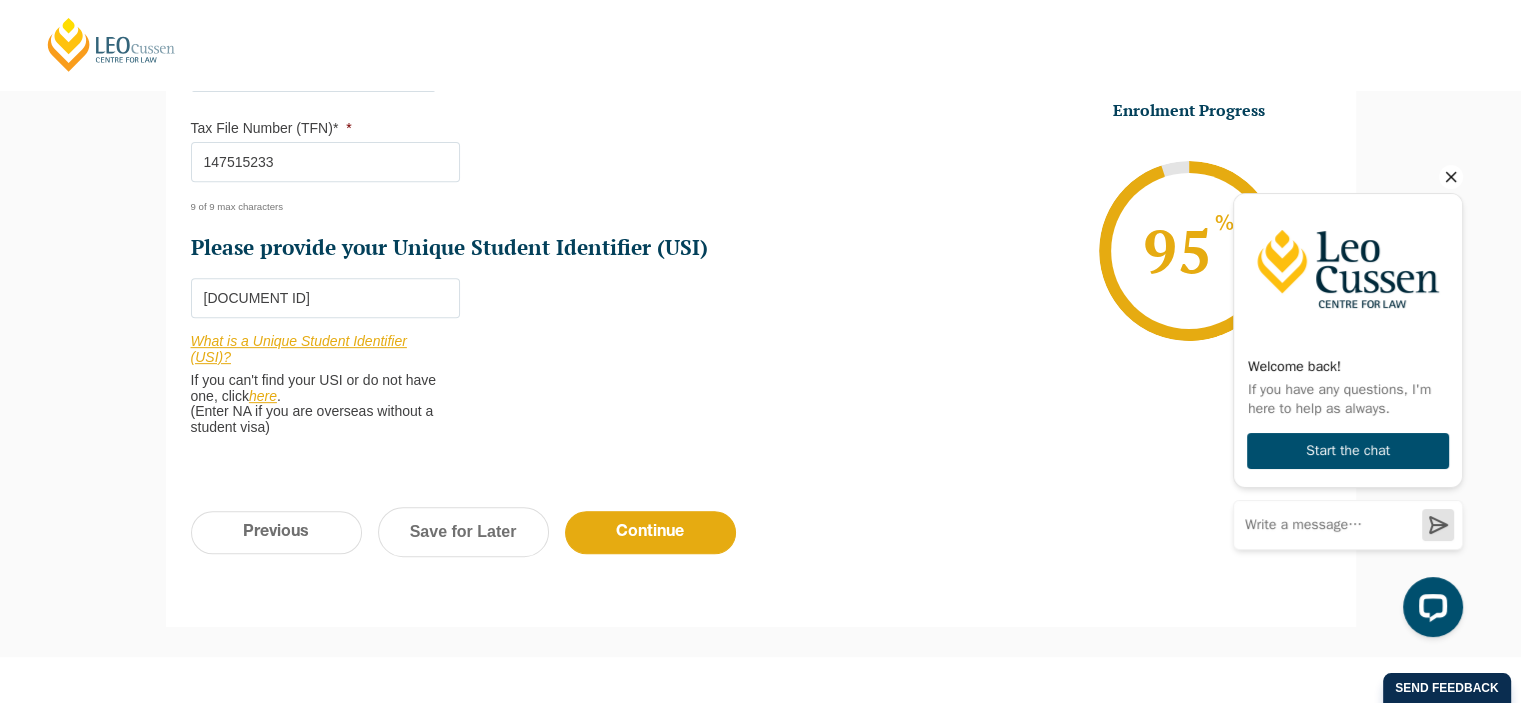 click on "Step  5  of  6
83%
Congratulations!  You’re taking the first step to being a  Qualified Australian Lawyer. Your Enrolment This enrolment form will take 10 minutes to complete and reserves your place in our PLT program. The form confirms your application, but doesn’t commit you to the course. You’re still able to cancel or defer your enrolment if you need to.    If you have any questions or wish to speak to our Enrolment team, email us at  enrolment@leocussen.edu.au  or  call us at  03 8667 5667 . Please prepare the following documents before starting
Latest Academic Transcript (screenshot of your most recent results or more recent transcript is sufficient)
Copy of Passport or Birth Certificate
Copy of Visa (Only for Overseas students)
TFN (Tax File Number)
USI (Unique Student Identifier)
formid 1" at bounding box center (760, 56) 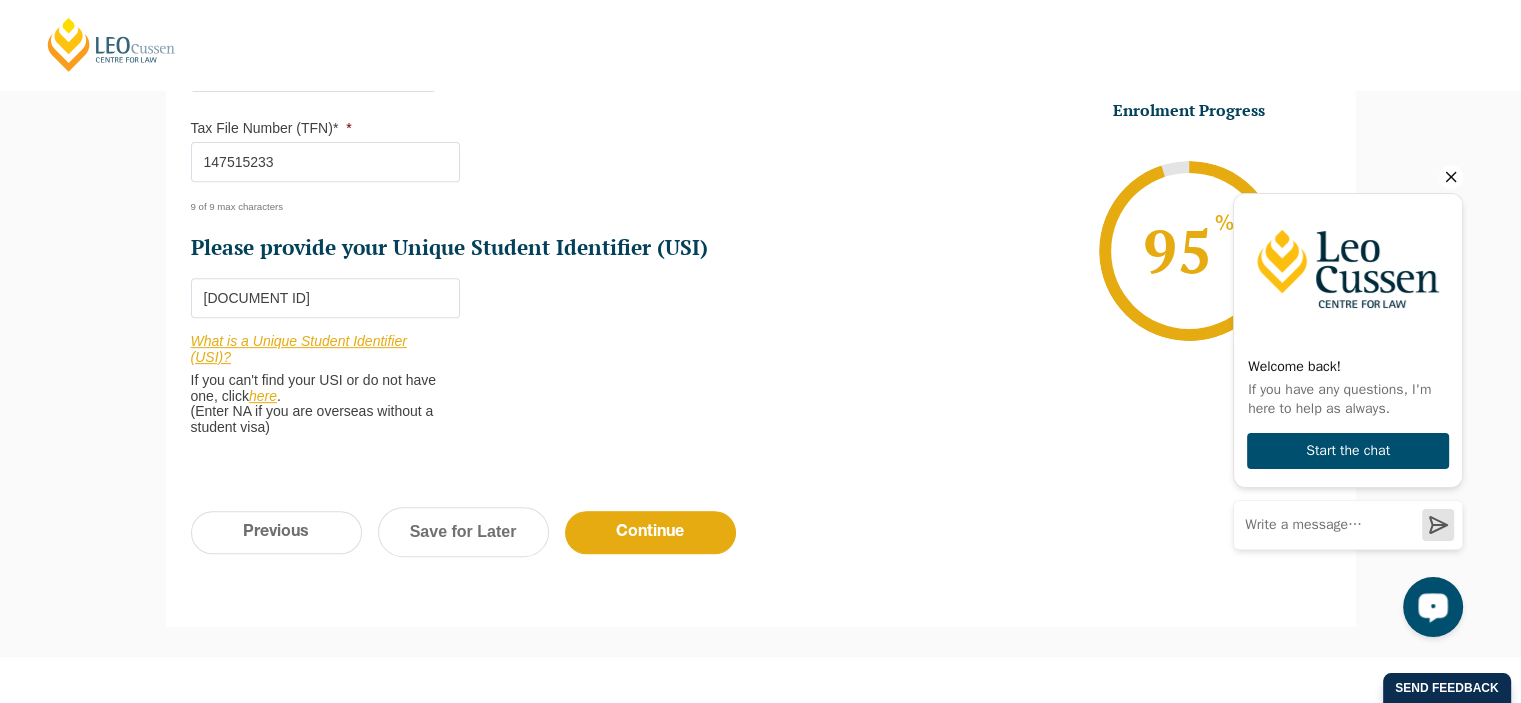 click on "Previous" at bounding box center (276, 532) 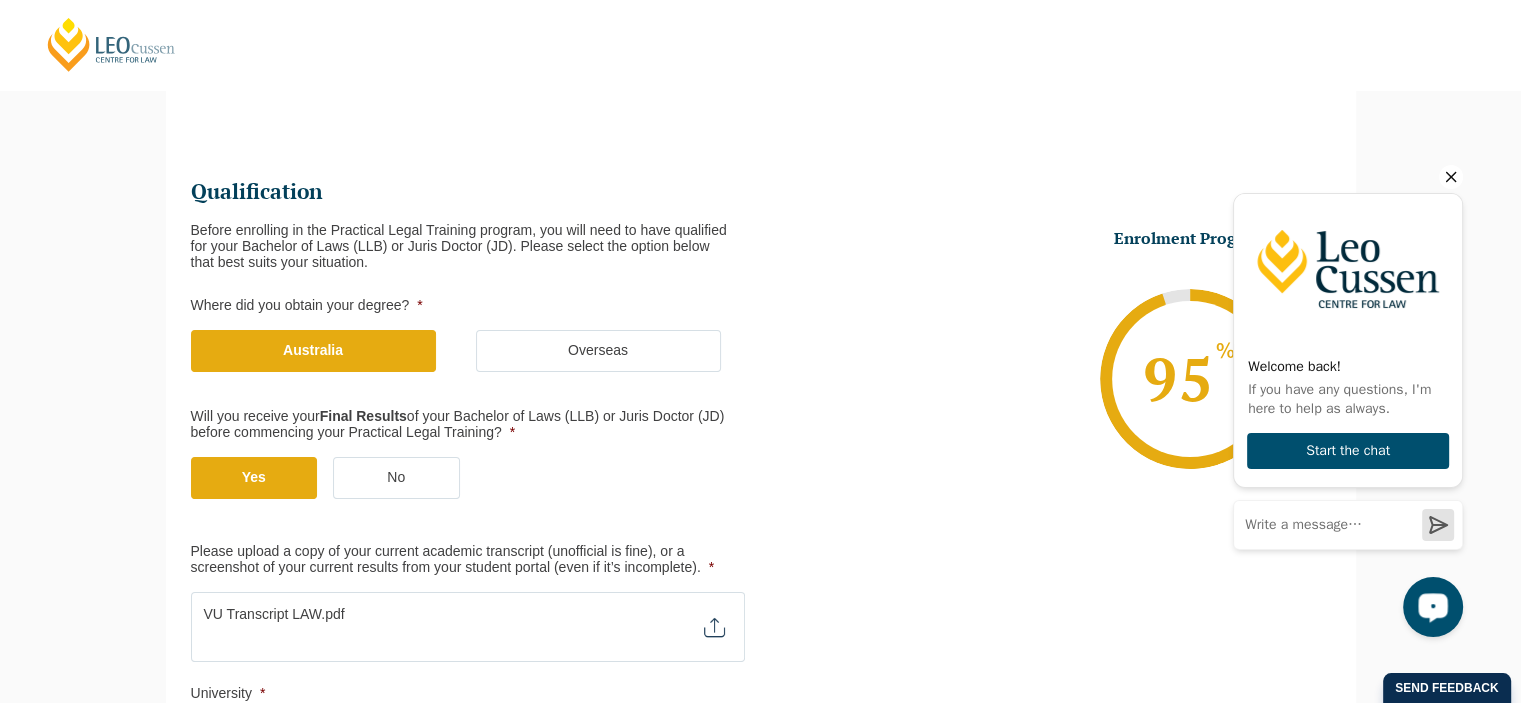 scroll, scrollTop: 172, scrollLeft: 0, axis: vertical 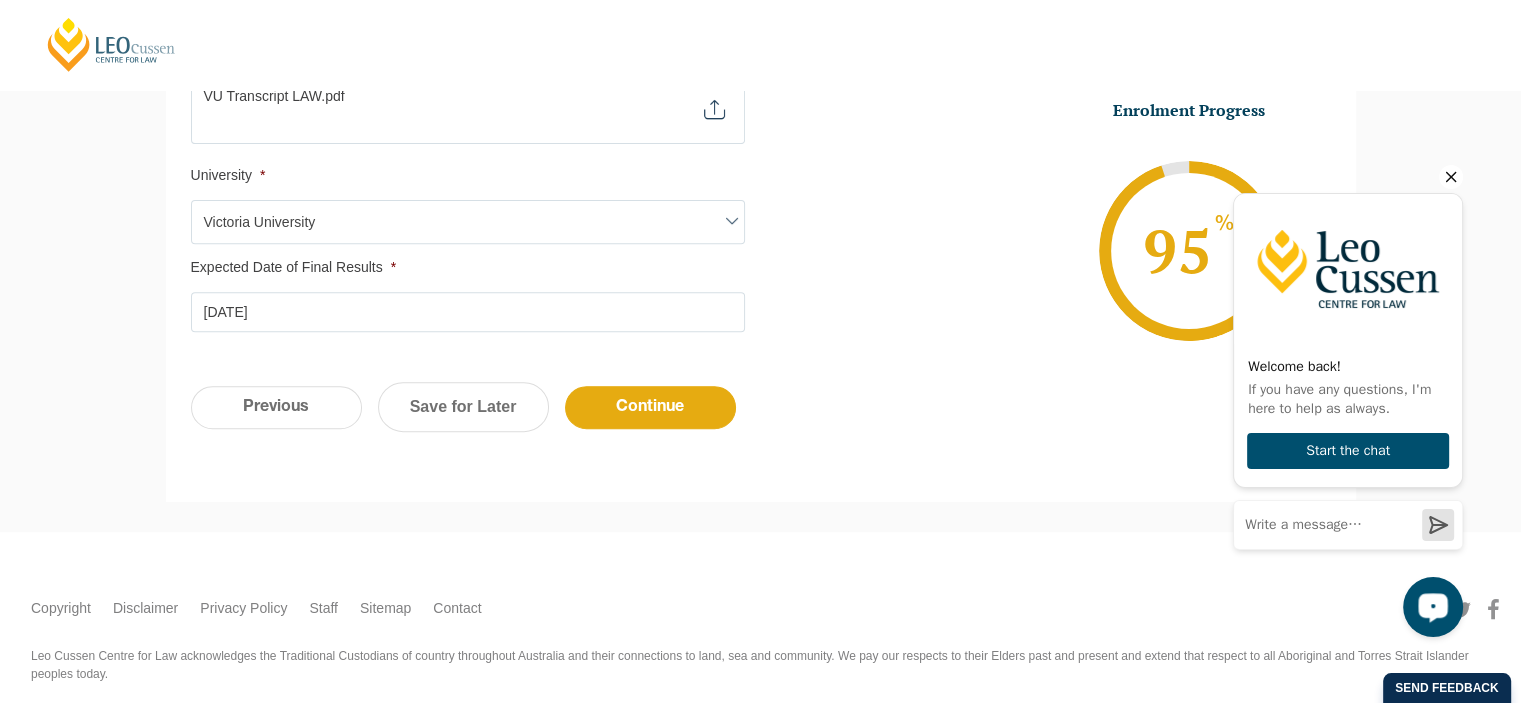 click on "Previous" at bounding box center [276, 407] 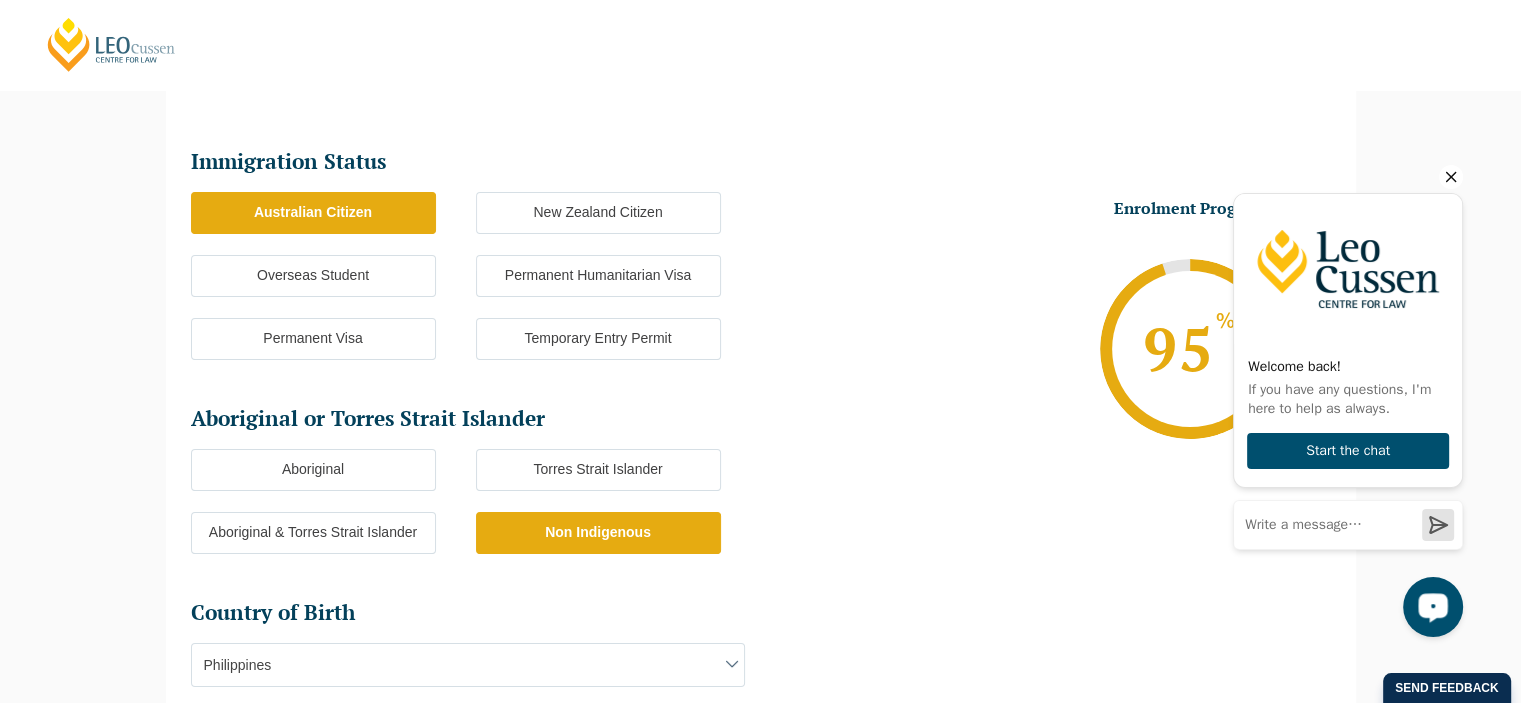 scroll, scrollTop: 172, scrollLeft: 0, axis: vertical 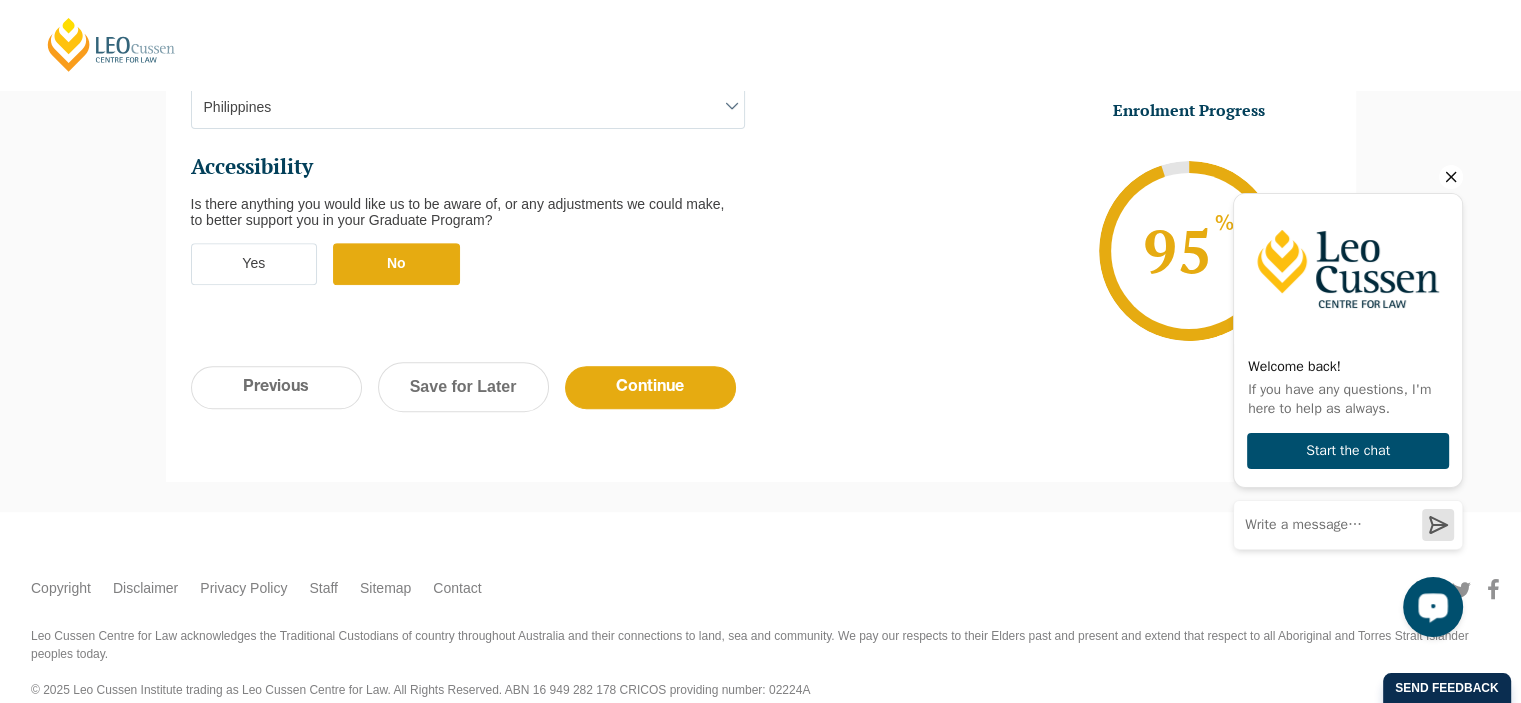 click on "Previous" at bounding box center [276, 387] 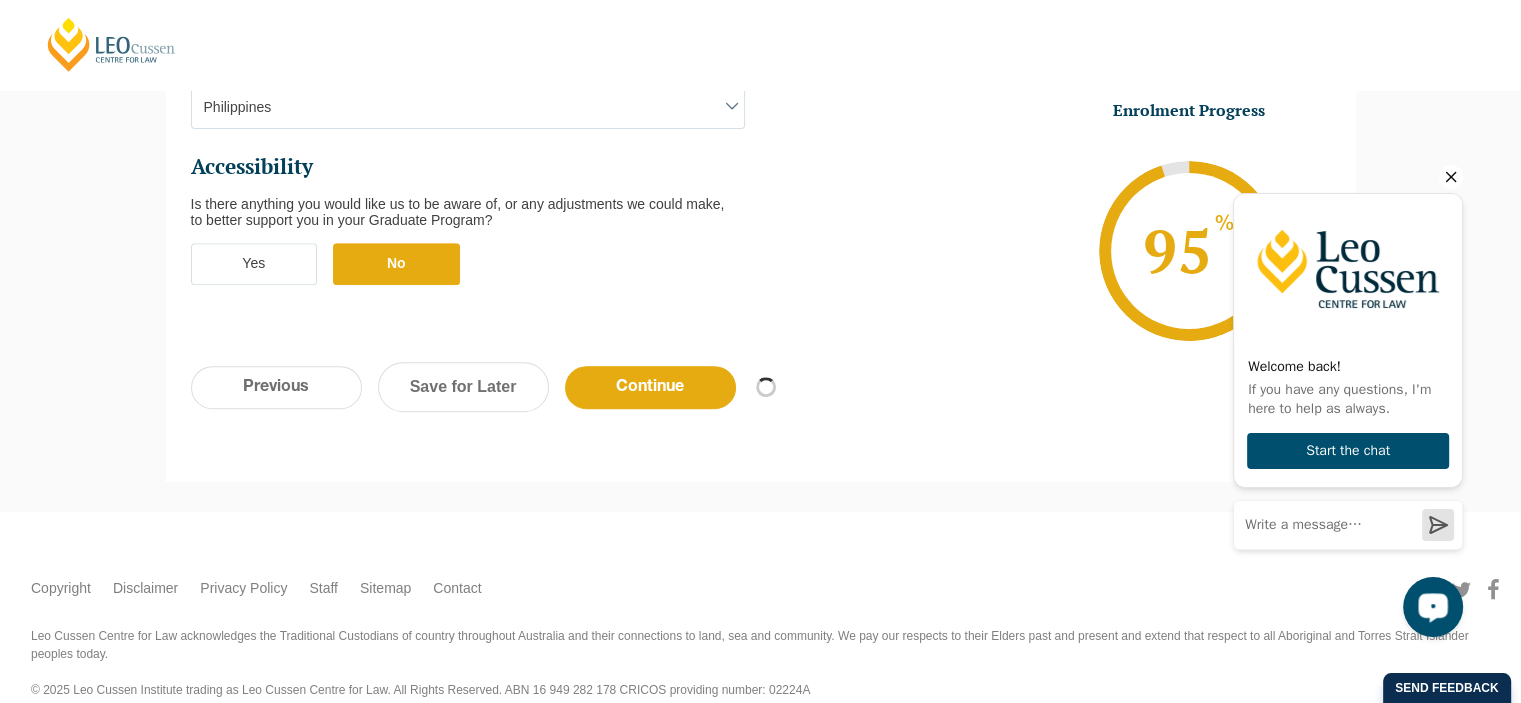 select on "Blended Full Time Learning" 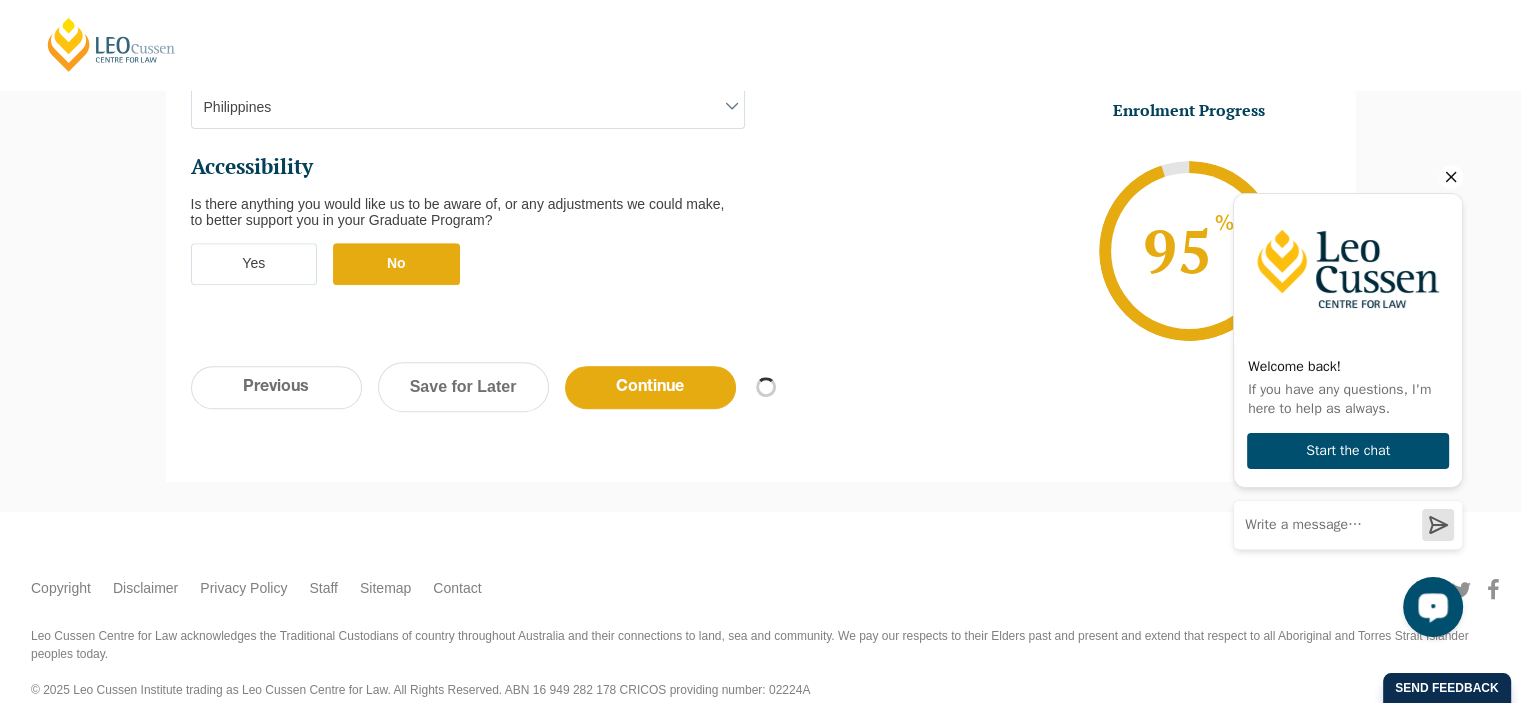 select on "VIC" 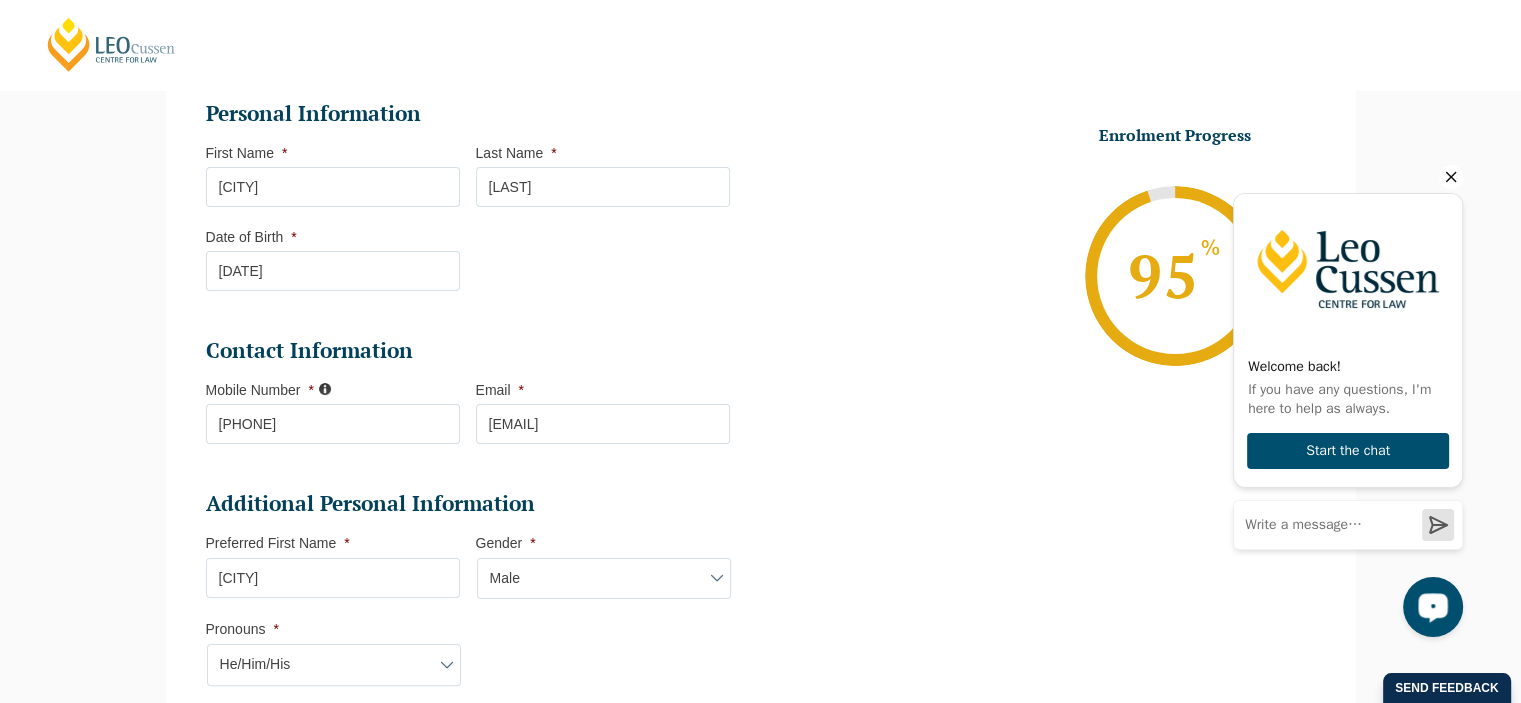 scroll, scrollTop: 172, scrollLeft: 0, axis: vertical 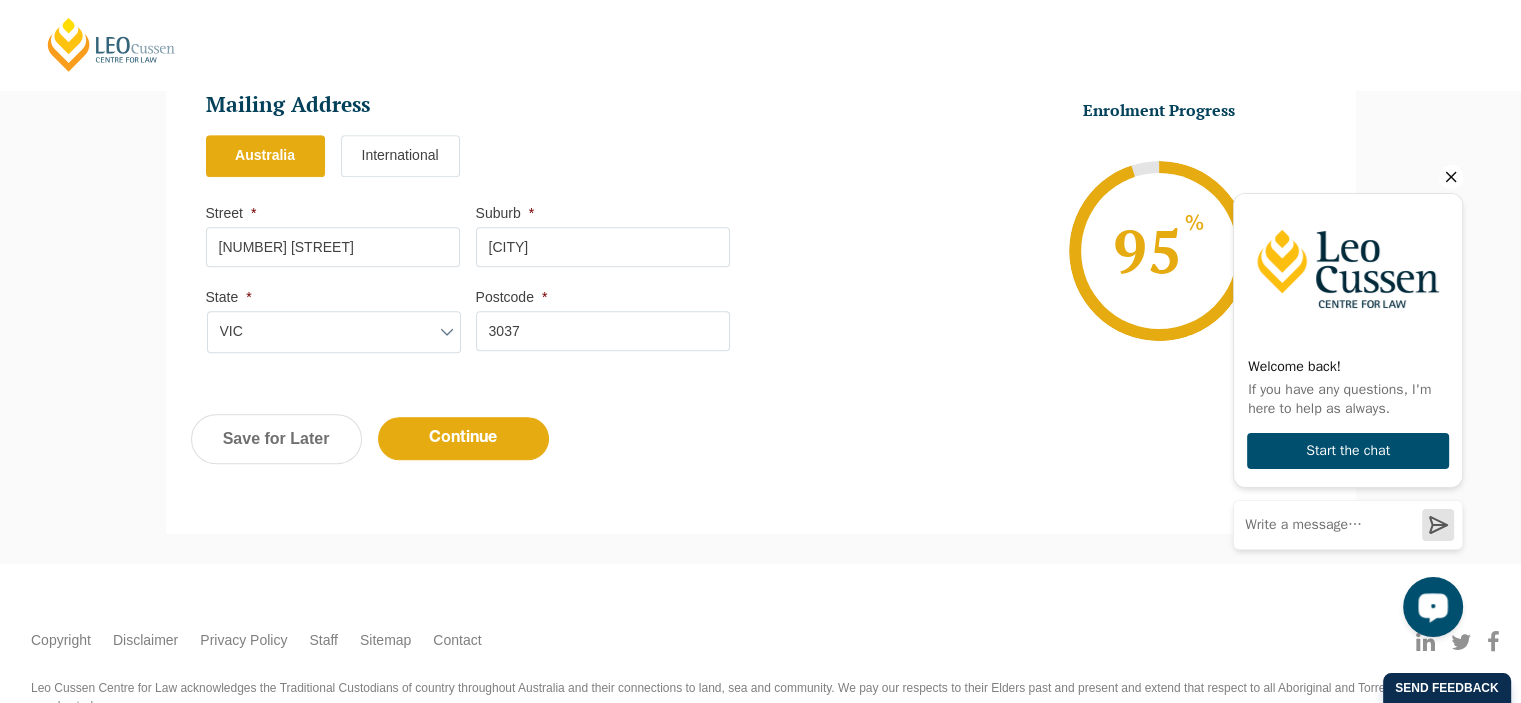 click on "Continue" at bounding box center [463, 438] 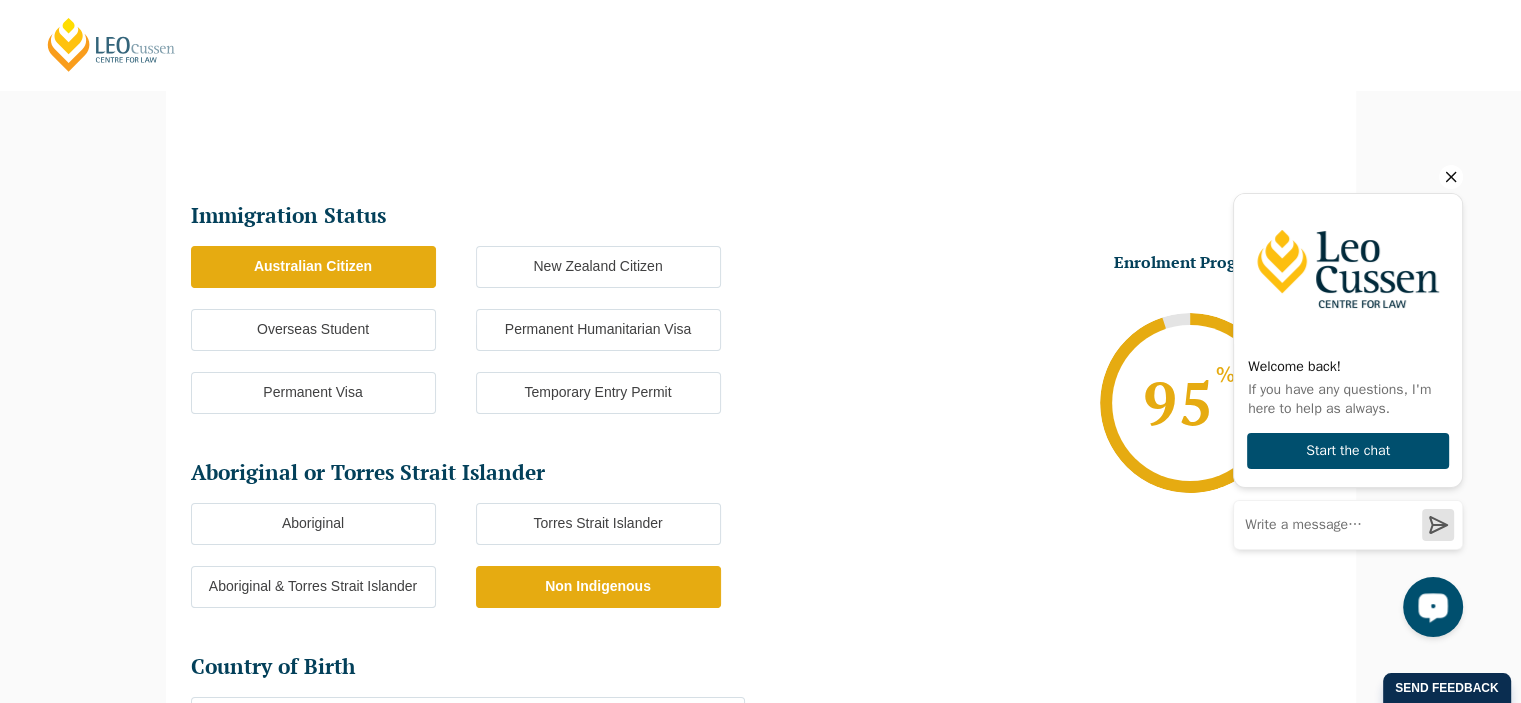 scroll, scrollTop: 172, scrollLeft: 0, axis: vertical 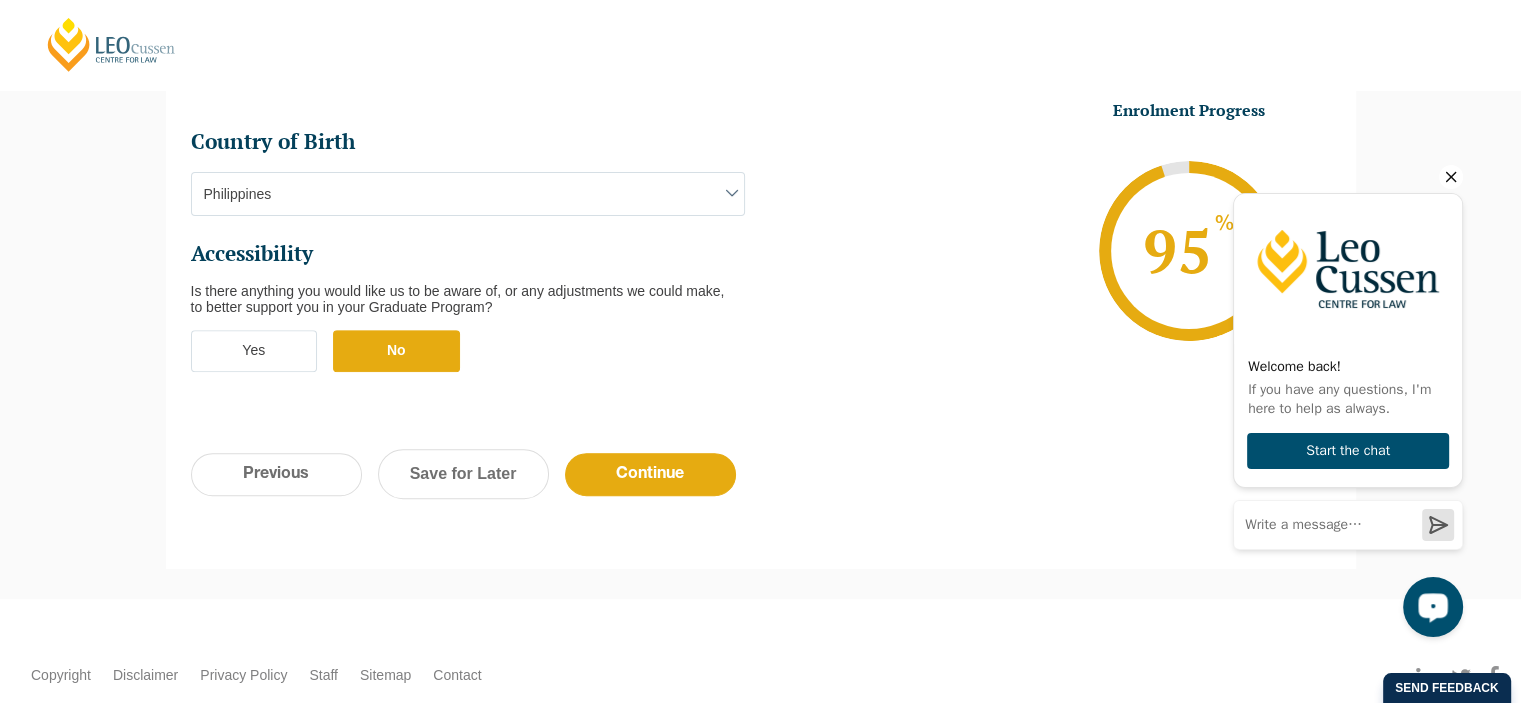 click on "Step  3  of  6
50%
Congratulations!  You’re taking the first step to being a  Qualified Australian Lawyer. Your Enrolment This enrolment form will take 10 minutes to complete and reserves your place in our PLT program. The form confirms your application, but doesn’t commit you to the course. You’re still able to cancel or defer your enrolment if you need to.    If you have any questions or wish to speak to our Enrolment team, email us at  enrolment@leocussen.edu.au  or  call us at  03 8667 5667 . Please prepare the following documents before starting
Latest Academic Transcript (screenshot of your most recent results or more recent transcript is sufficient)
Copy of Passport or Birth Certificate
Copy of Visa (Only for Overseas students)
TFN (Tax File Number)
USI (Unique Student Identifier)
formid 1" at bounding box center (760, 66) 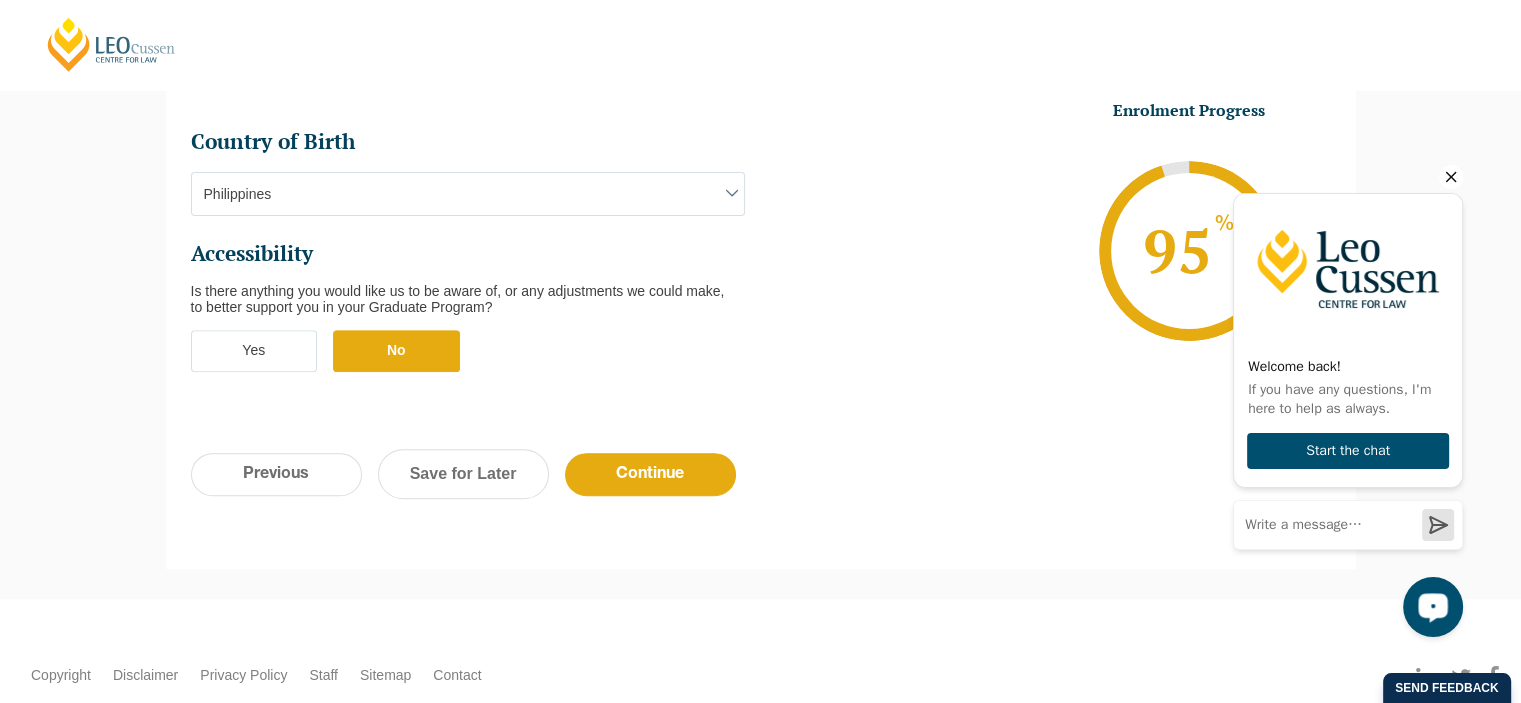 click on "Yes" at bounding box center (254, 351) 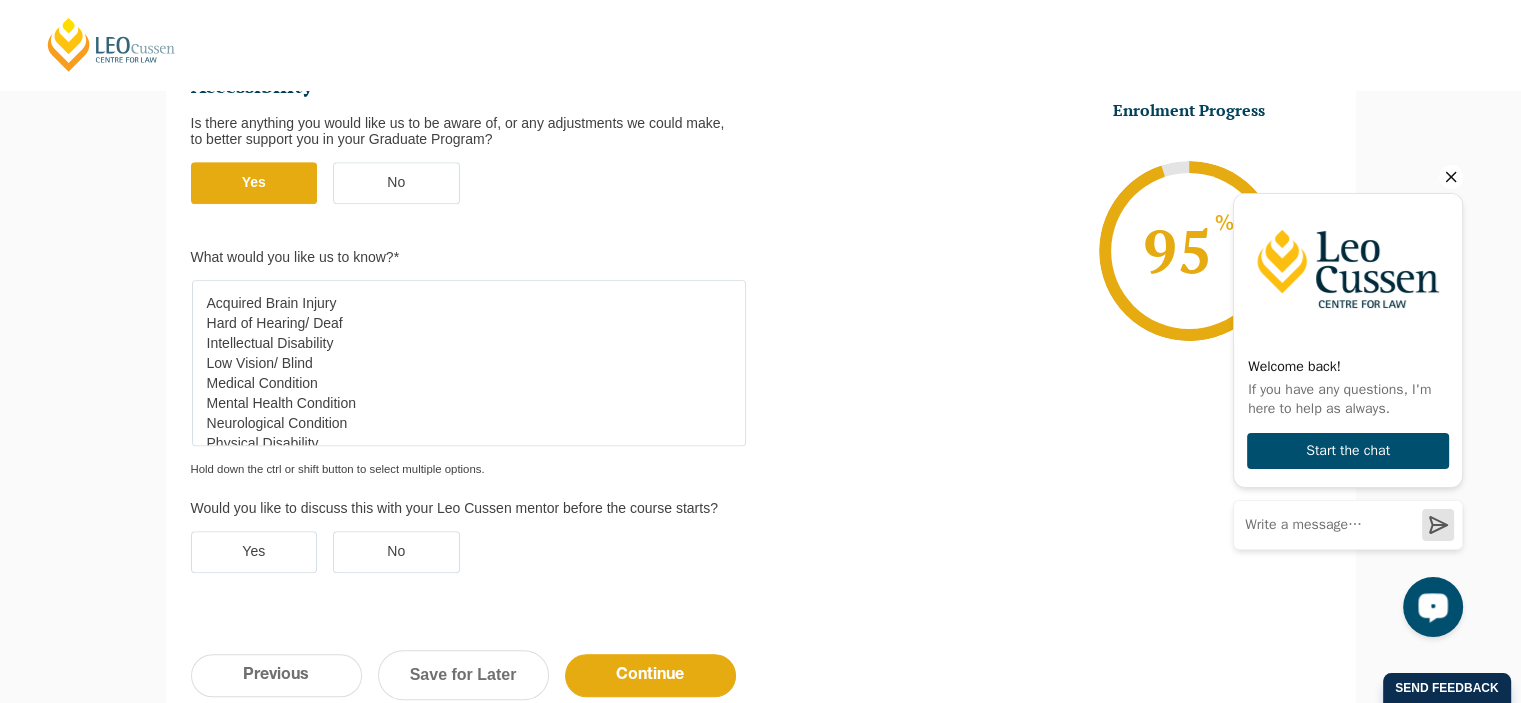 scroll, scrollTop: 953, scrollLeft: 0, axis: vertical 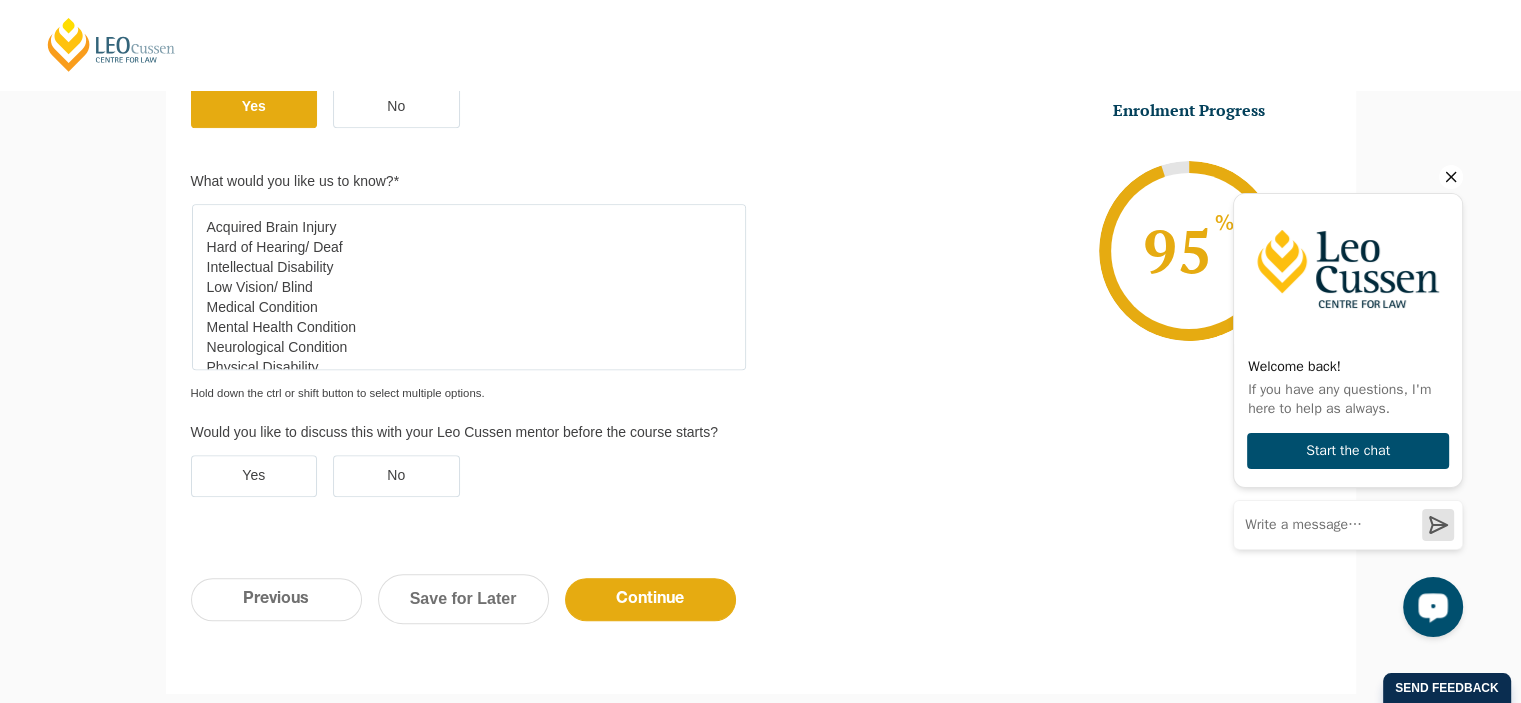 click on "Step  3  of  6
50%
Congratulations!  You’re taking the first step to being a  Qualified Australian Lawyer. Your Enrolment This enrolment form will take 10 minutes to complete and reserves your place in our PLT program. The form confirms your application, but doesn’t commit you to the course. You’re still able to cancel or defer your enrolment if you need to.    If you have any questions or wish to speak to our Enrolment team, email us at  enrolment@leocussen.edu.au  or  call us at  03 8667 5667 . Please prepare the following documents before starting
Latest Academic Transcript (screenshot of your most recent results or more recent transcript is sufficient)
Copy of Passport or Birth Certificate
Copy of Visa (Only for Overseas students)
TFN (Tax File Number)
USI (Unique Student Identifier)
formid 1" at bounding box center (760, 7) 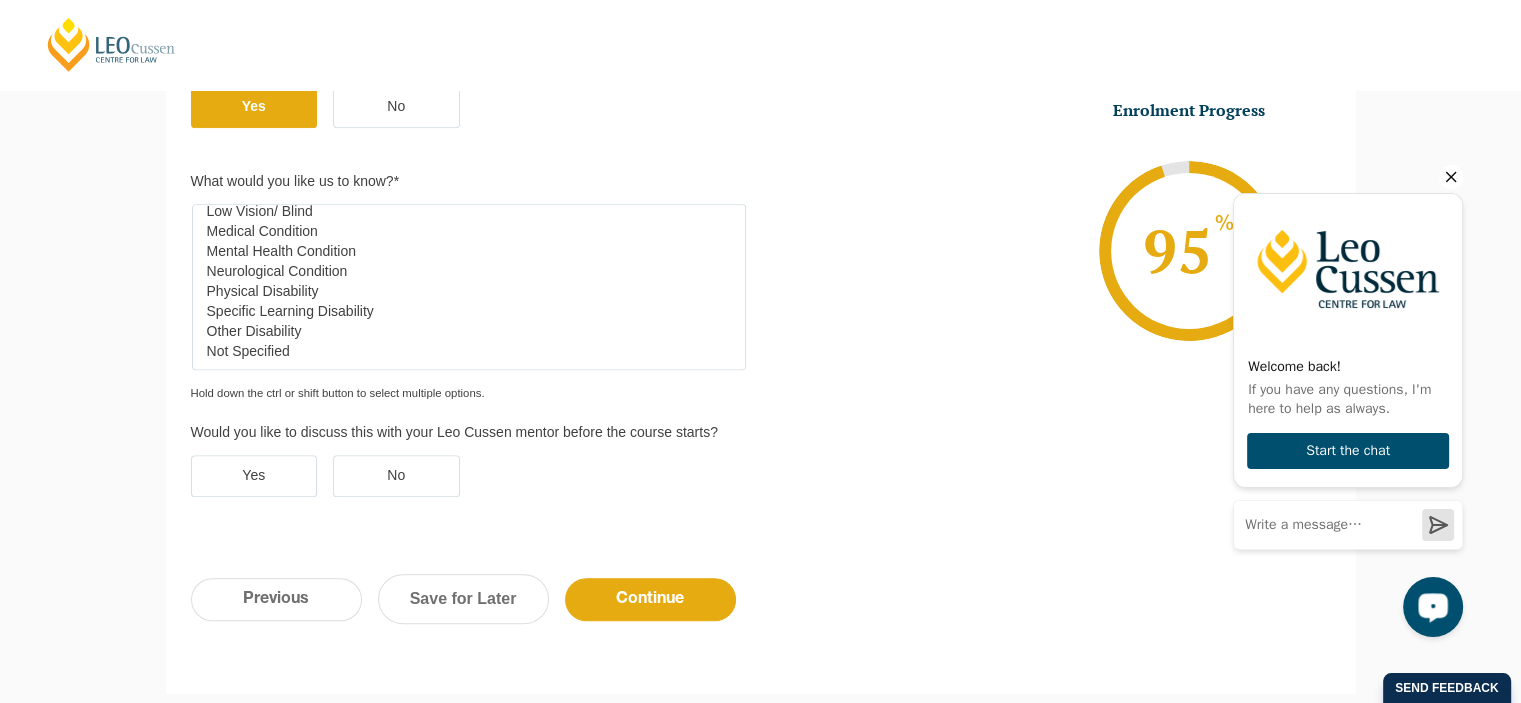 scroll, scrollTop: 72, scrollLeft: 0, axis: vertical 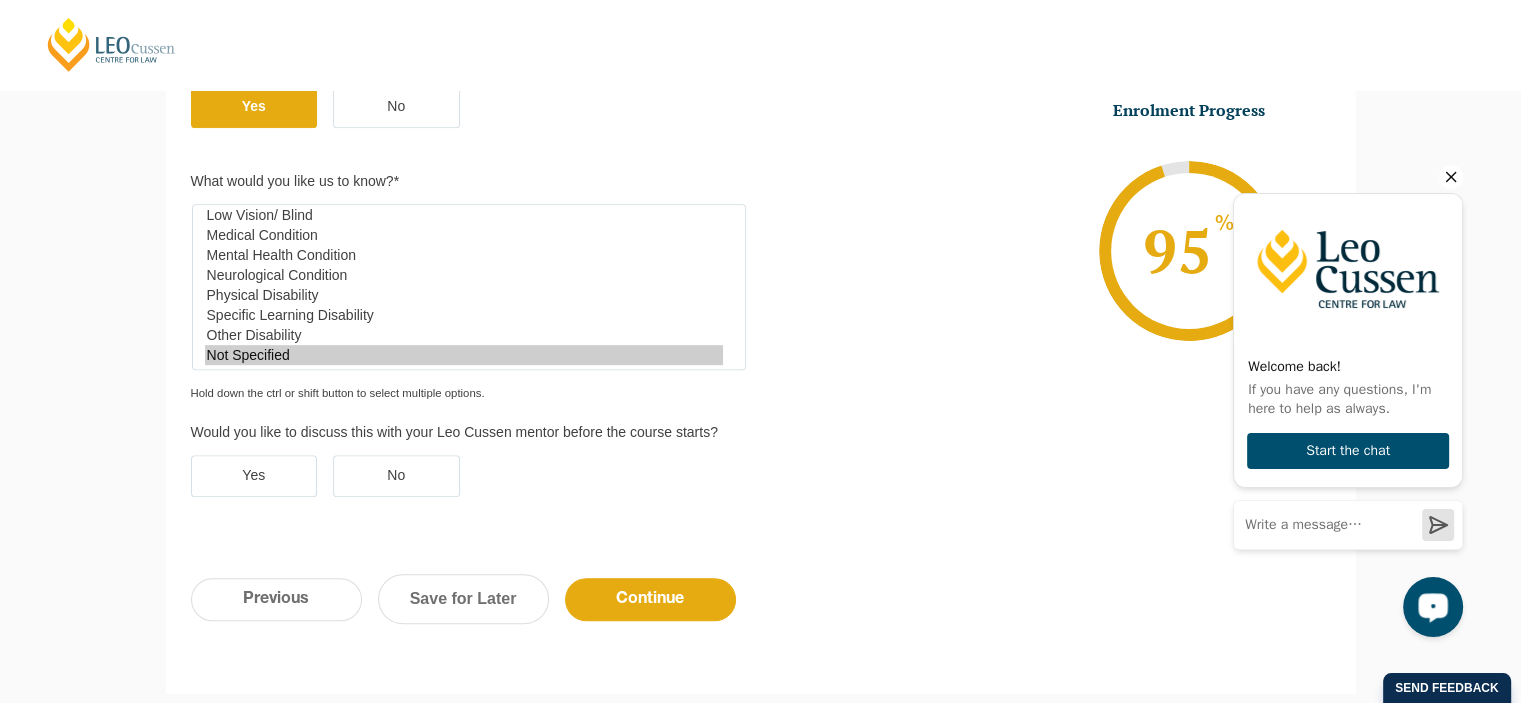 click on "Not Specified" at bounding box center (464, 355) 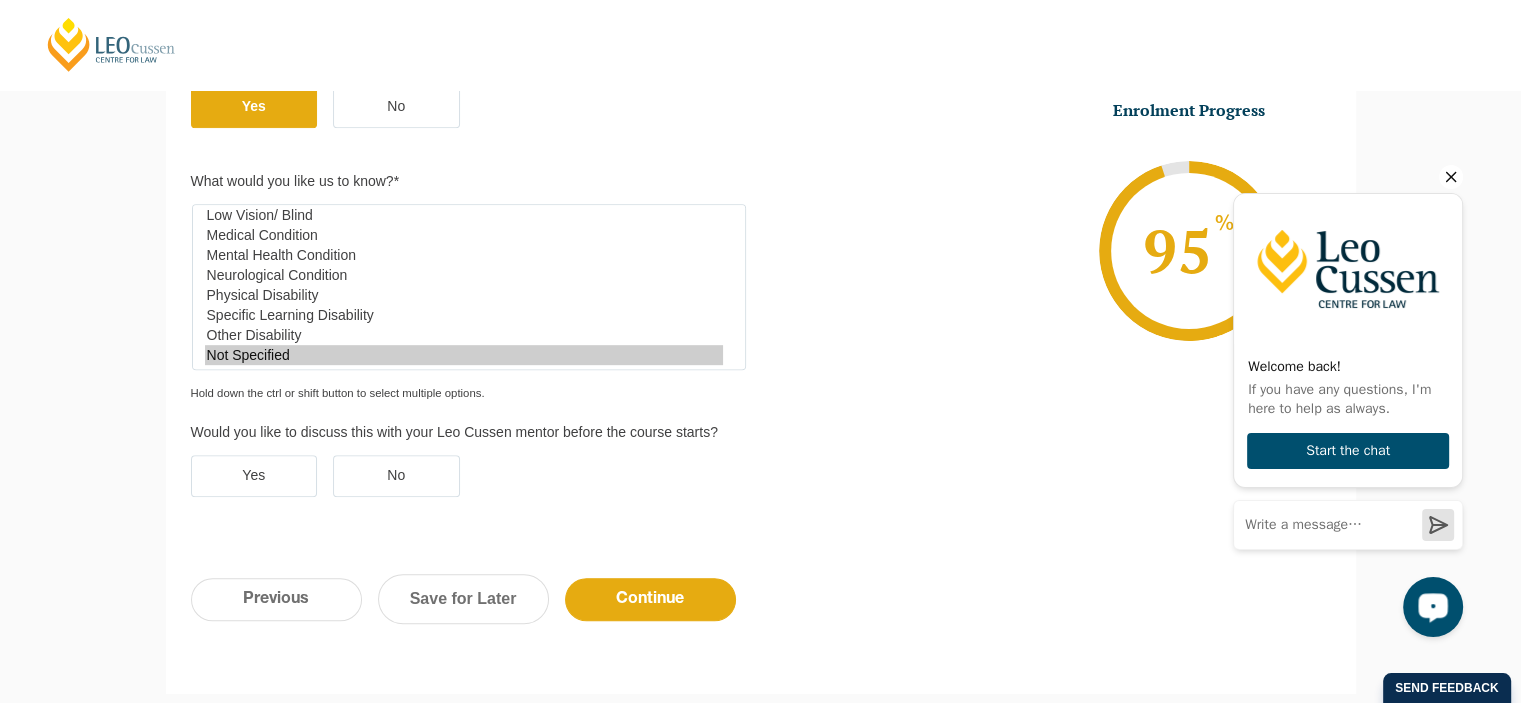 click on "Yes" at bounding box center [254, 476] 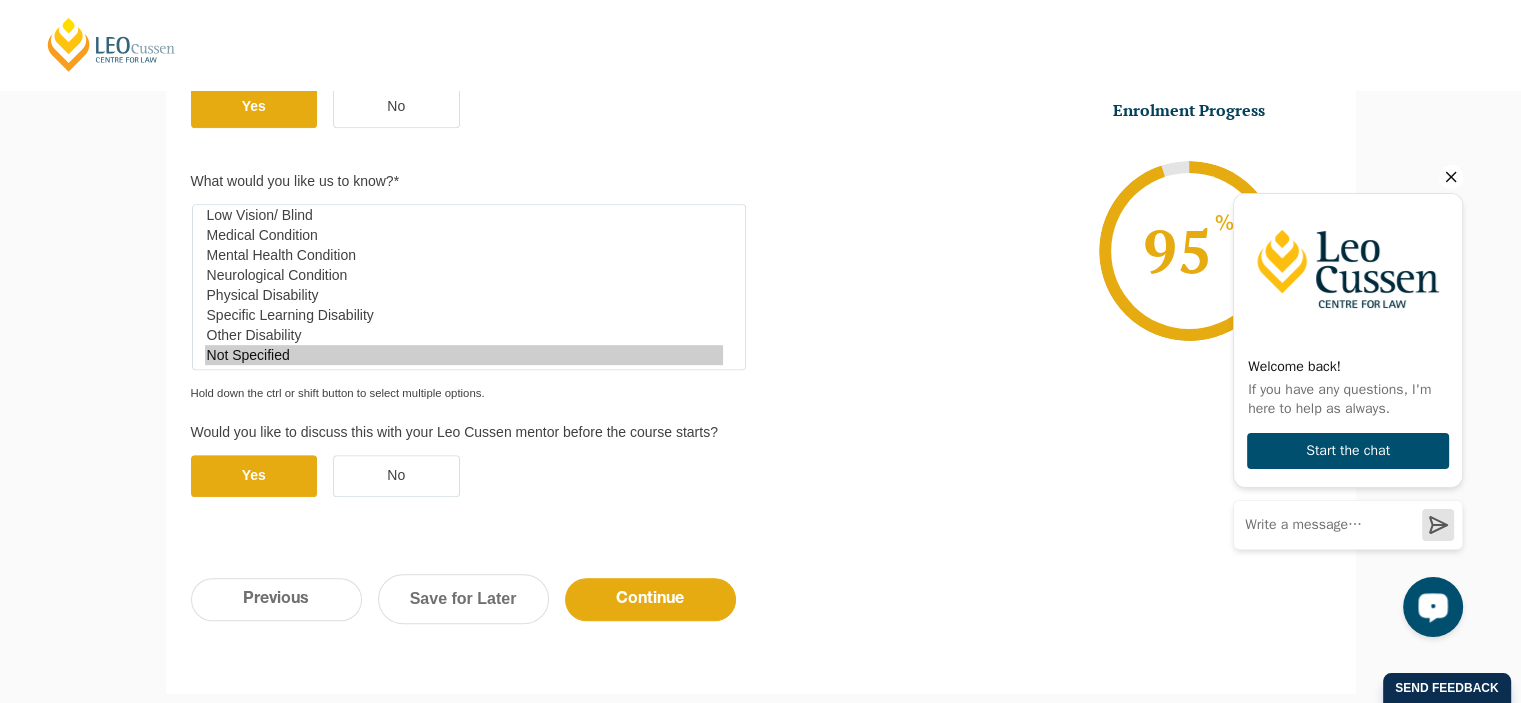 click on "Yes" at bounding box center (254, 476) 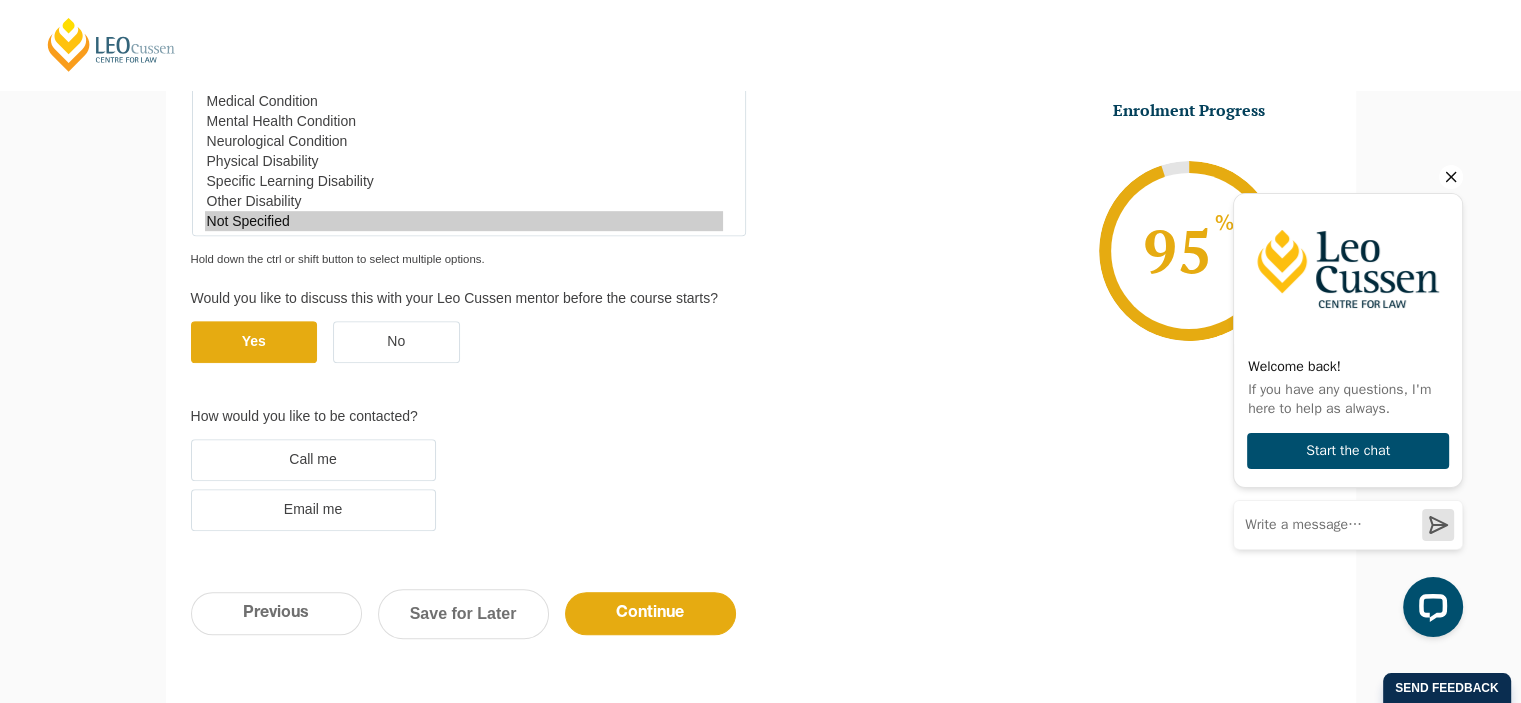 scroll, scrollTop: 1159, scrollLeft: 0, axis: vertical 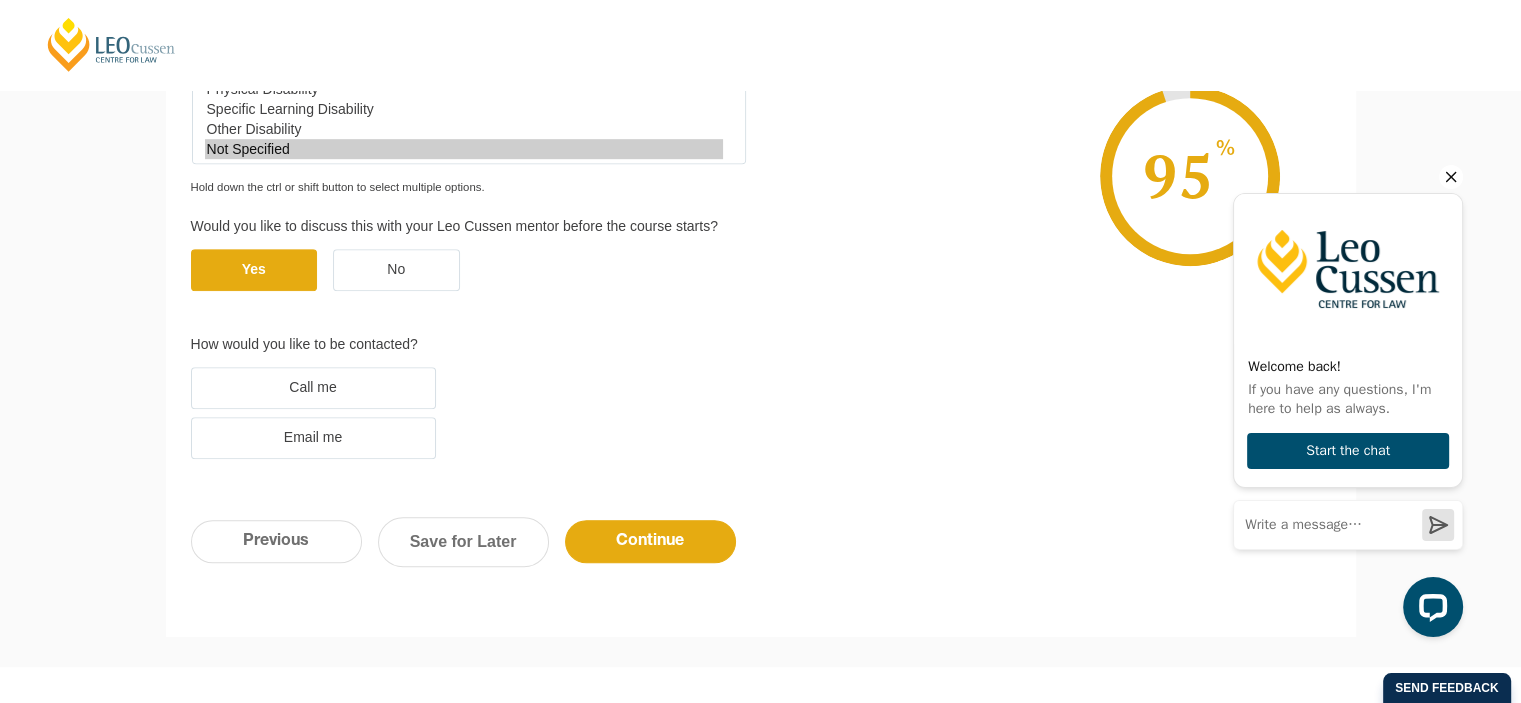 click on "Call me" at bounding box center (313, 388) 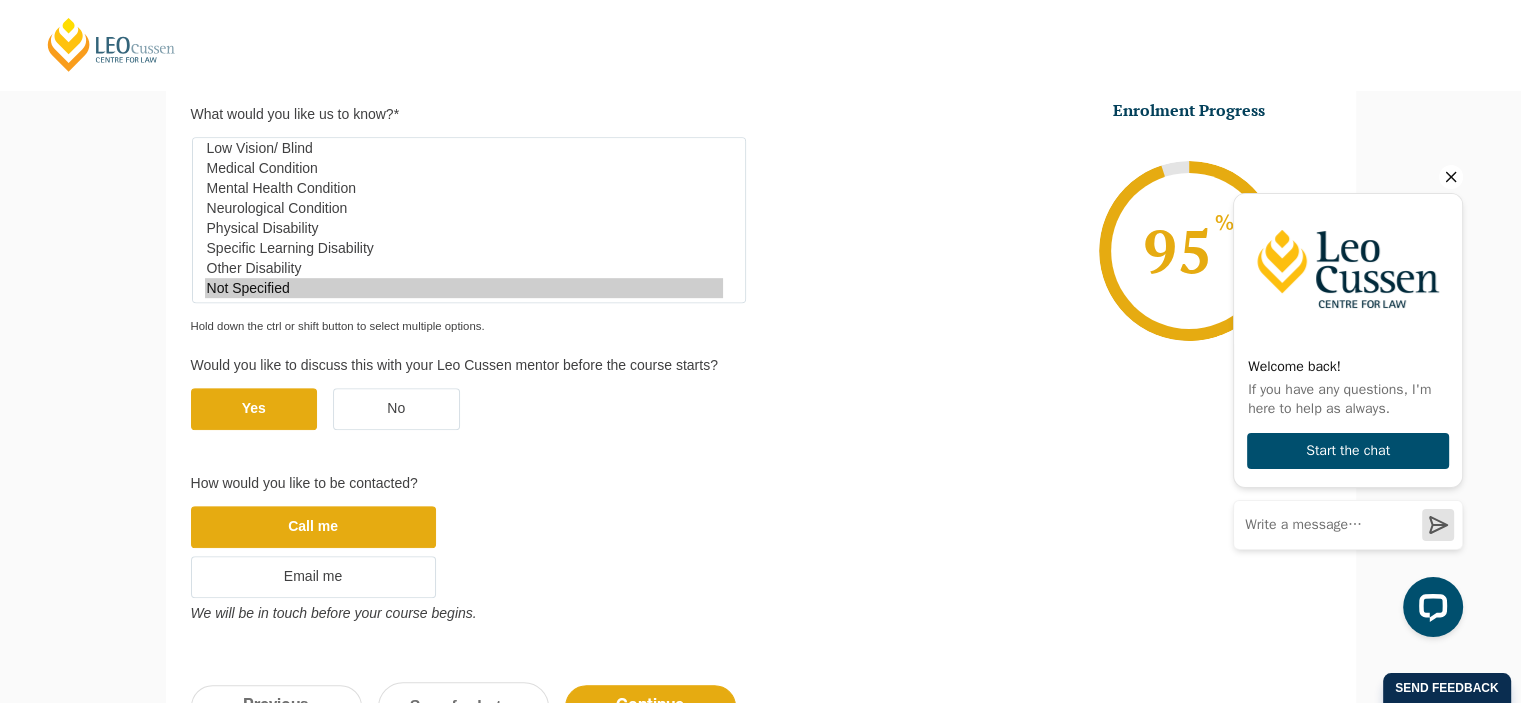 scroll, scrollTop: 1009, scrollLeft: 0, axis: vertical 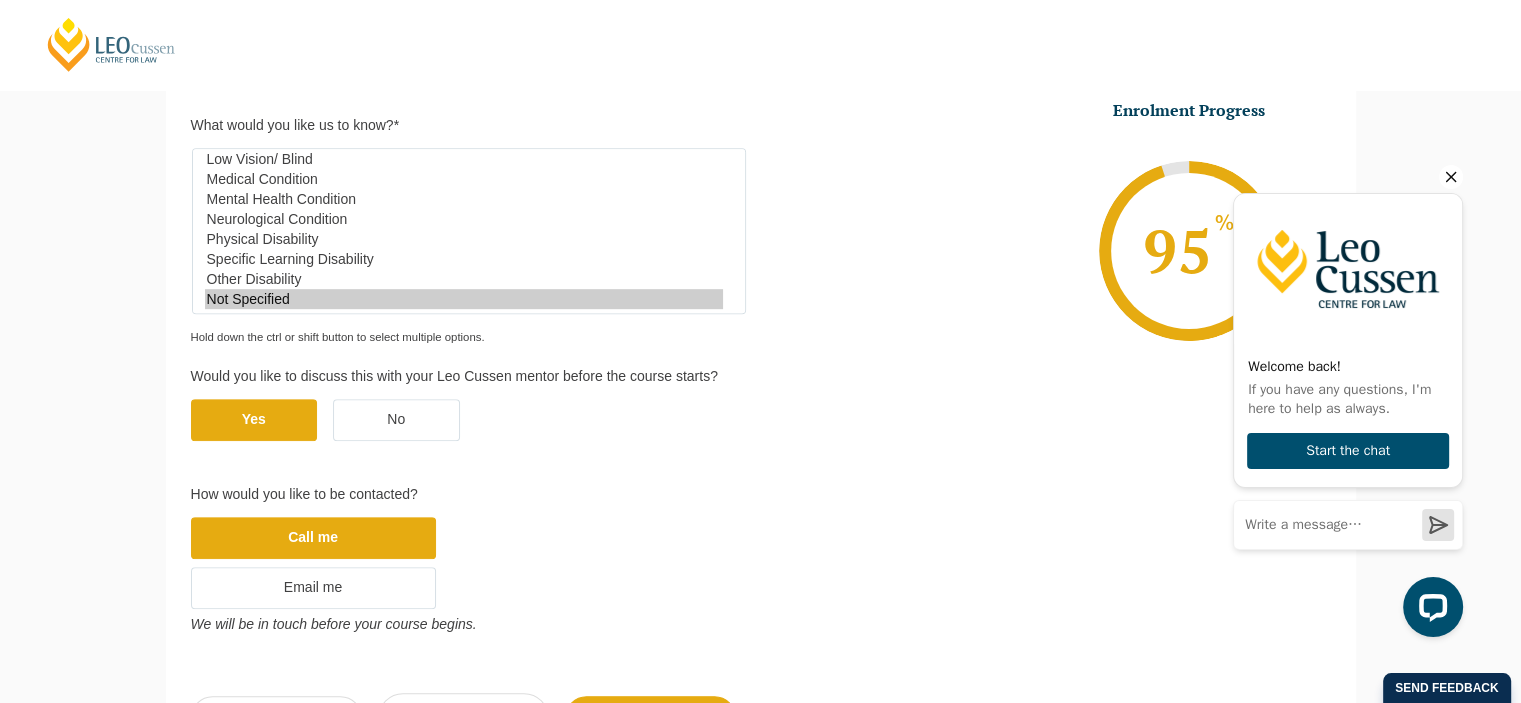 drag, startPoint x: 322, startPoint y: 180, endPoint x: 395, endPoint y: 296, distance: 137.05838 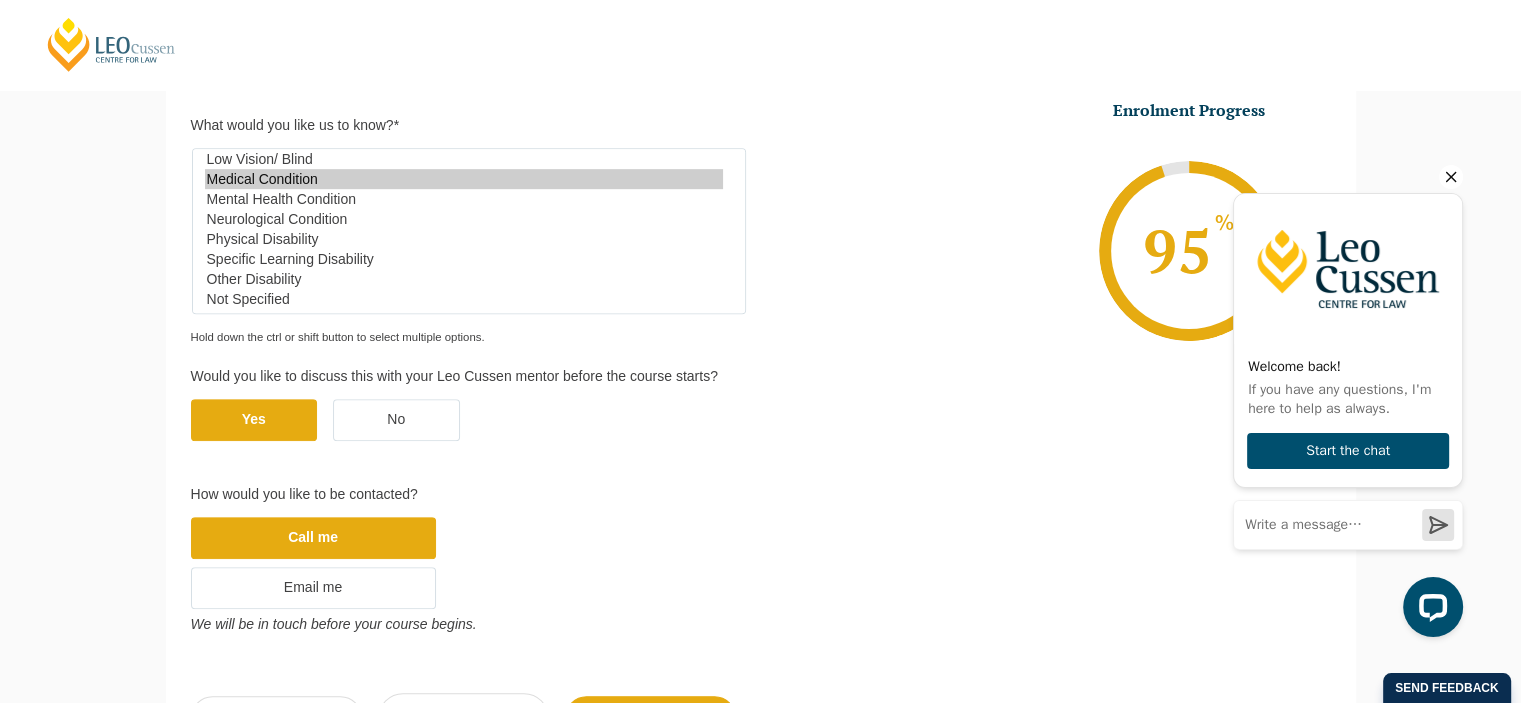 click on "Acquired Brain Injury Hard of Hearing/ Deaf Intellectual Disability Low Vision/ Blind Medical Condition Mental Health Condition Neurological Condition Physical Disability Specific Learning Disability Other Disability Not Specified" at bounding box center [469, 231] 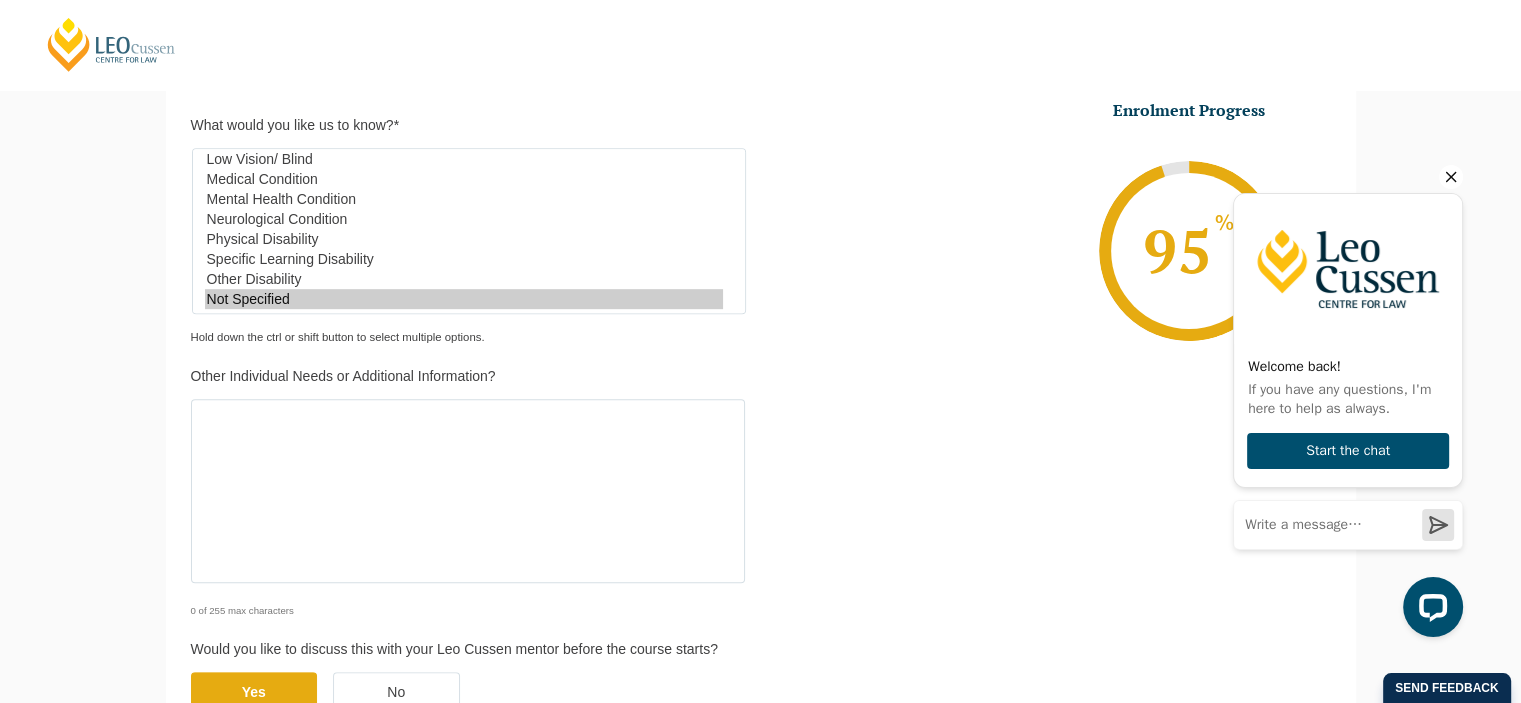click on "Not Specified" at bounding box center [464, 299] 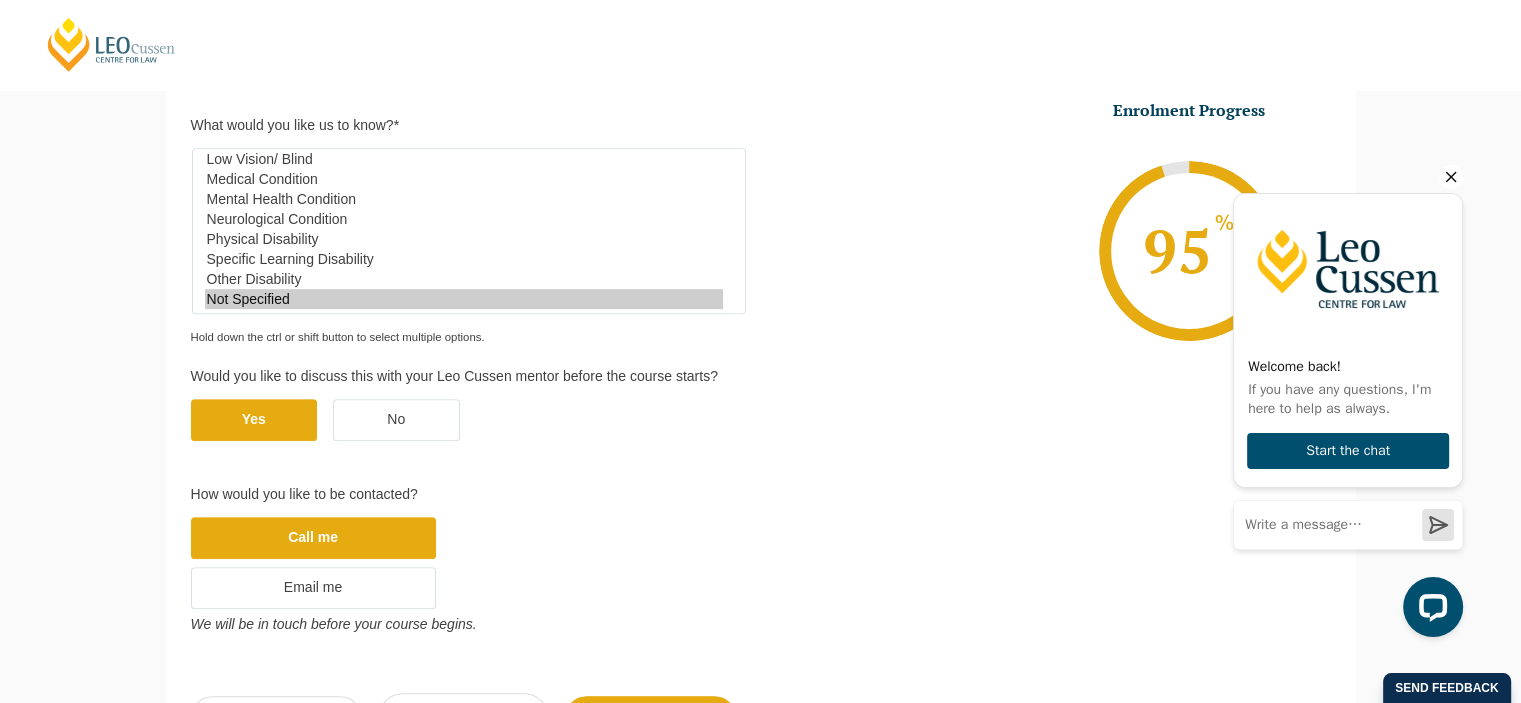 click on "Not Specified" at bounding box center [464, 299] 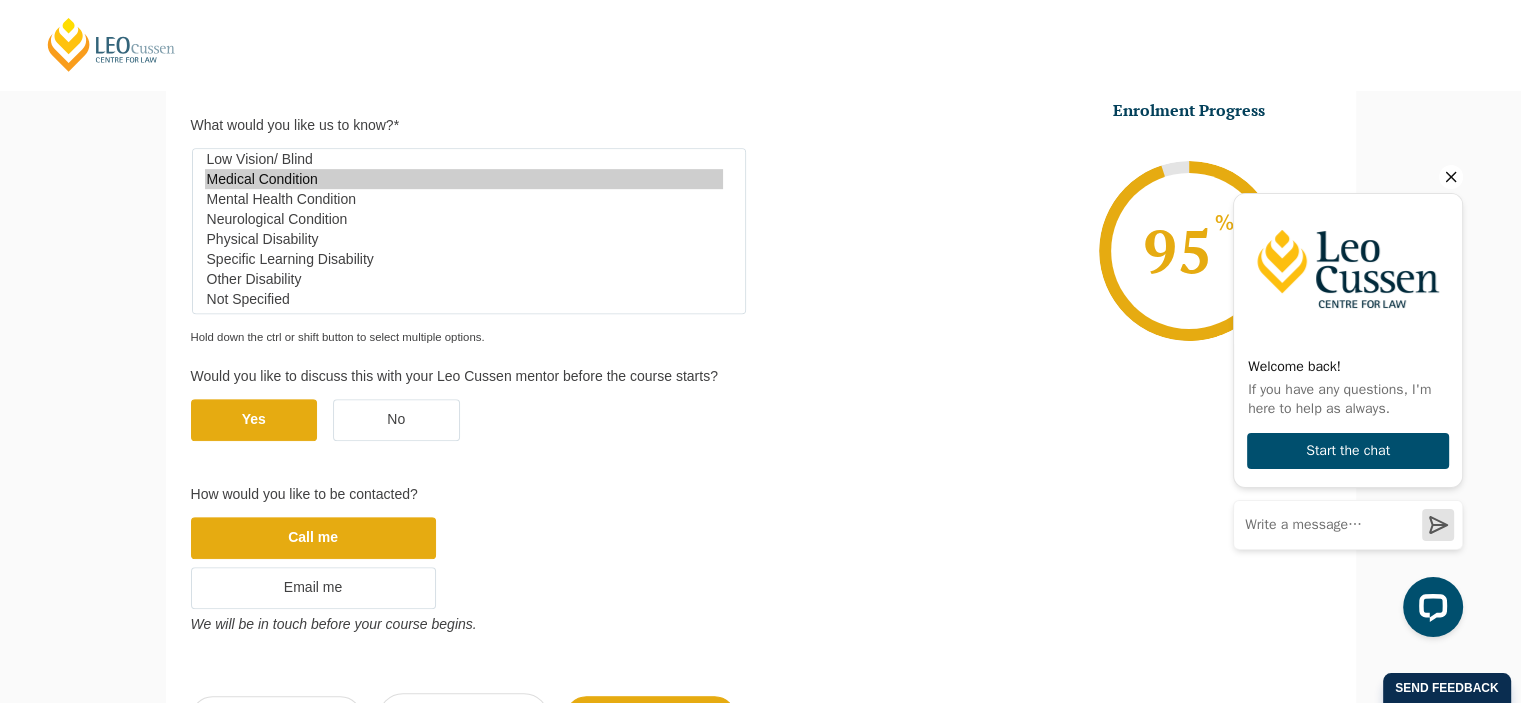 click on "Medical Condition" at bounding box center [464, 179] 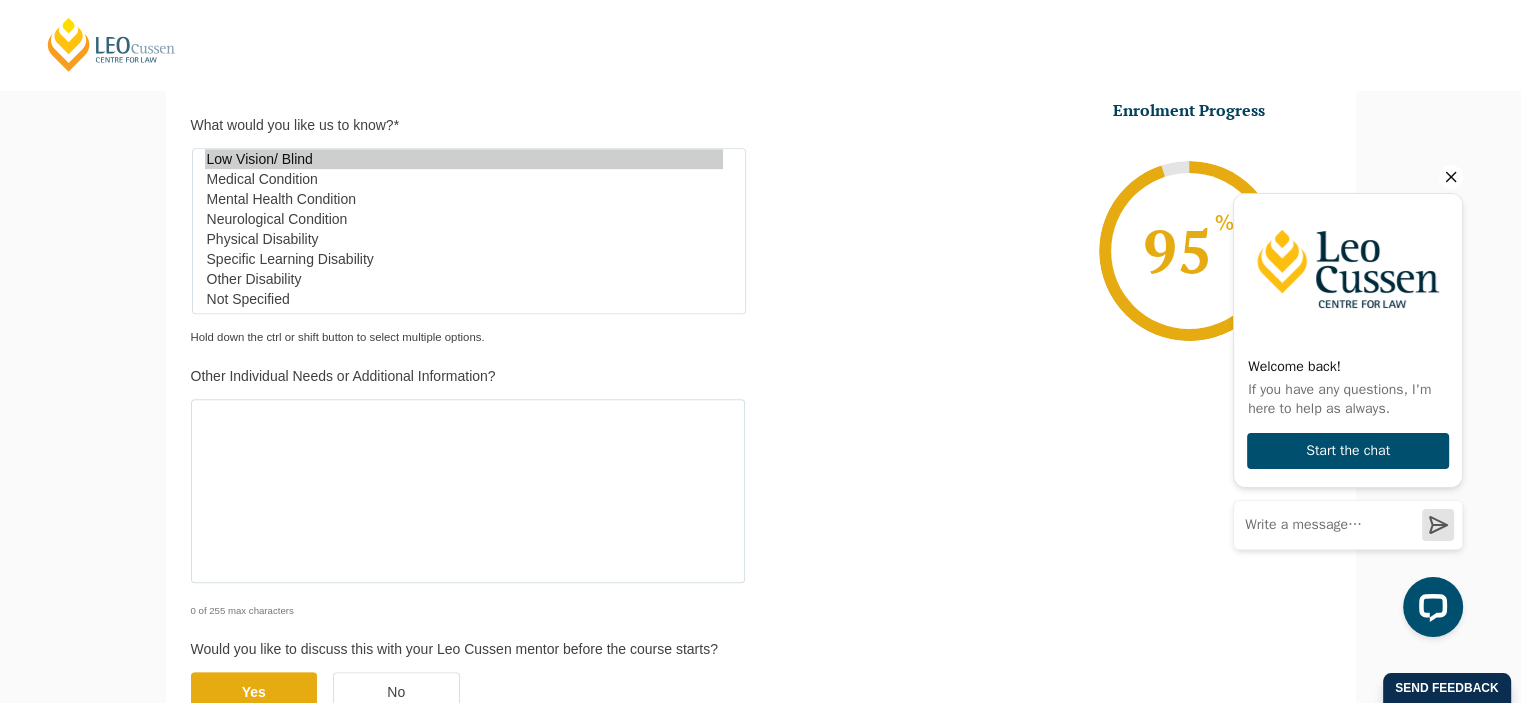click on "Low Vision/ Blind" at bounding box center (464, 159) 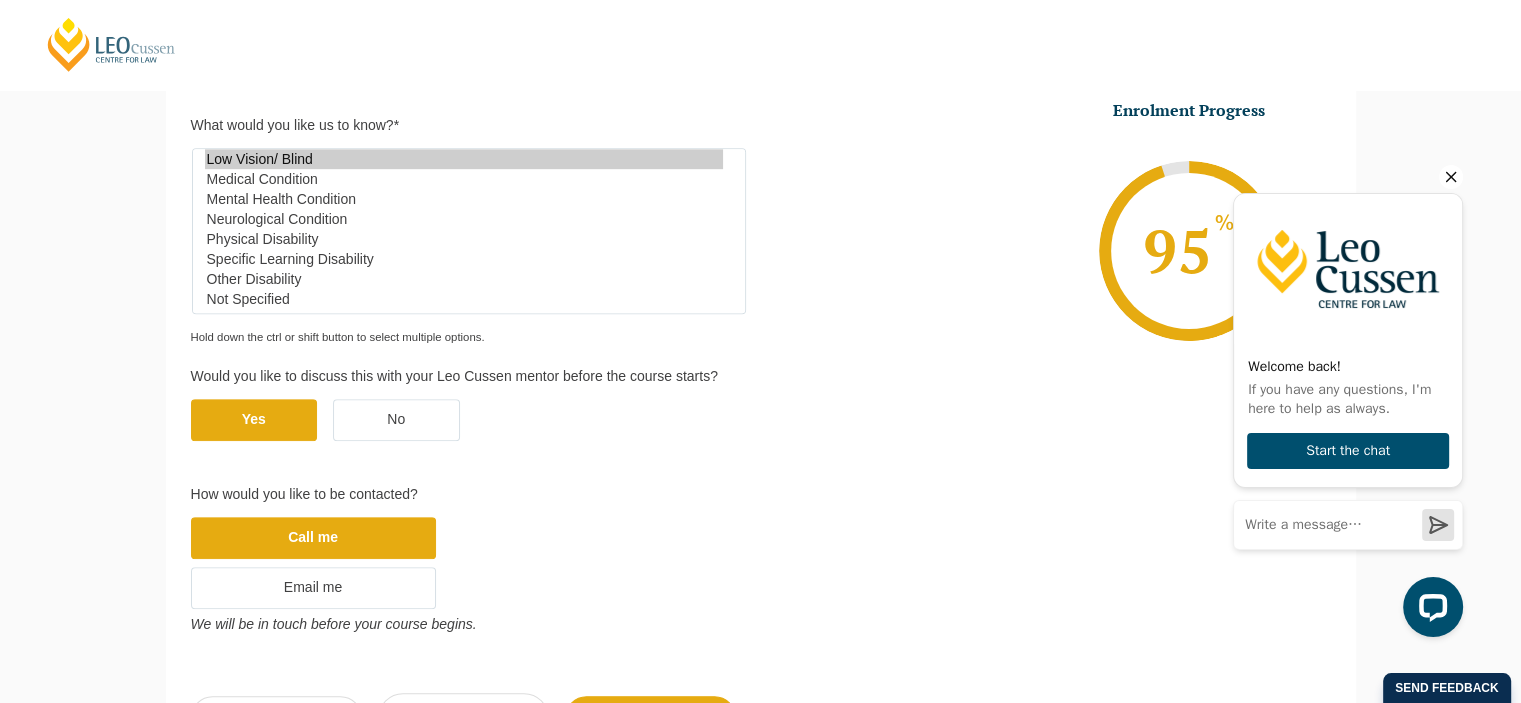 click on "What would you like us to know?*" at bounding box center (468, 125) 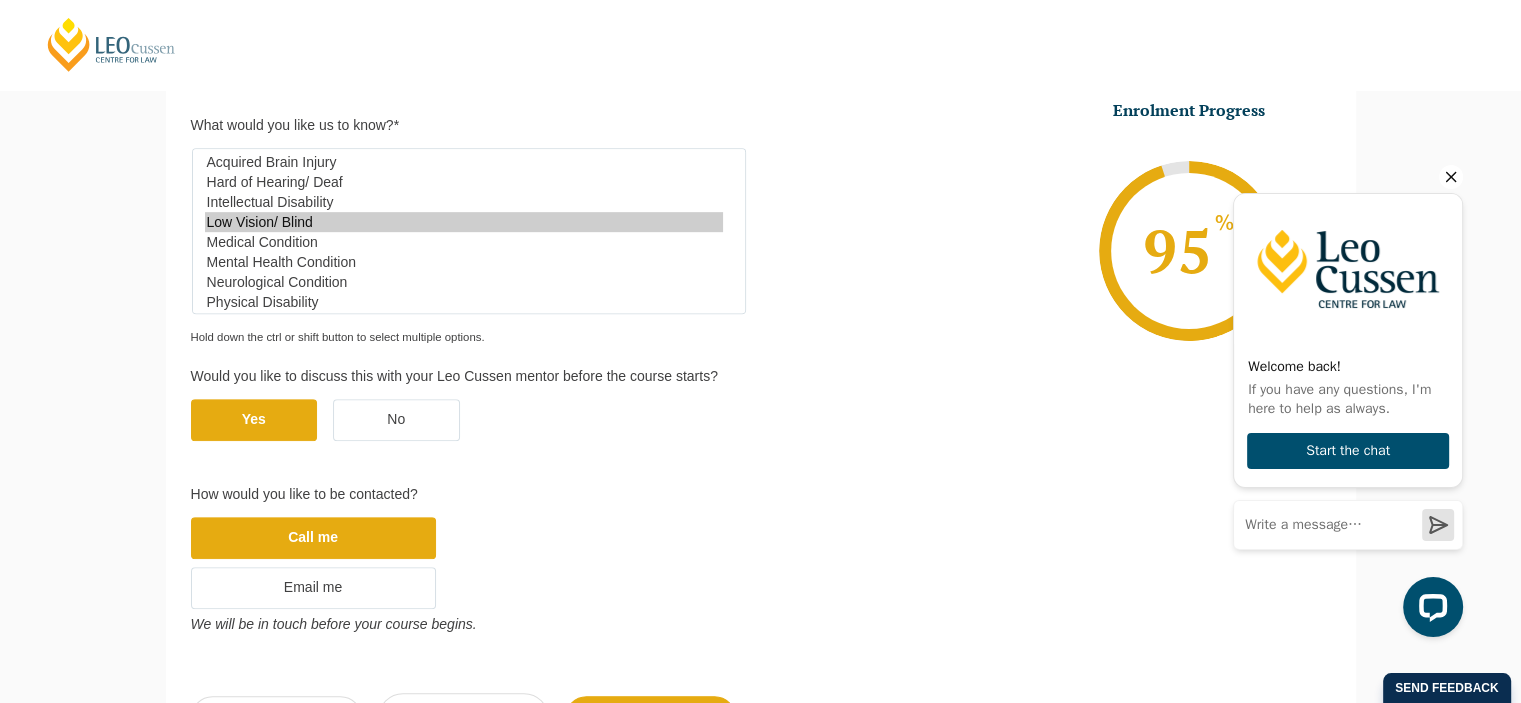 scroll, scrollTop: 8, scrollLeft: 0, axis: vertical 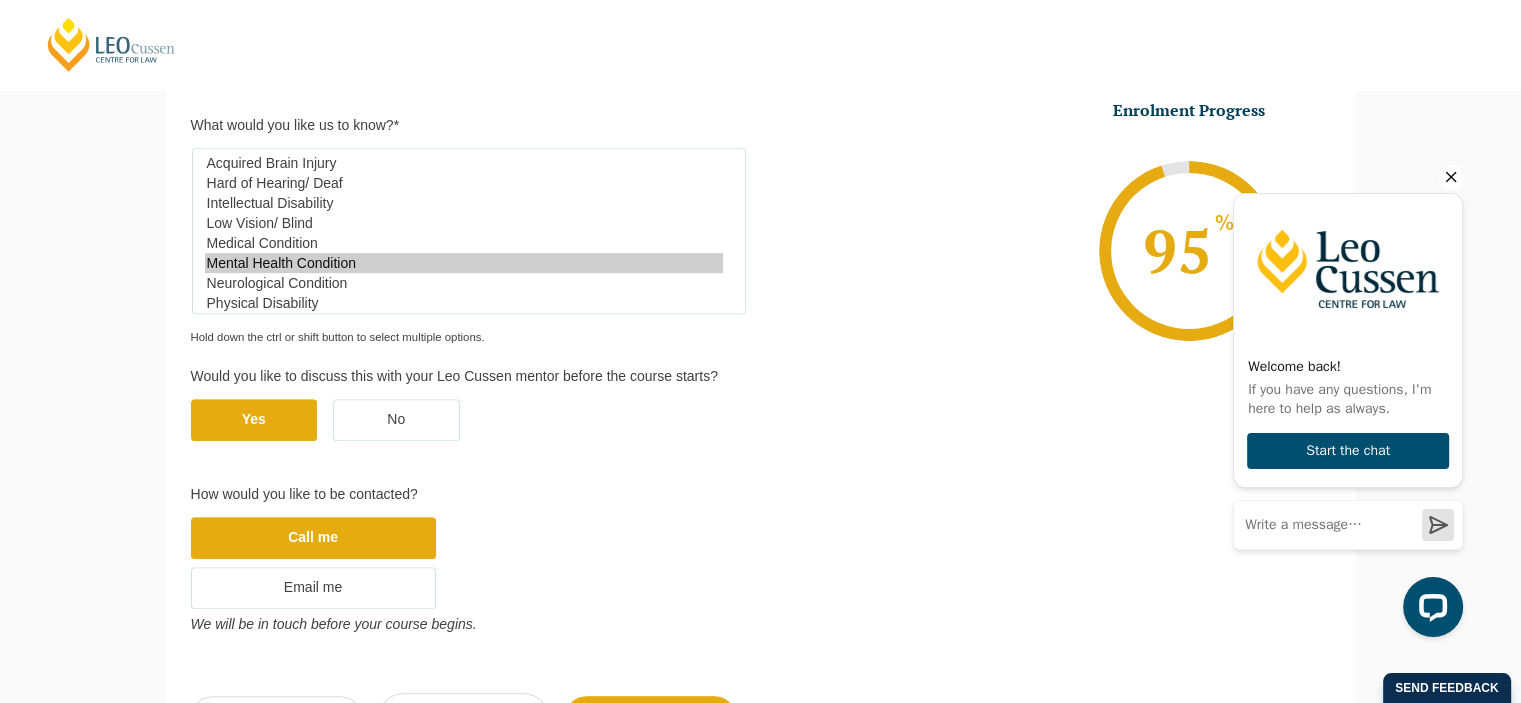 click on "Mental Health Condition" at bounding box center (464, 263) 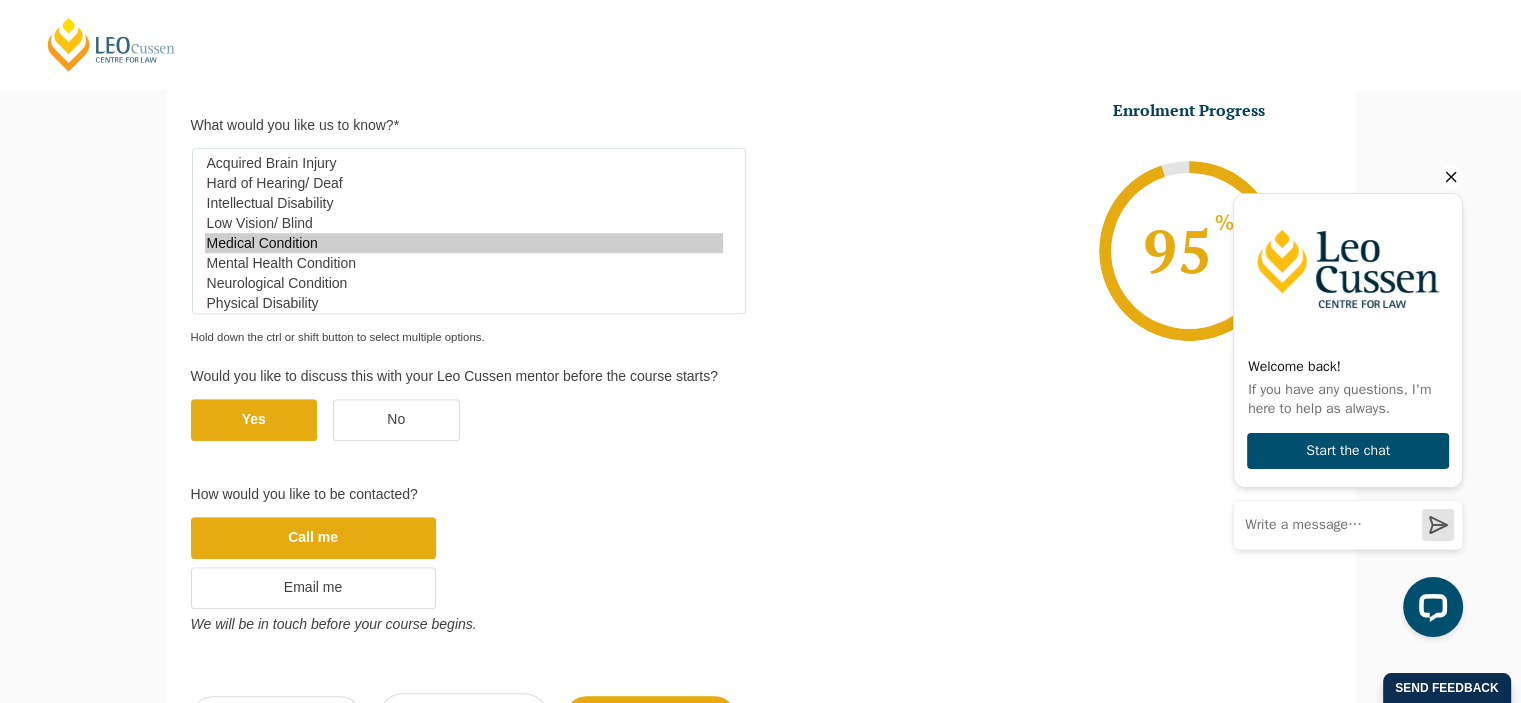 click on "Medical Condition" at bounding box center (464, 243) 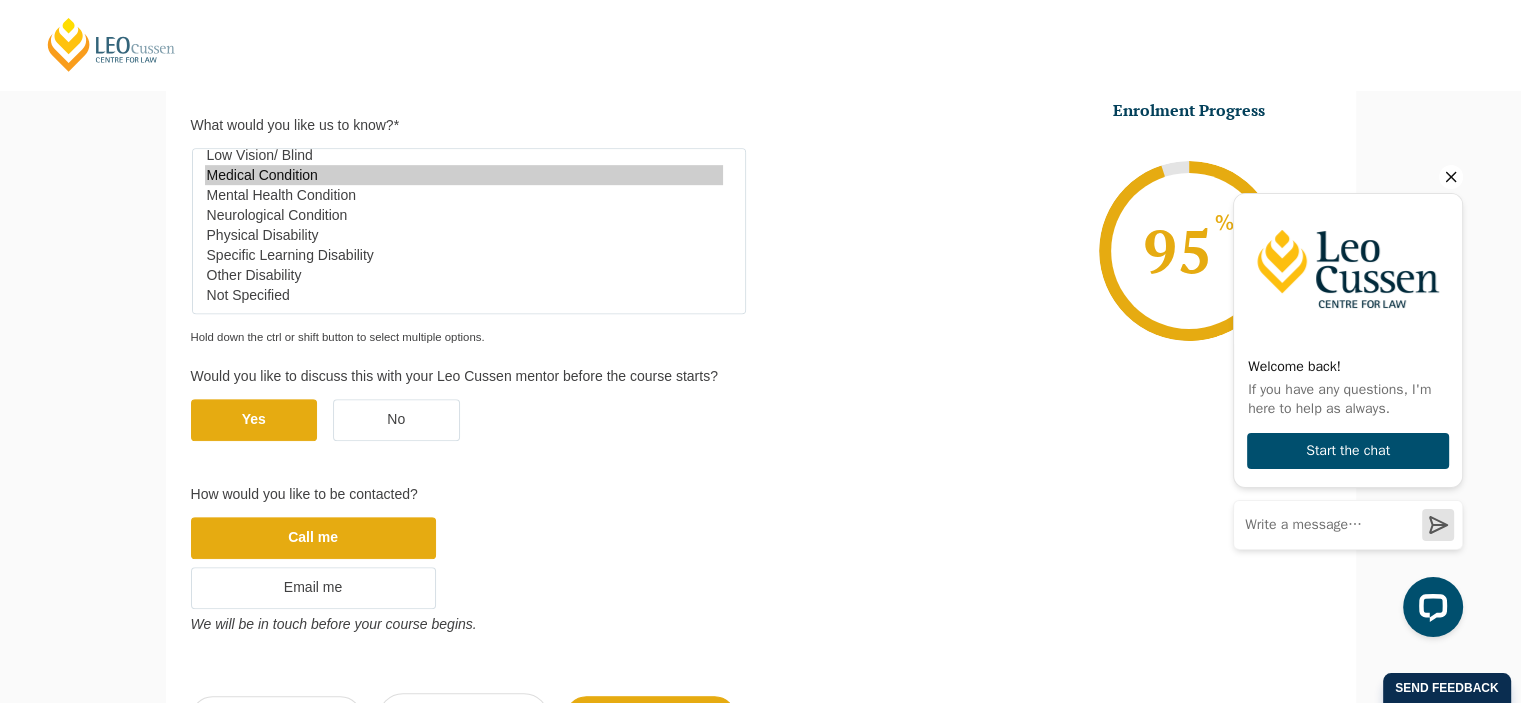 scroll, scrollTop: 83, scrollLeft: 0, axis: vertical 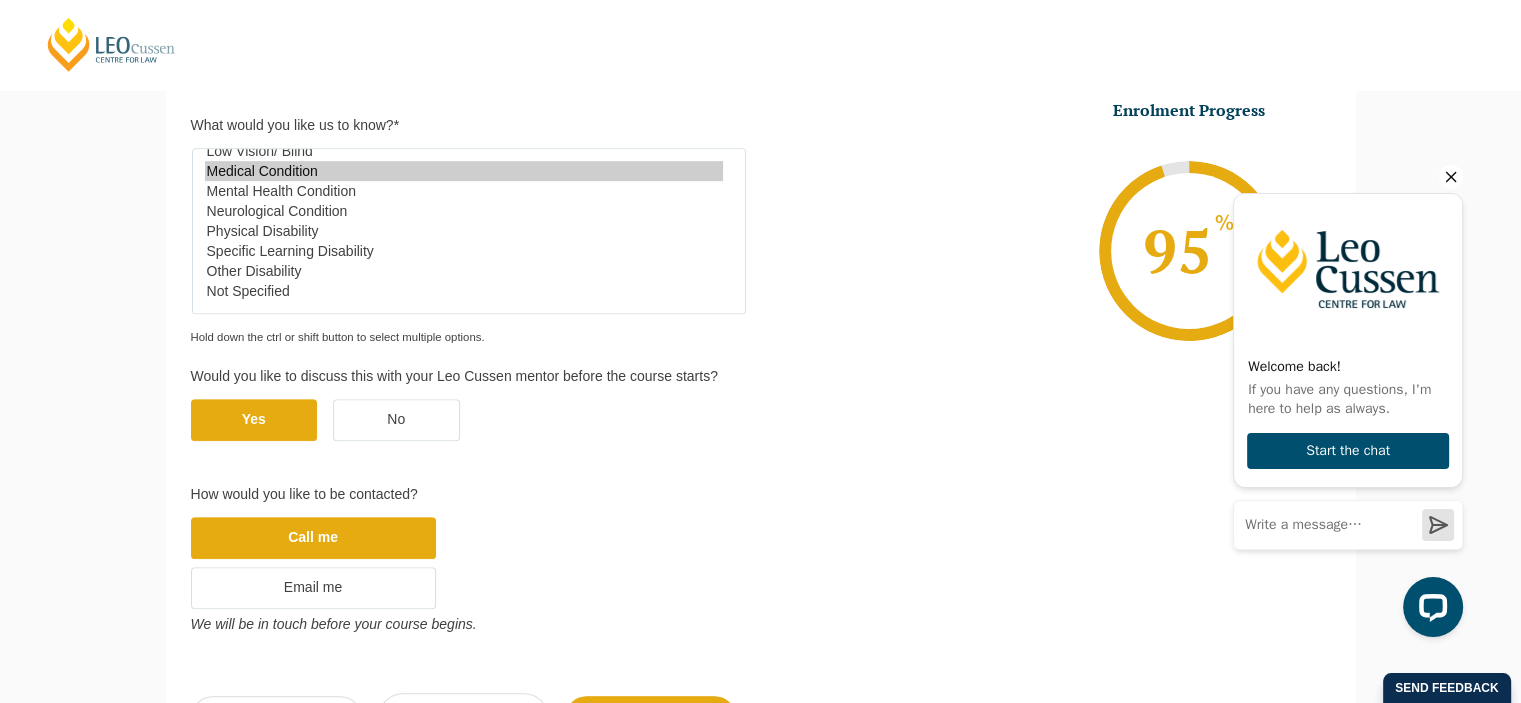 click on "Not Specified" at bounding box center [464, 291] 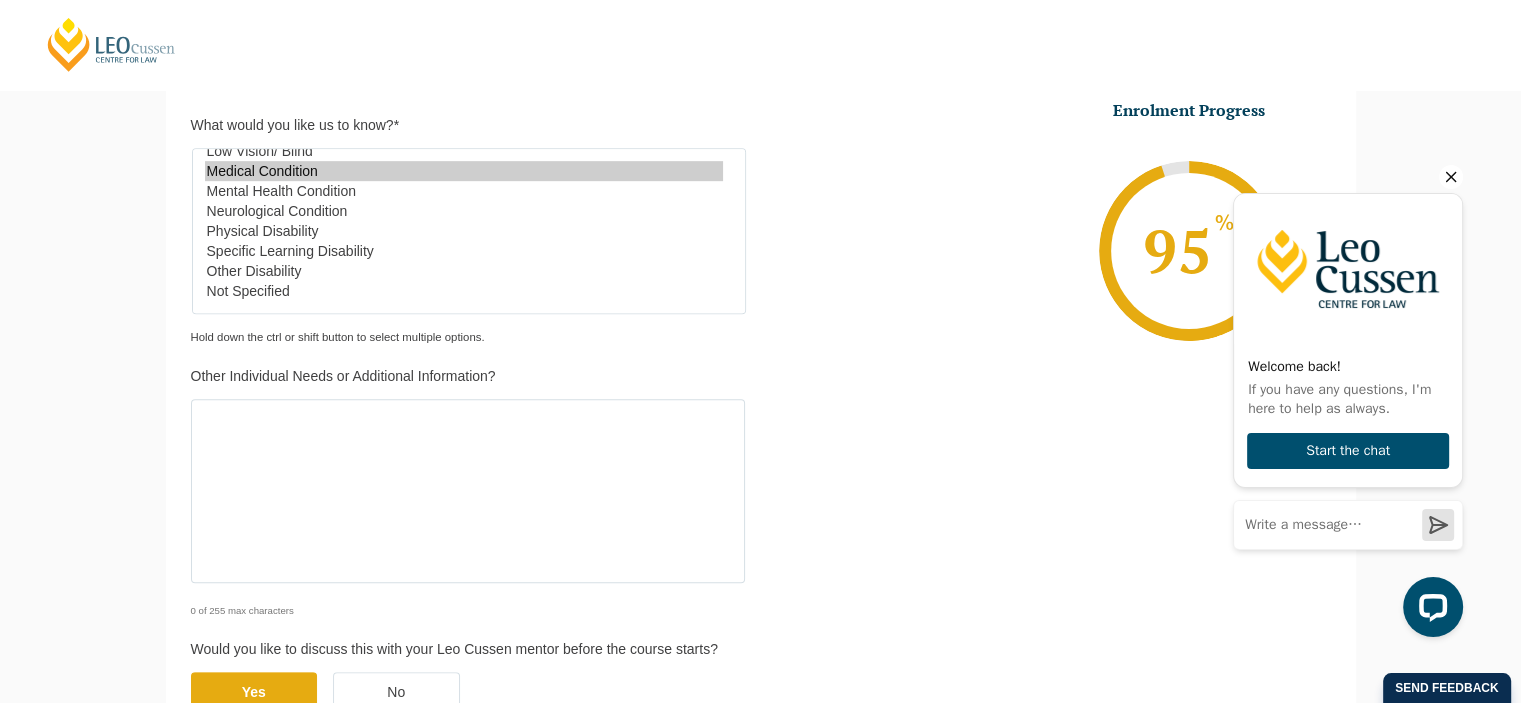 click on "Not Specified" at bounding box center (464, 291) 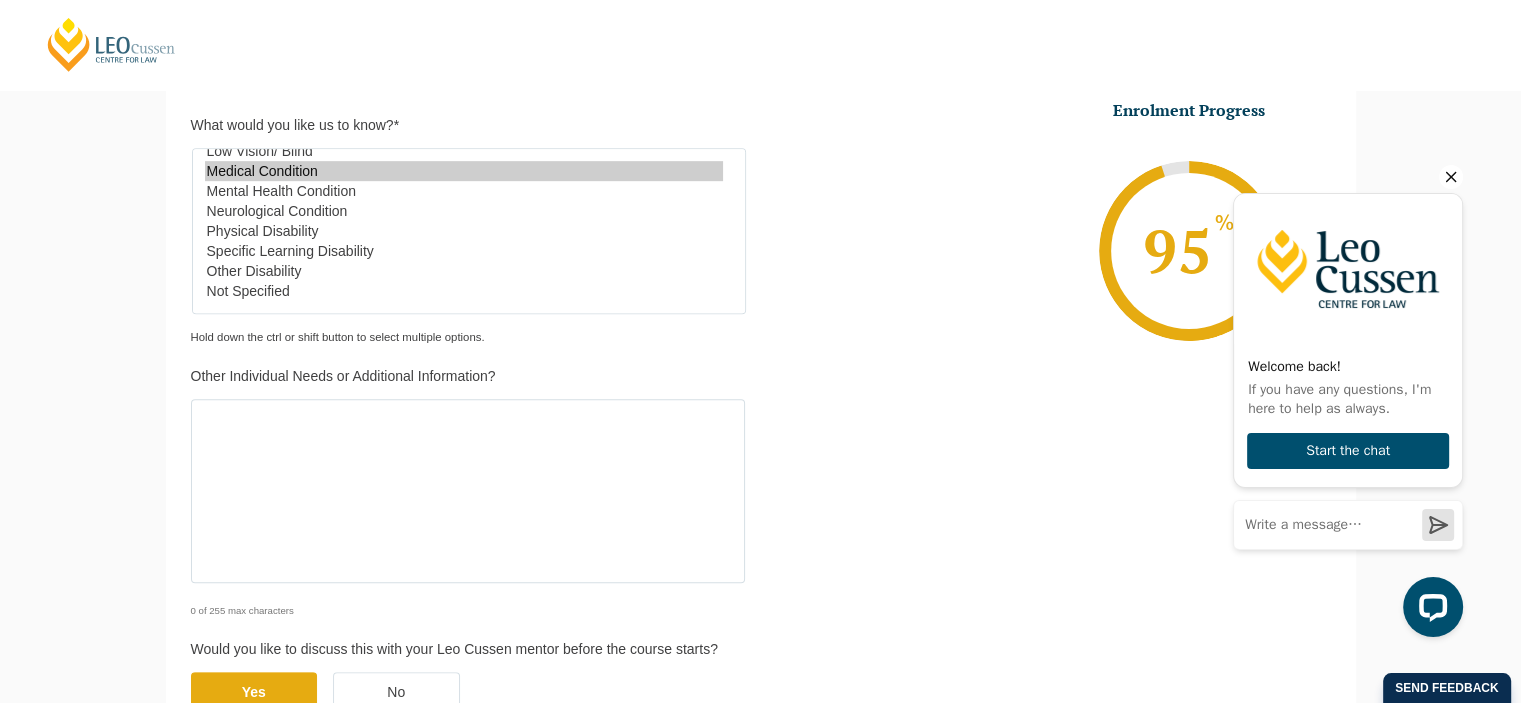 click on "Medical Condition" at bounding box center (464, 171) 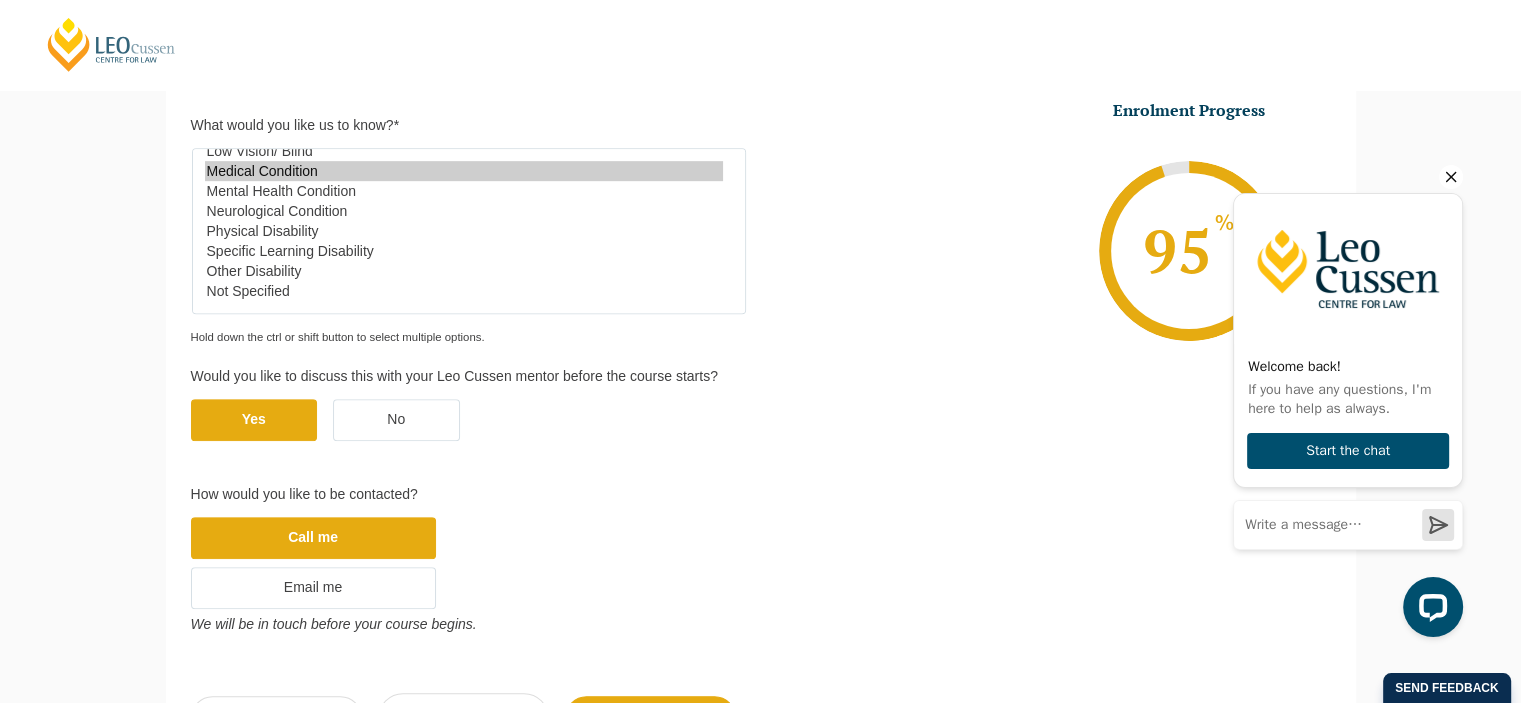 click on "Not Specified" at bounding box center (464, 291) 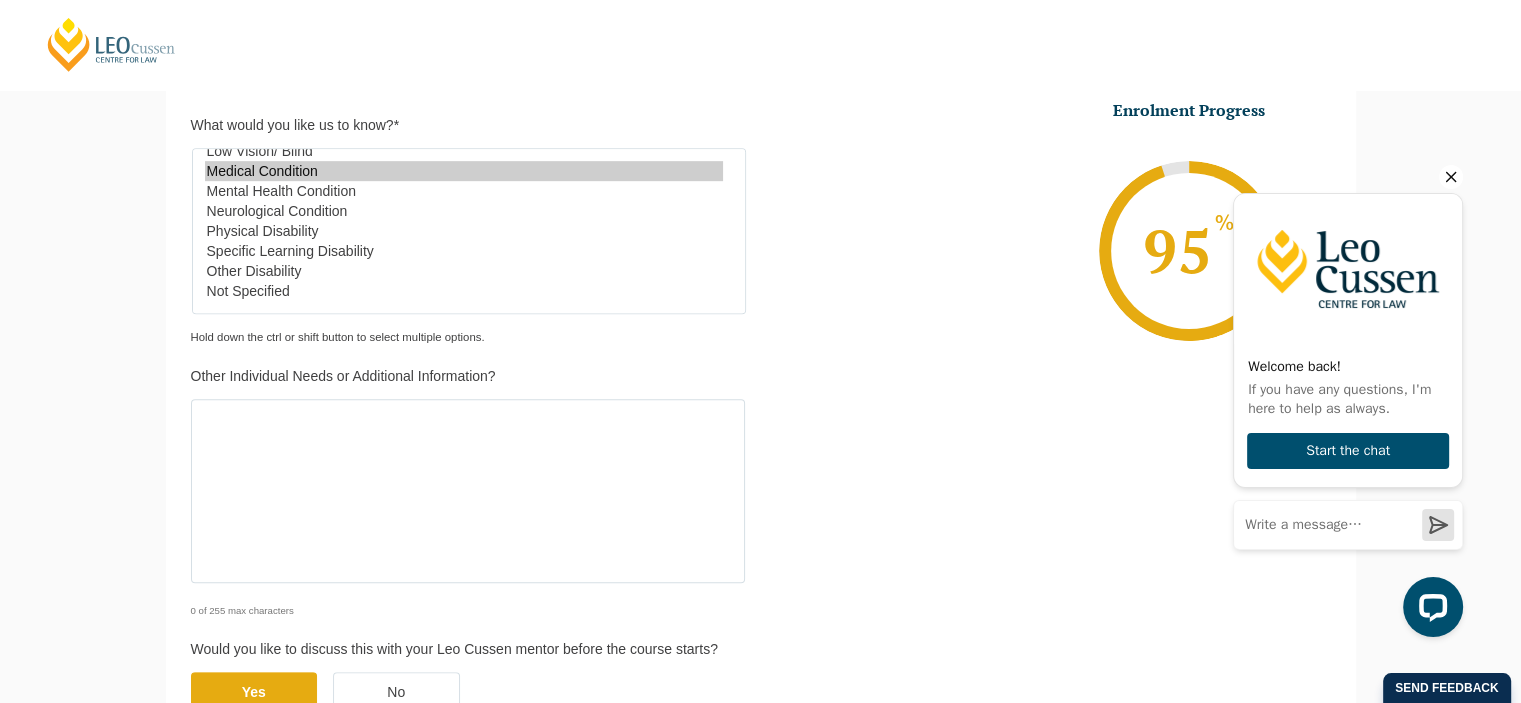 click on "Not Specified" at bounding box center [464, 291] 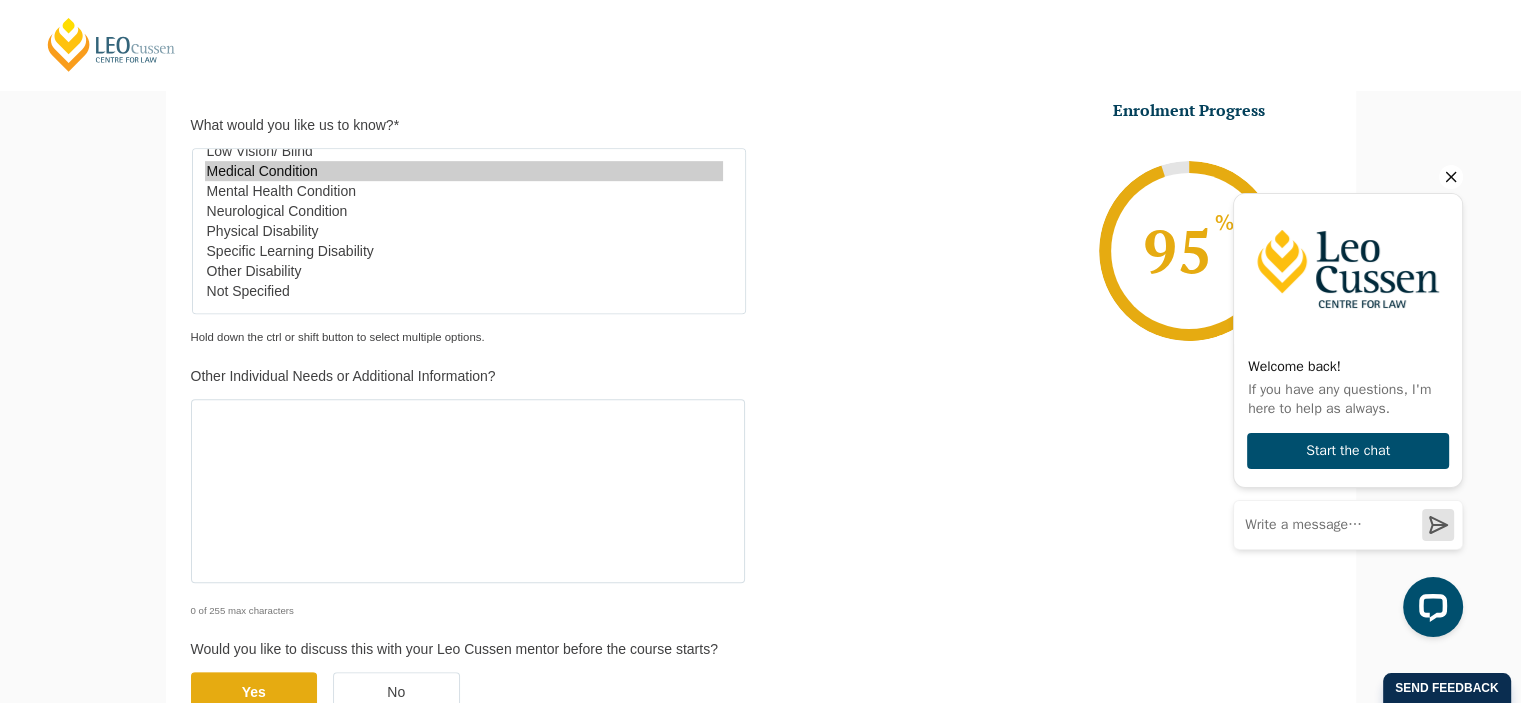 click on "Medical Condition" at bounding box center [464, 171] 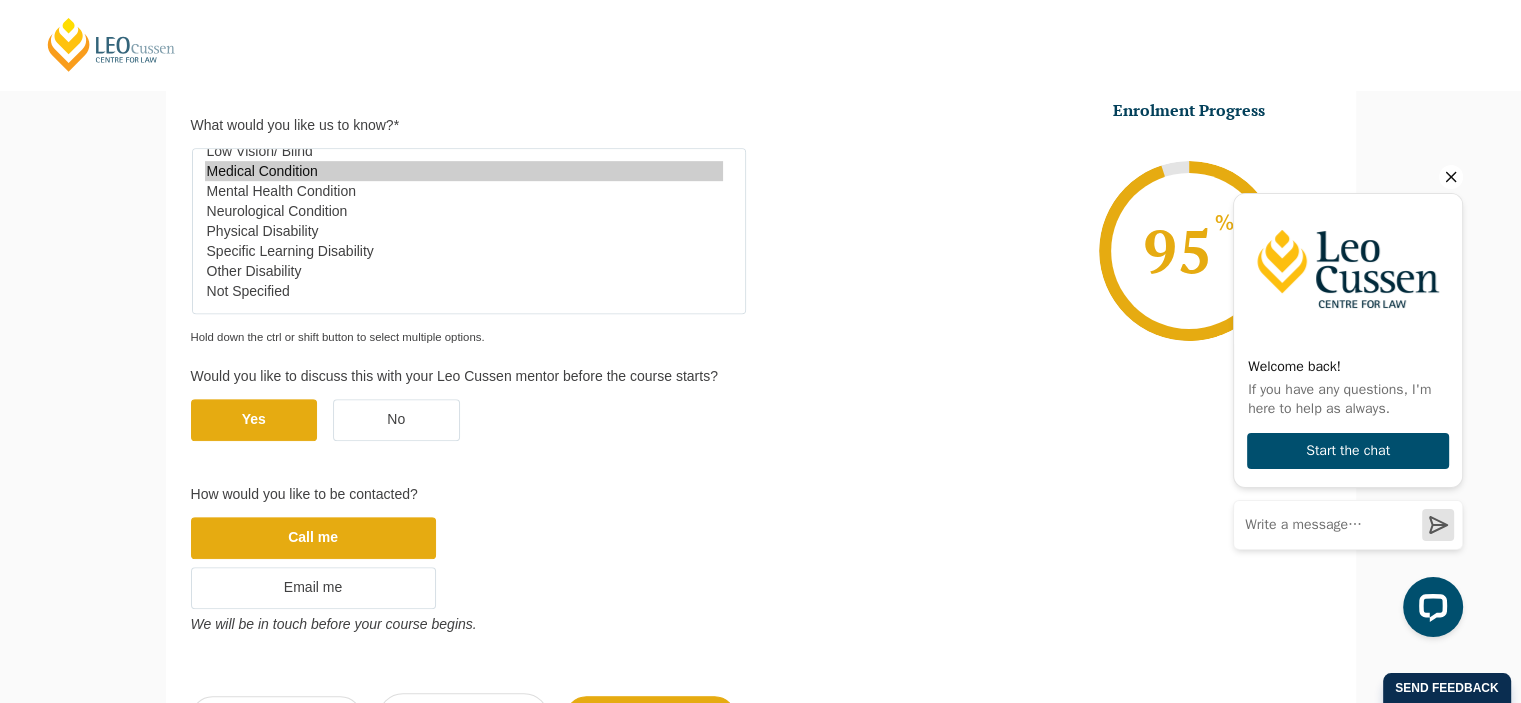 click on "Not Specified" at bounding box center (464, 291) 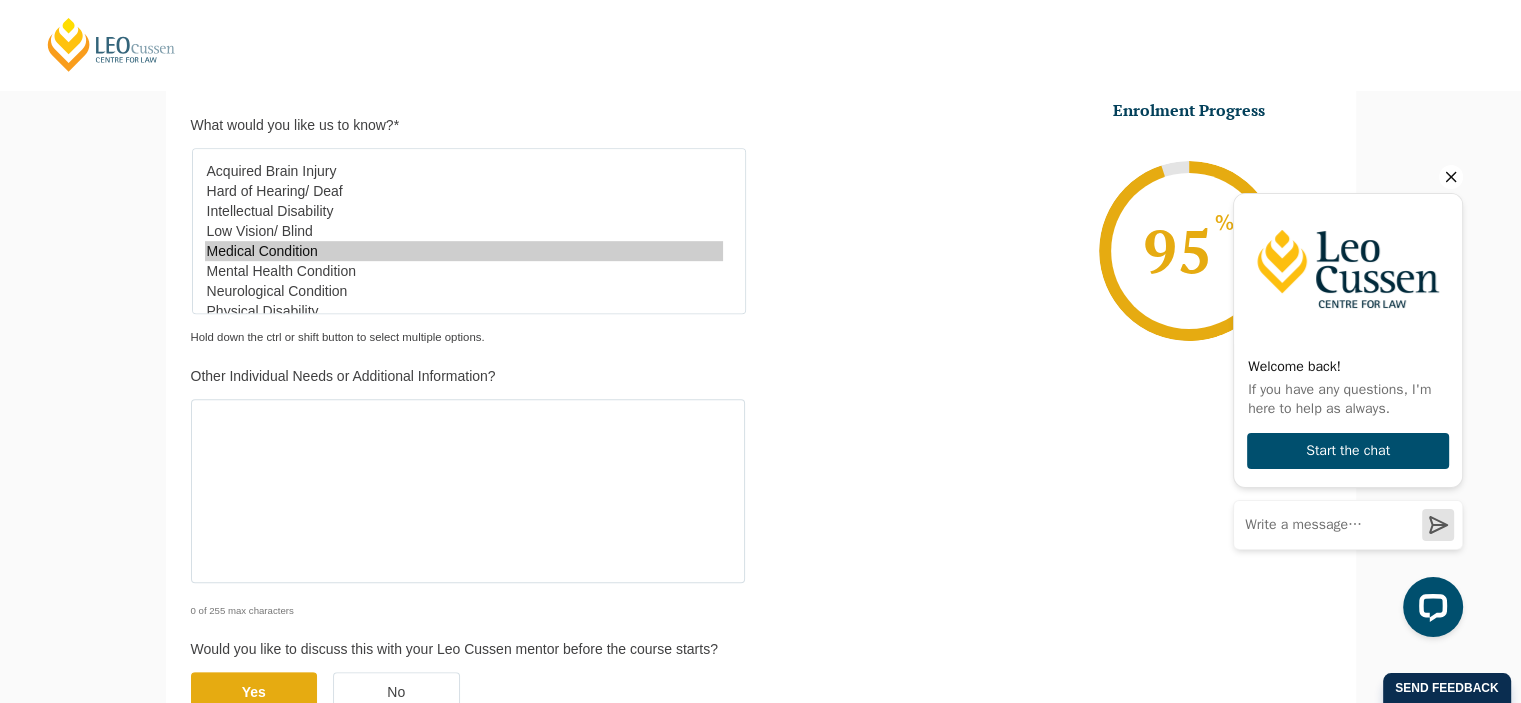 scroll, scrollTop: 0, scrollLeft: 0, axis: both 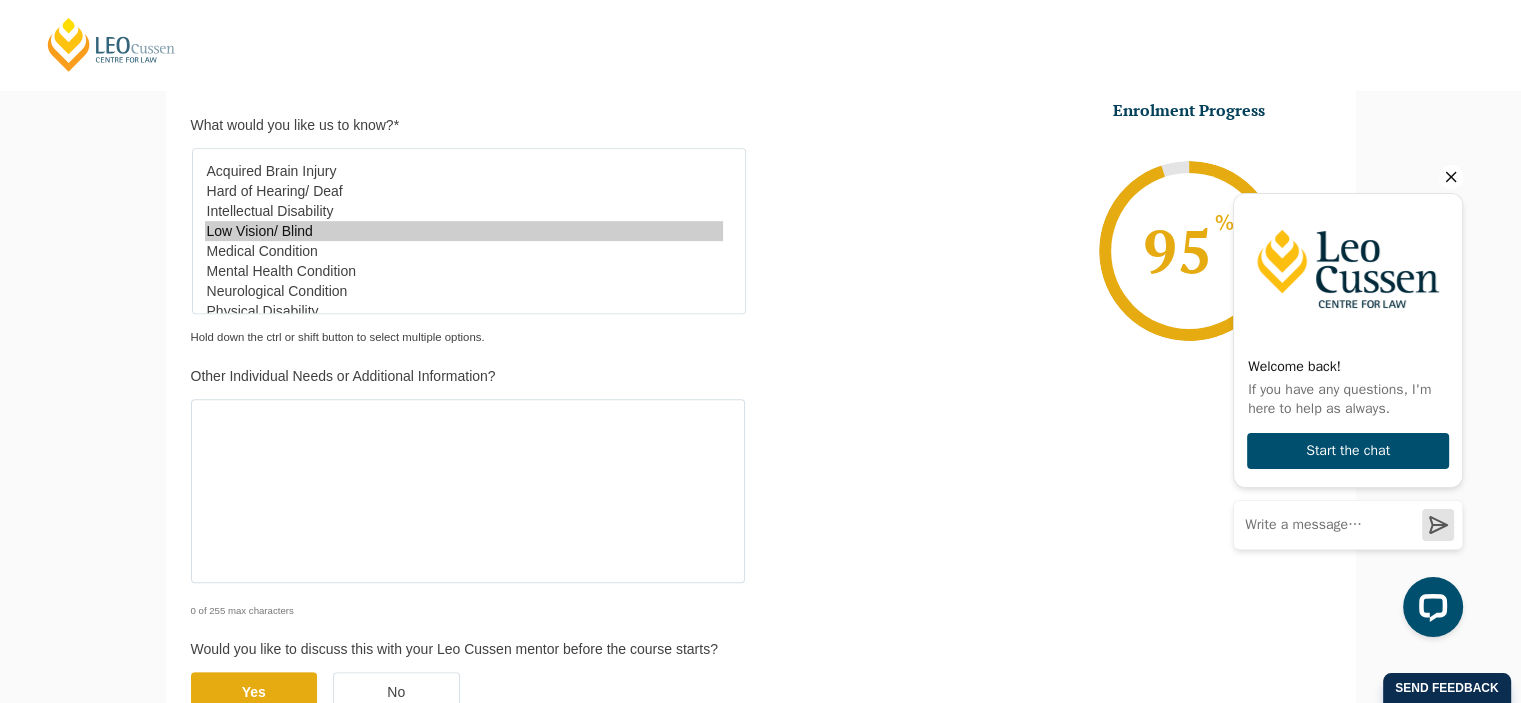 click on "Low Vision/ Blind" at bounding box center (464, 231) 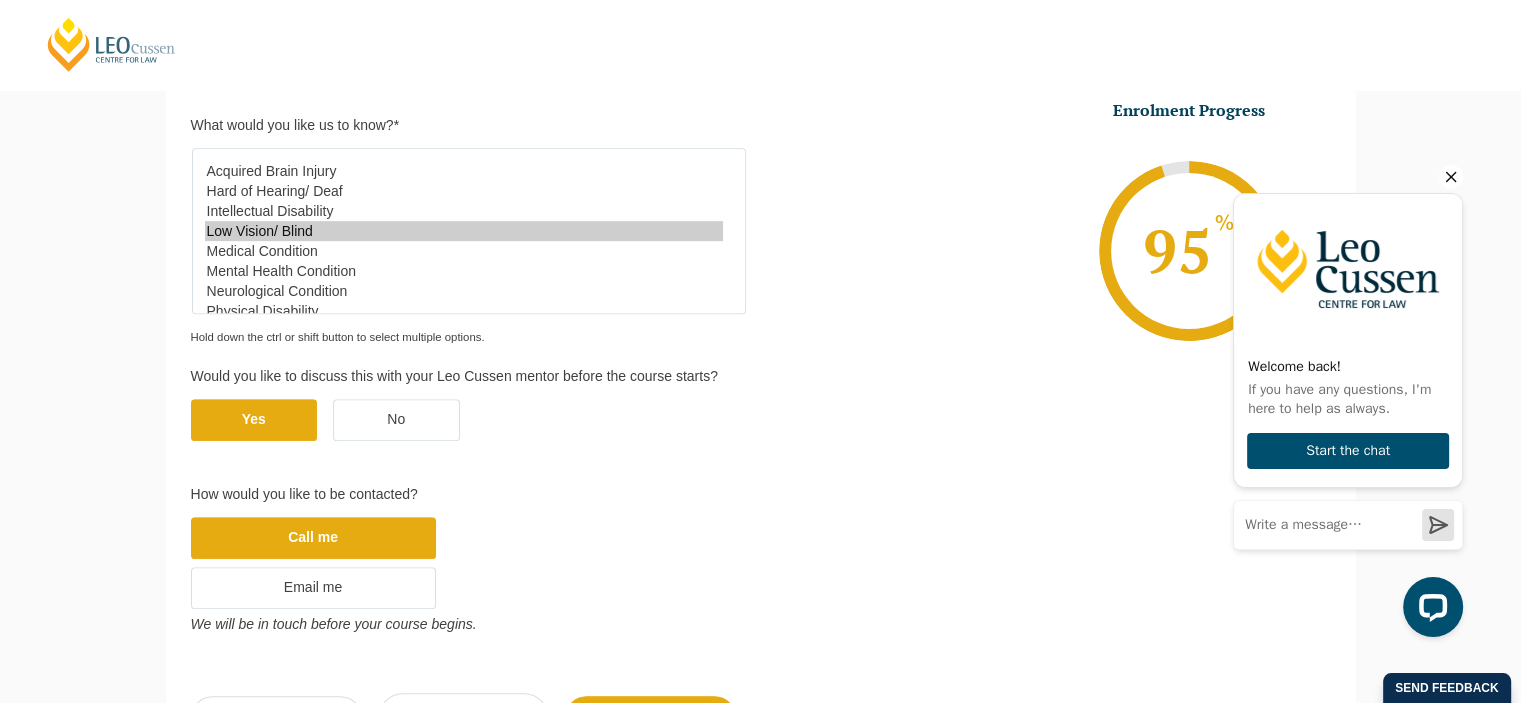 click on "Low Vision/ Blind" at bounding box center [464, 231] 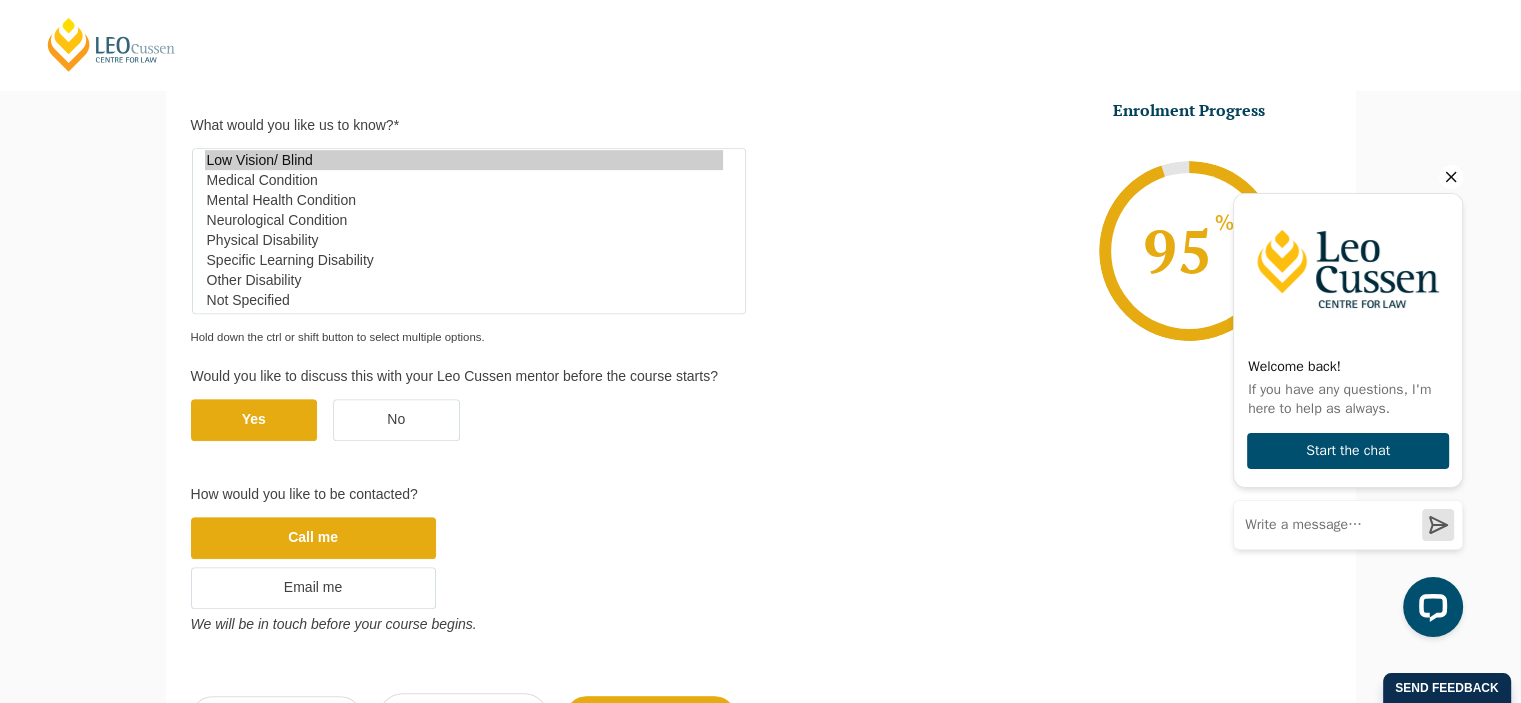 scroll, scrollTop: 83, scrollLeft: 0, axis: vertical 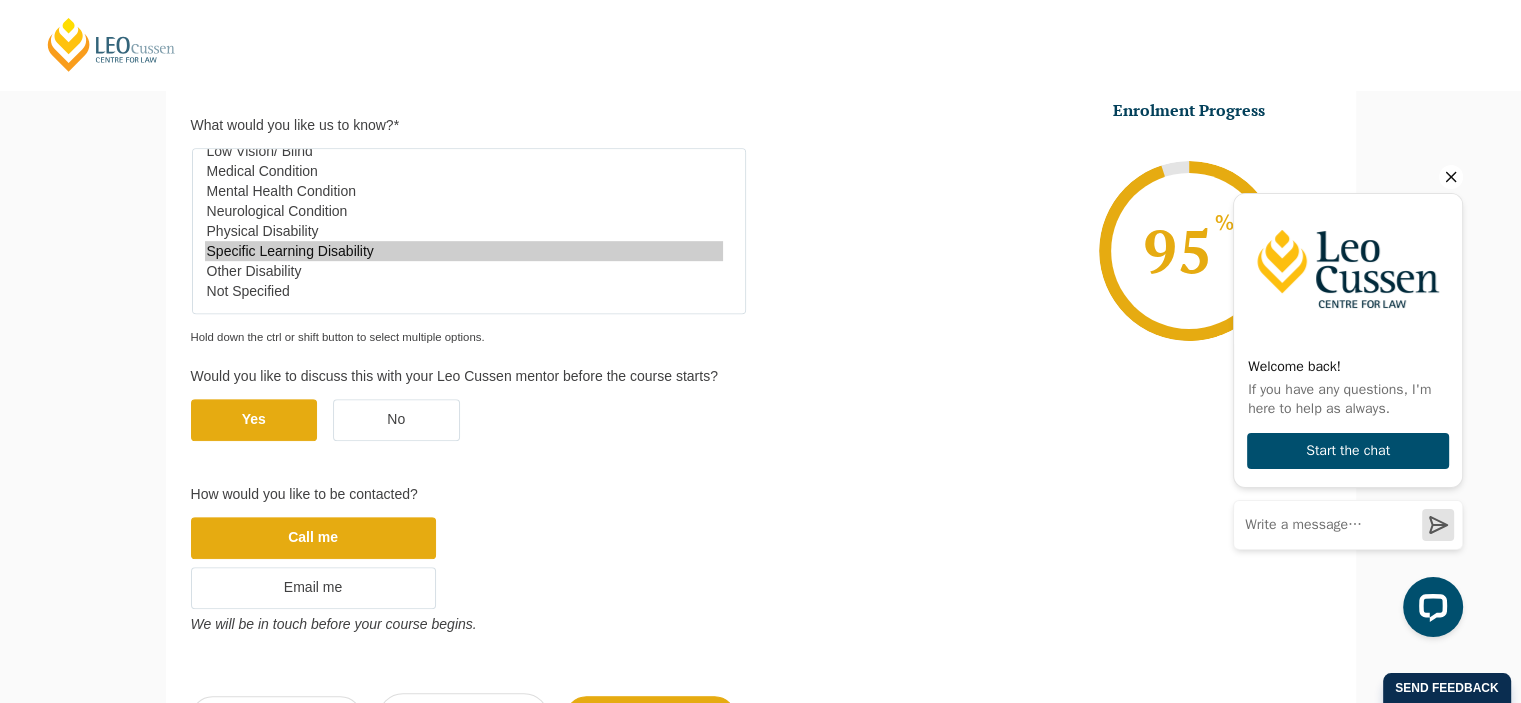 click on "Specific Learning Disability" at bounding box center (464, 251) 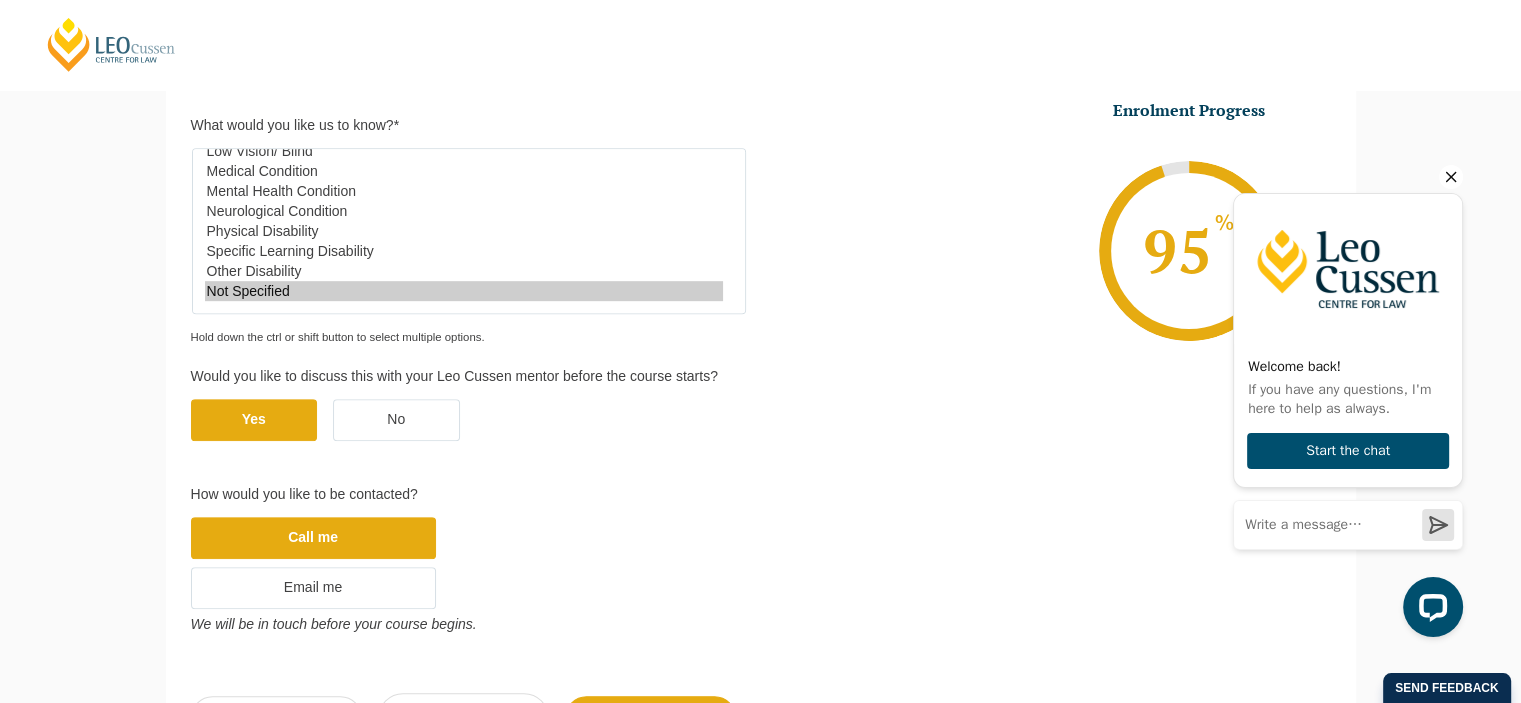 click on "Not Specified" at bounding box center (464, 291) 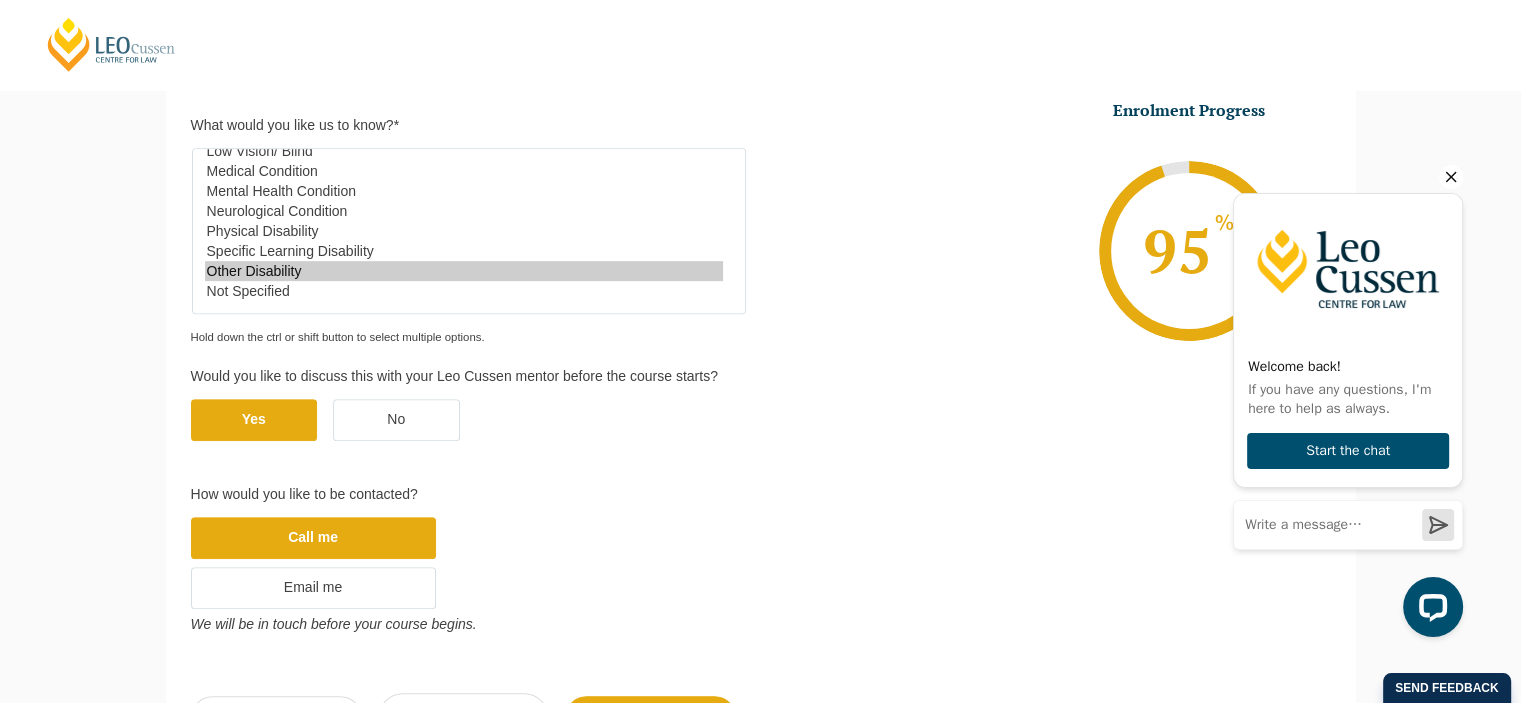 click on "Other Disability" at bounding box center (464, 271) 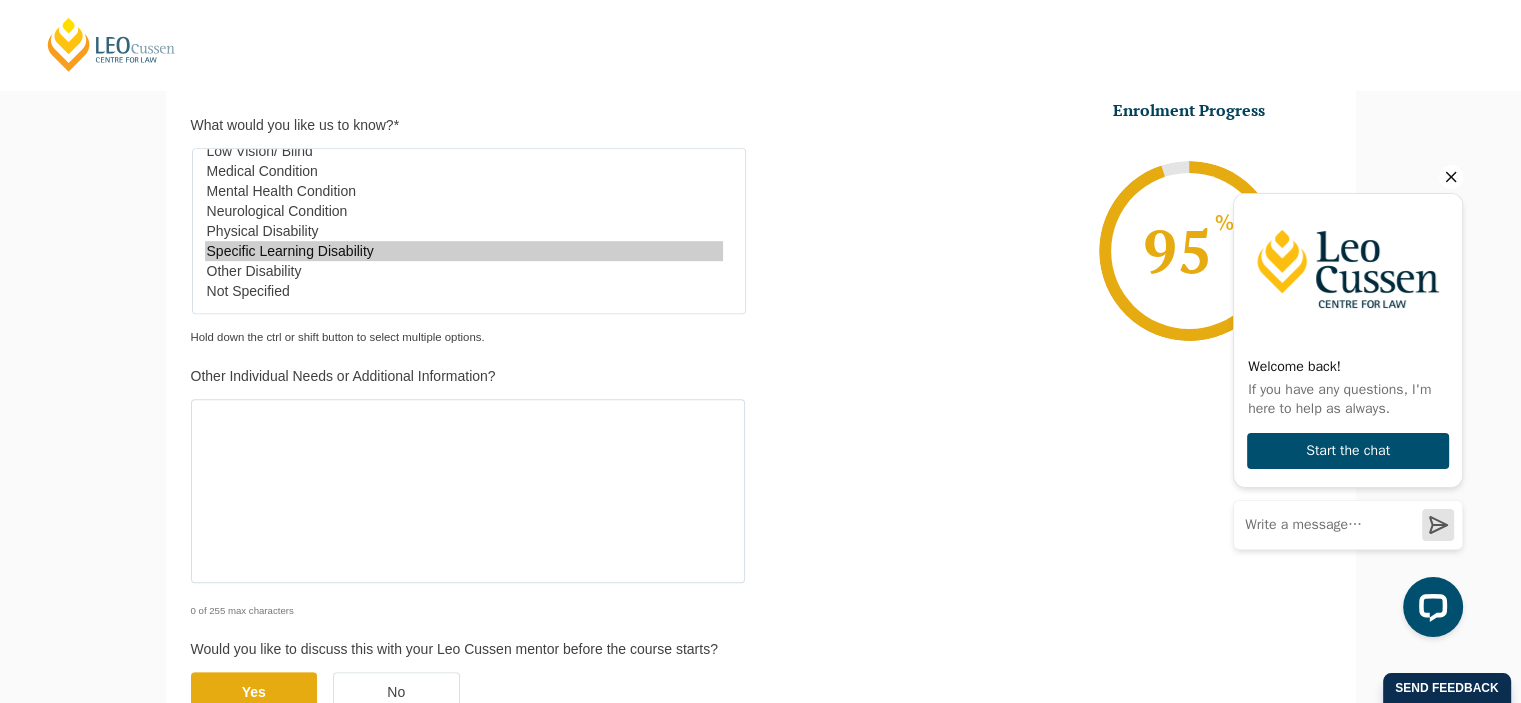 click on "Specific Learning Disability" at bounding box center (464, 251) 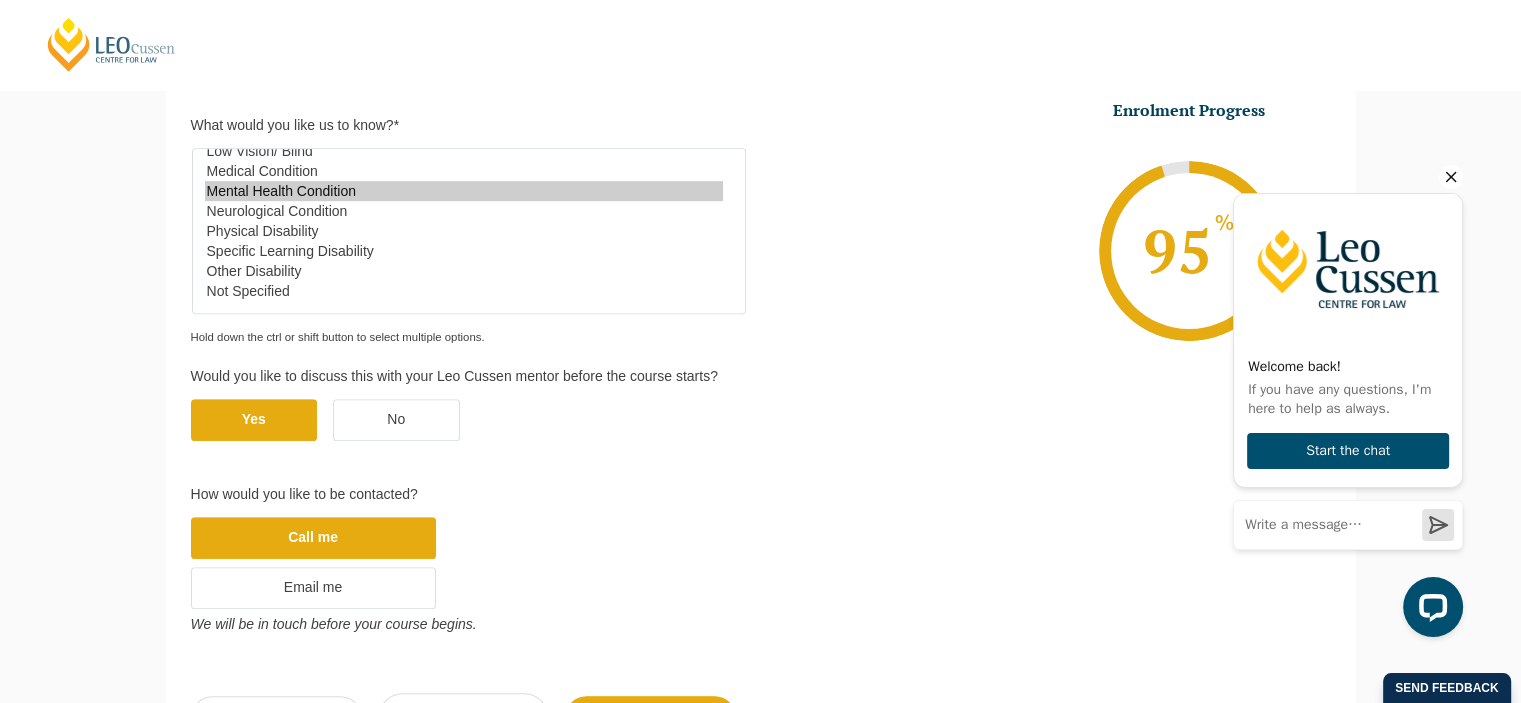 click on "Mental Health Condition" at bounding box center [464, 191] 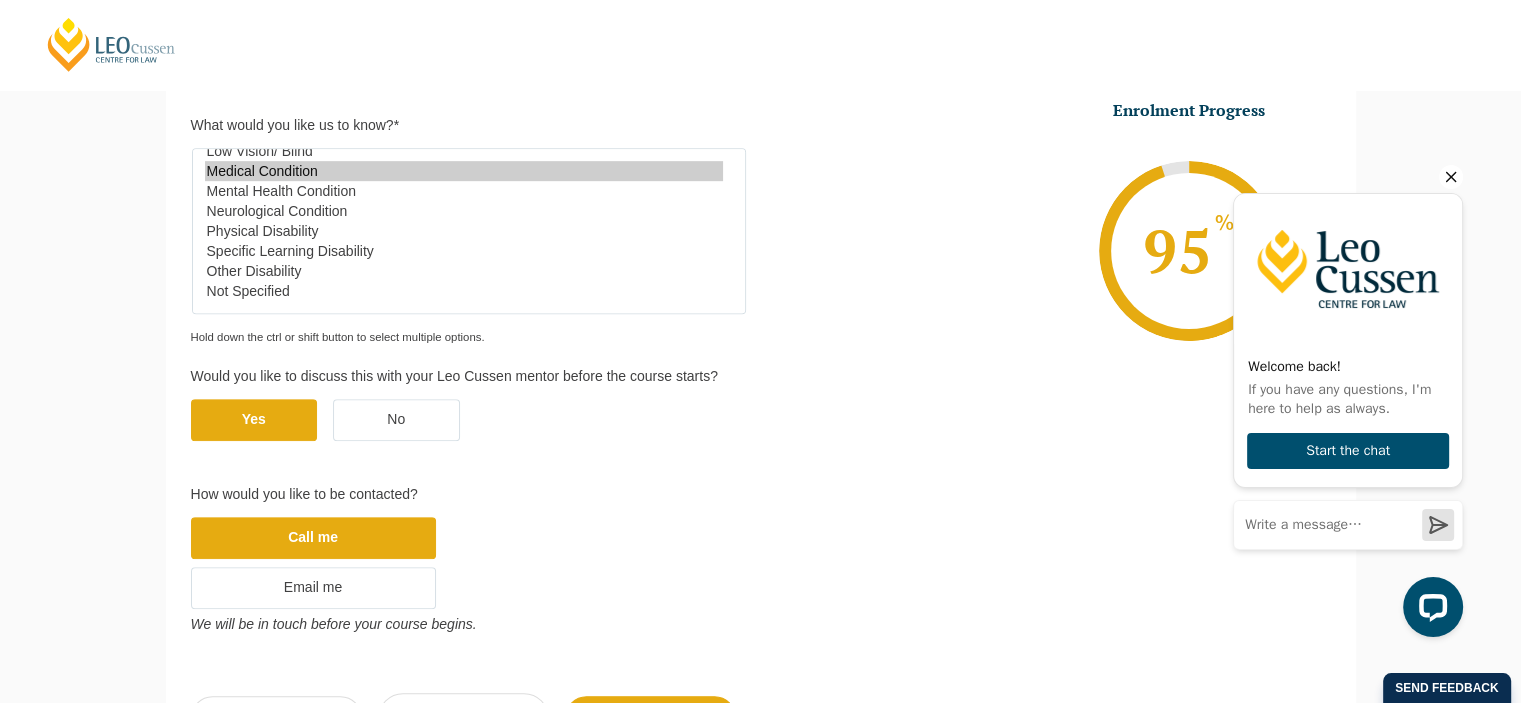 click on "Medical Condition" at bounding box center (464, 171) 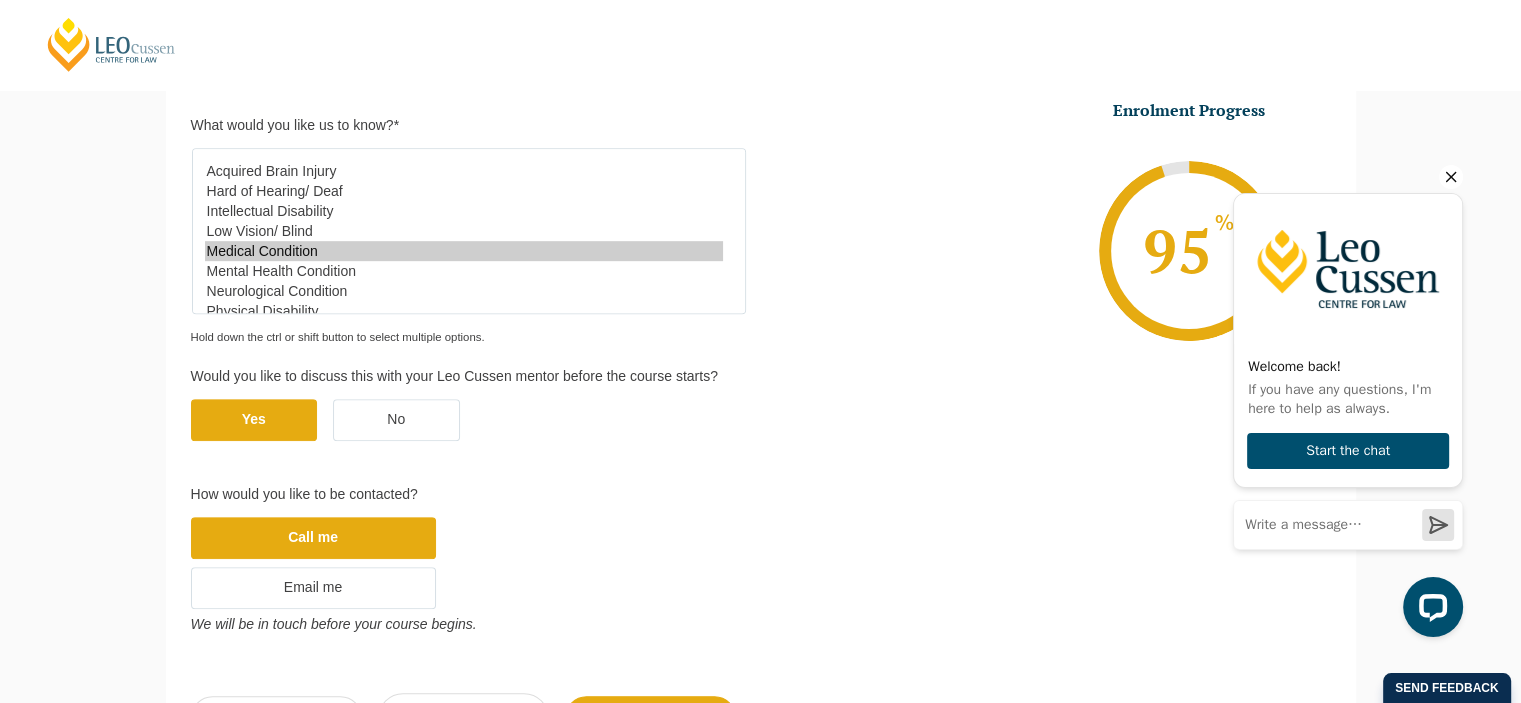 click on "No" at bounding box center [396, 420] 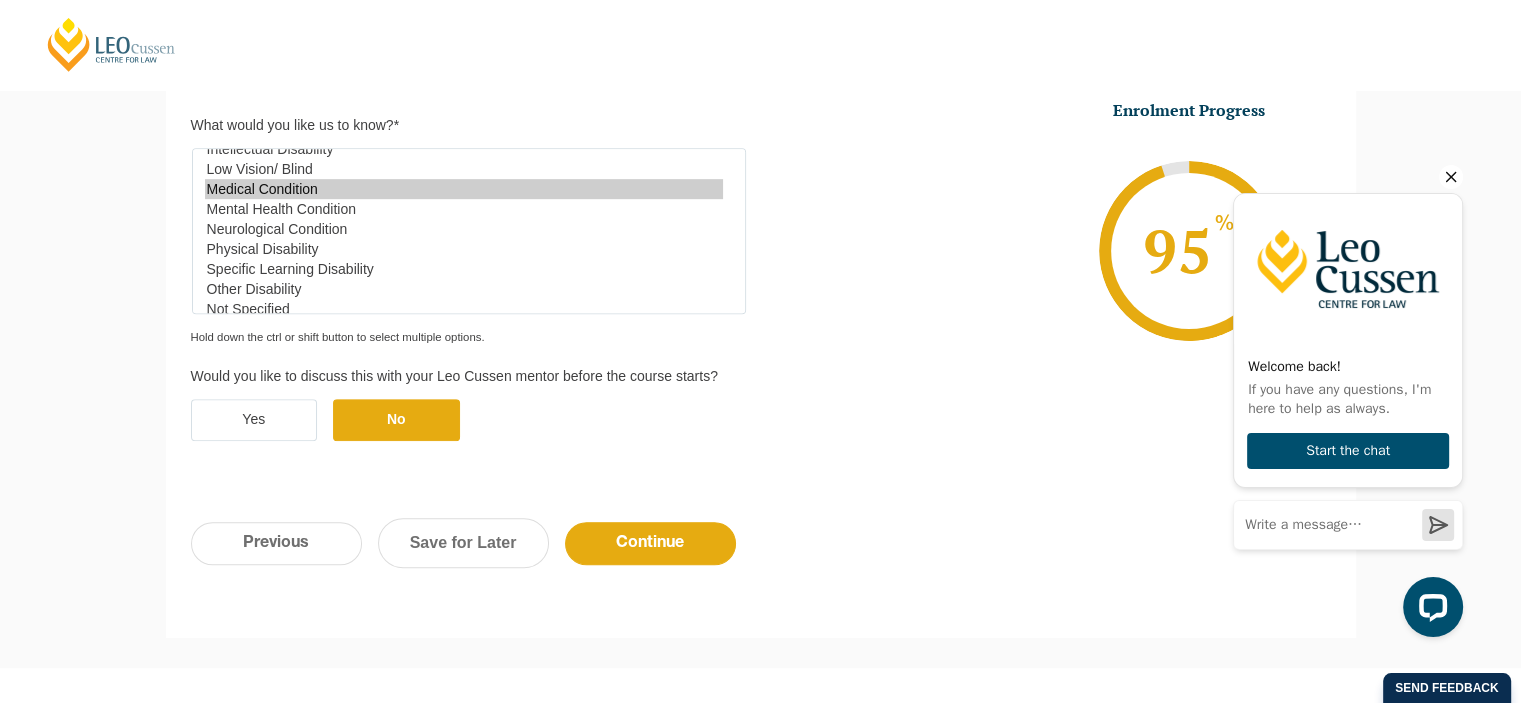 scroll, scrollTop: 83, scrollLeft: 0, axis: vertical 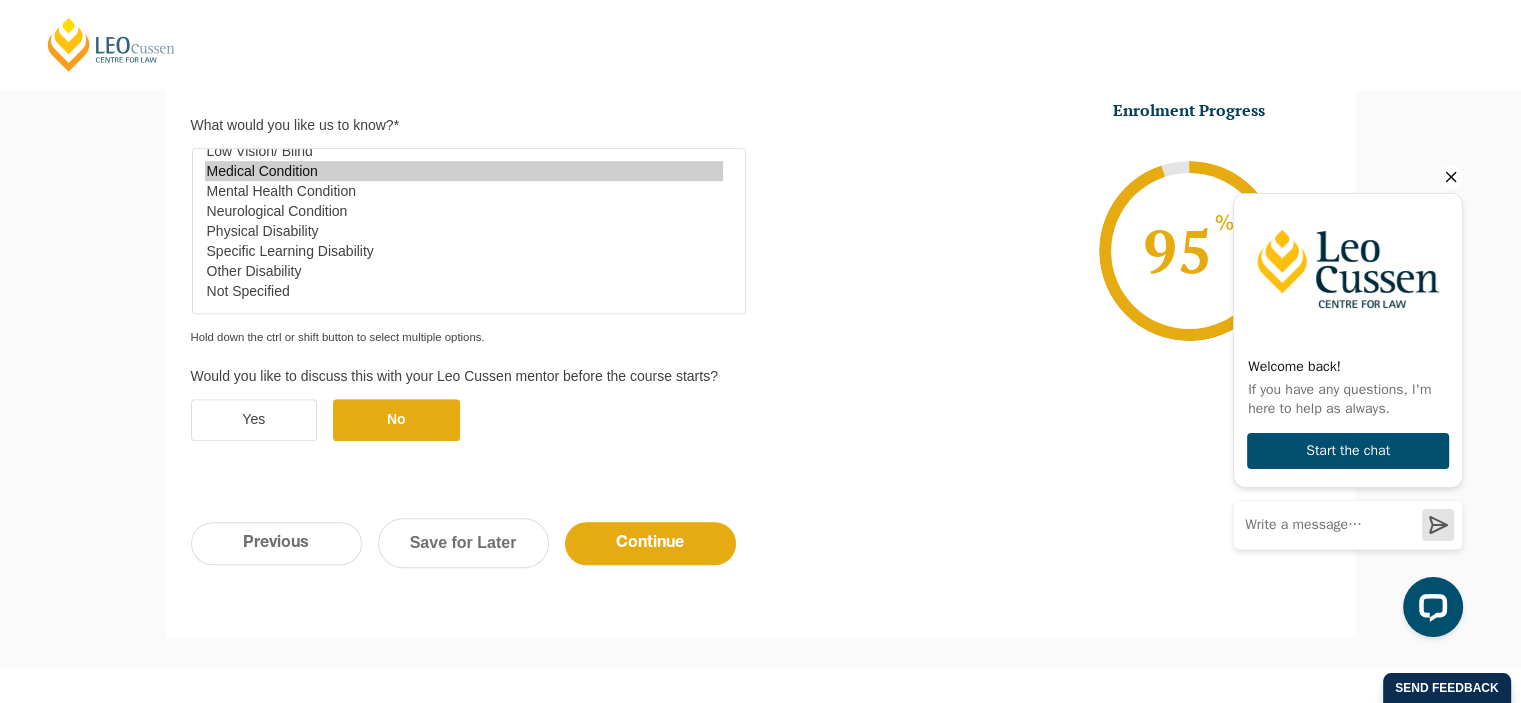 select on "Not Specified" 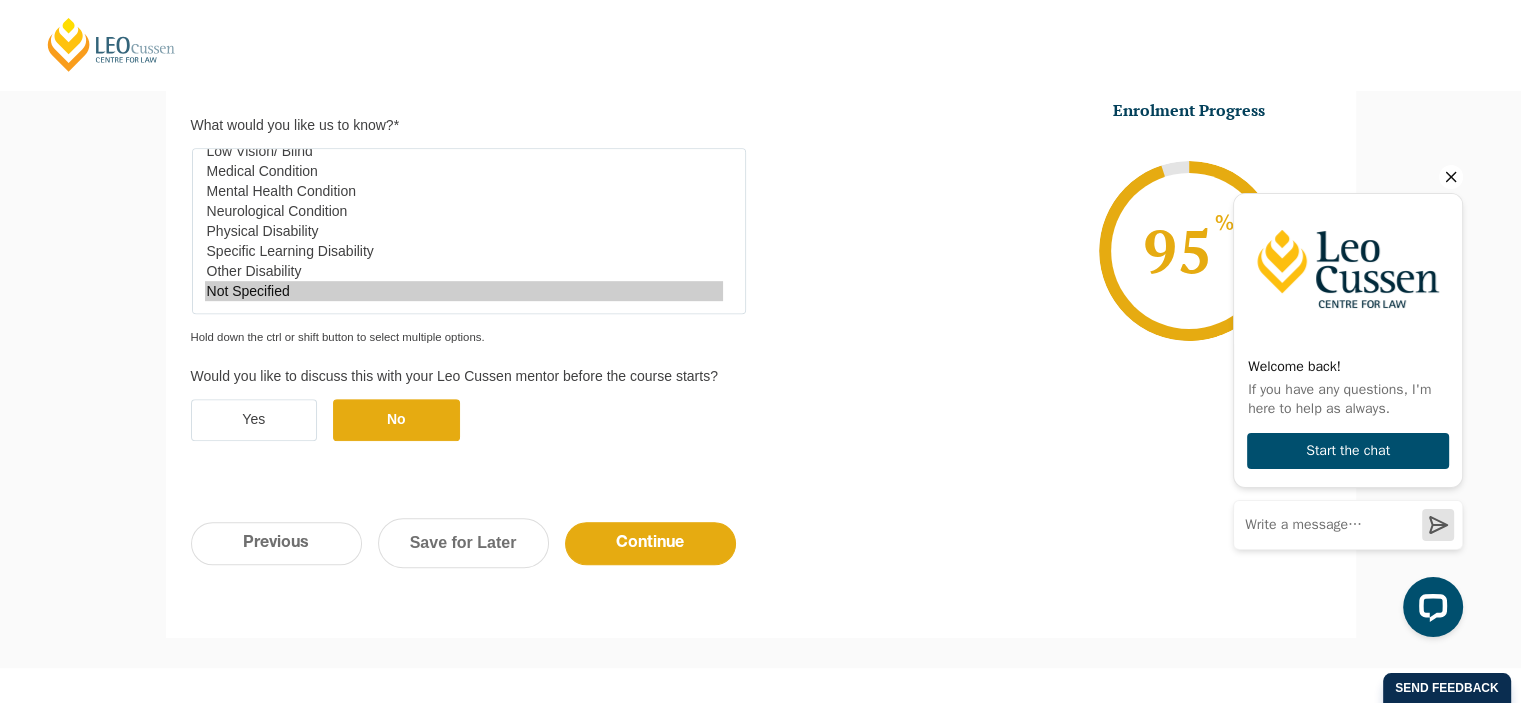 click on "Not Specified" at bounding box center [464, 291] 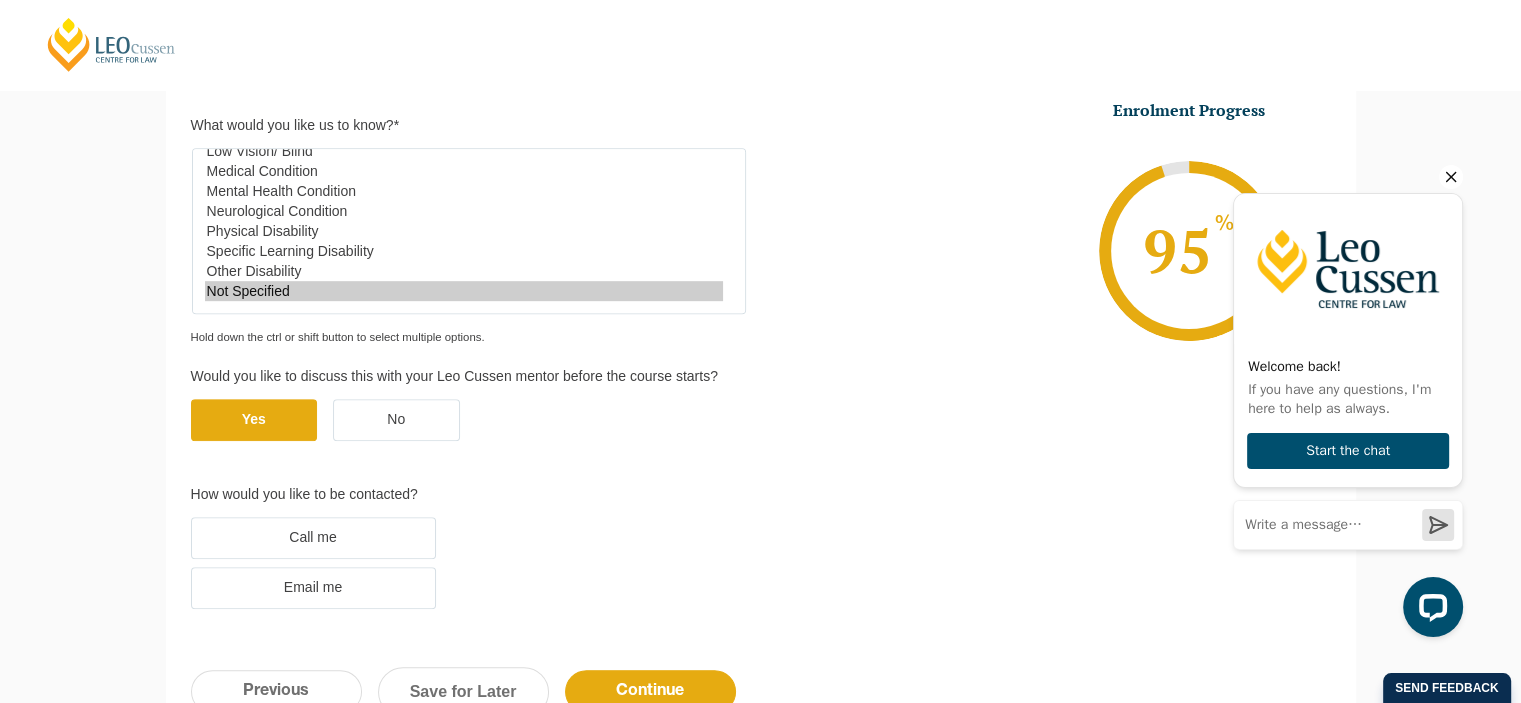 click on "Email me" at bounding box center (313, 588) 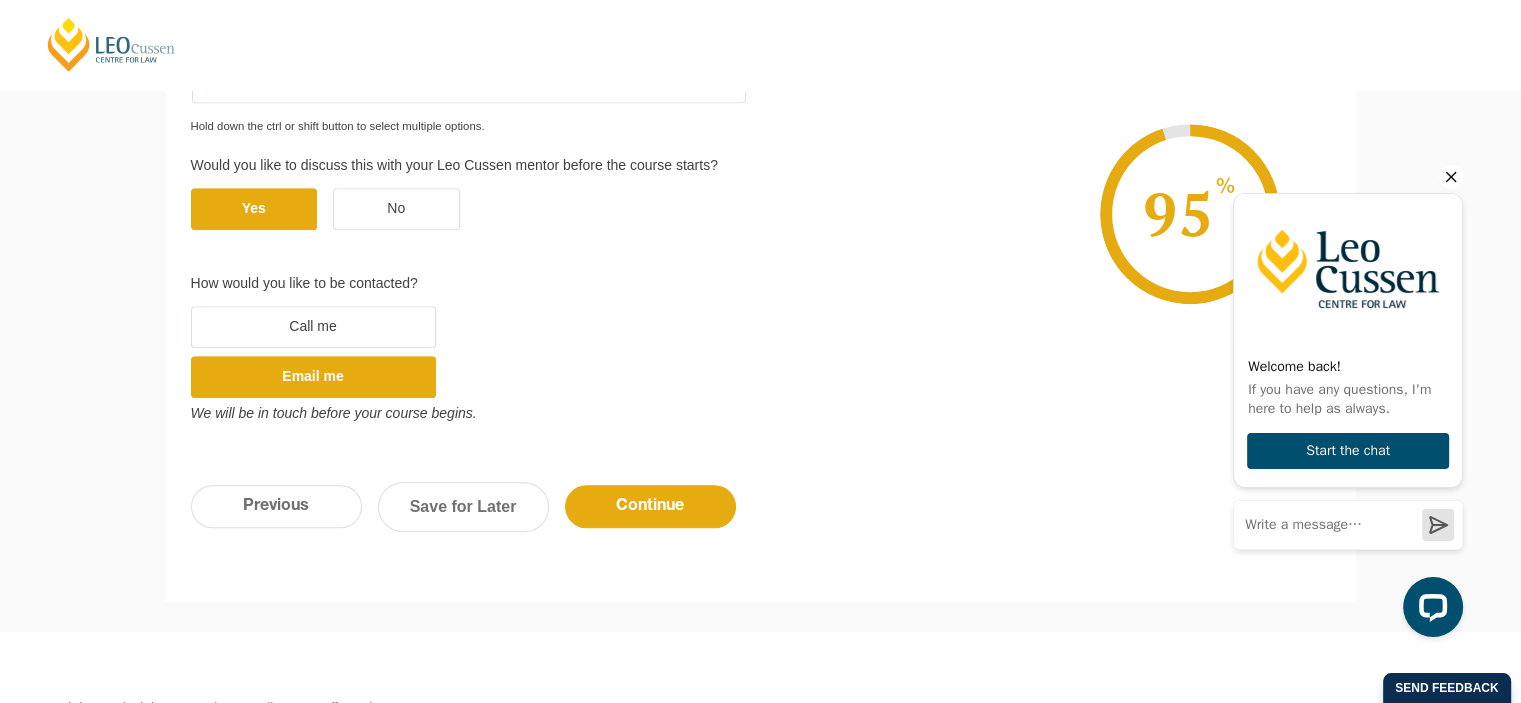 scroll, scrollTop: 1225, scrollLeft: 0, axis: vertical 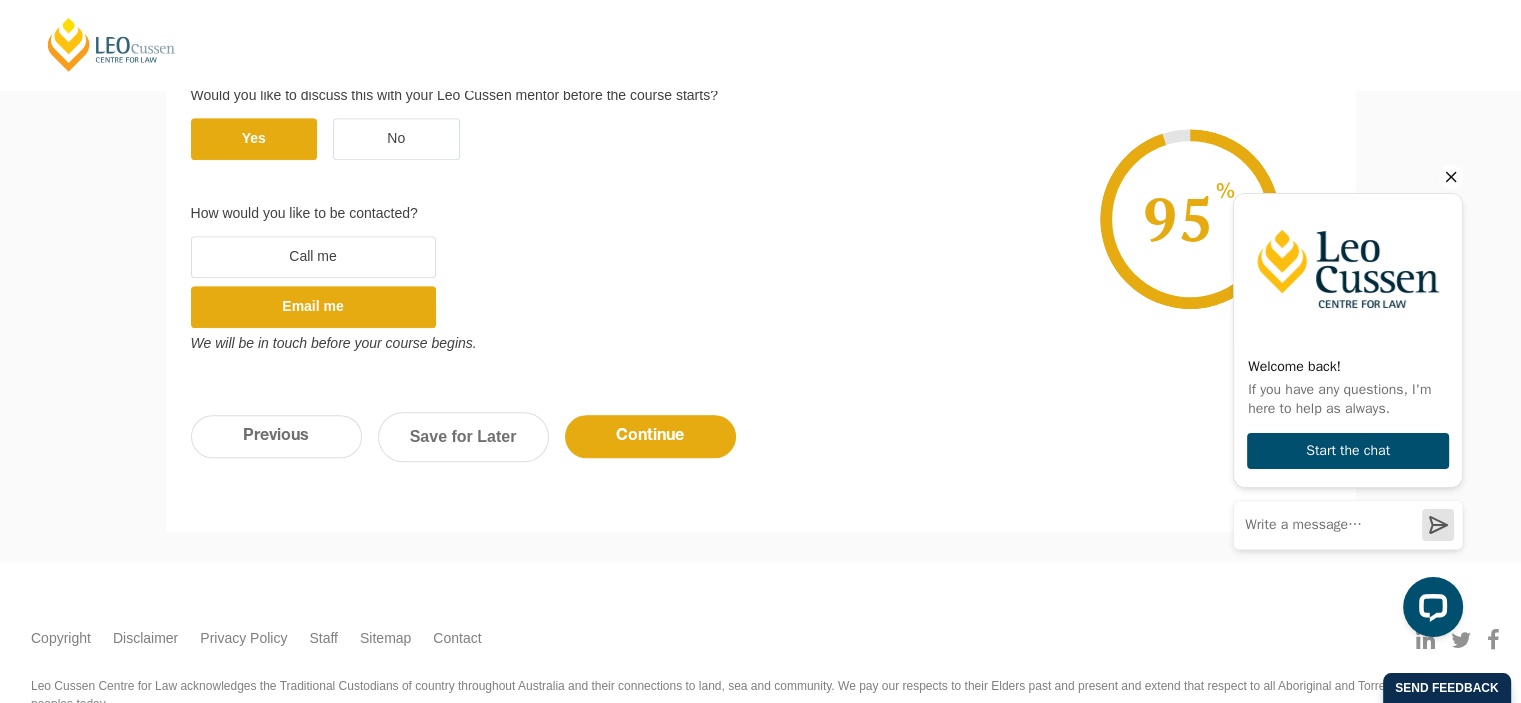 click on "Step  3  of  6
50%
Congratulations!  You’re taking the first step to being a  Qualified Australian Lawyer. Your Enrolment This enrolment form will take 10 minutes to complete and reserves your place in our PLT program. The form confirms your application, but doesn’t commit you to the course. You’re still able to cancel or defer your enrolment if you need to.    If you have any questions or wish to speak to our Enrolment team, email us at  enrolment@leocussen.edu.au  or  call us at  03 8667 5667 . Please prepare the following documents before starting
Latest Academic Transcript (screenshot of your most recent results or more recent transcript is sufficient)
Copy of Passport or Birth Certificate
Copy of Visa (Only for Overseas students)
TFN (Tax File Number)
USI (Unique Student Identifier)
formid 1" at bounding box center (760, -243) 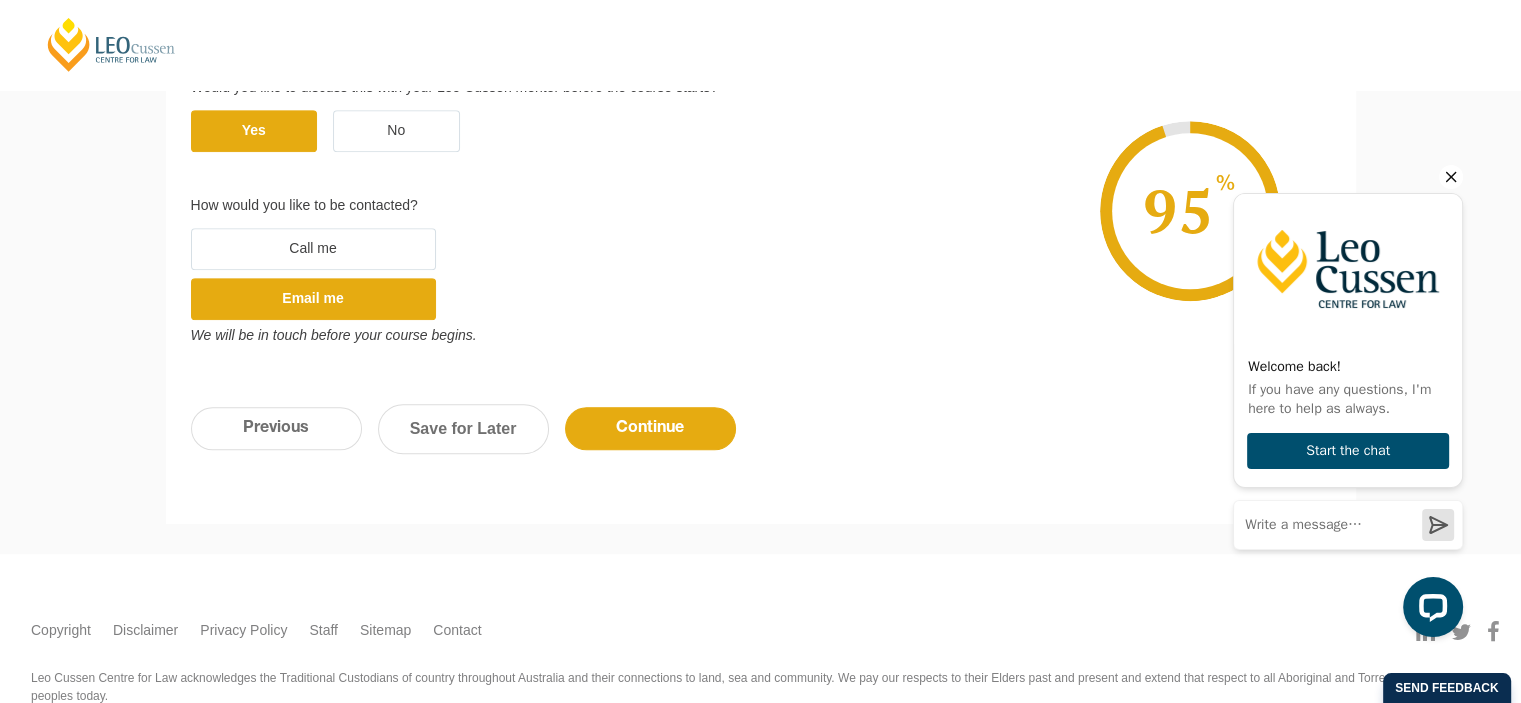 click on "Continue" at bounding box center [650, 428] 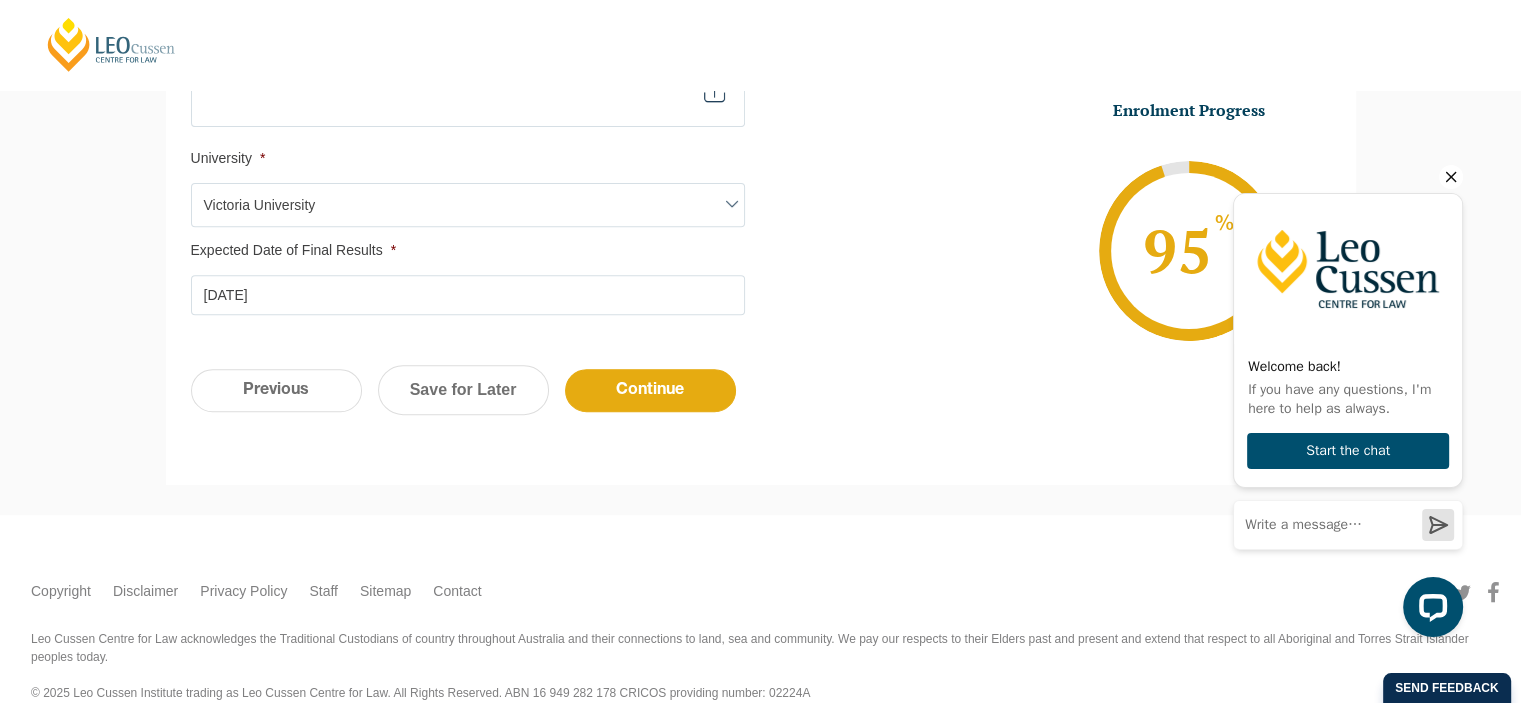 scroll, scrollTop: 744, scrollLeft: 0, axis: vertical 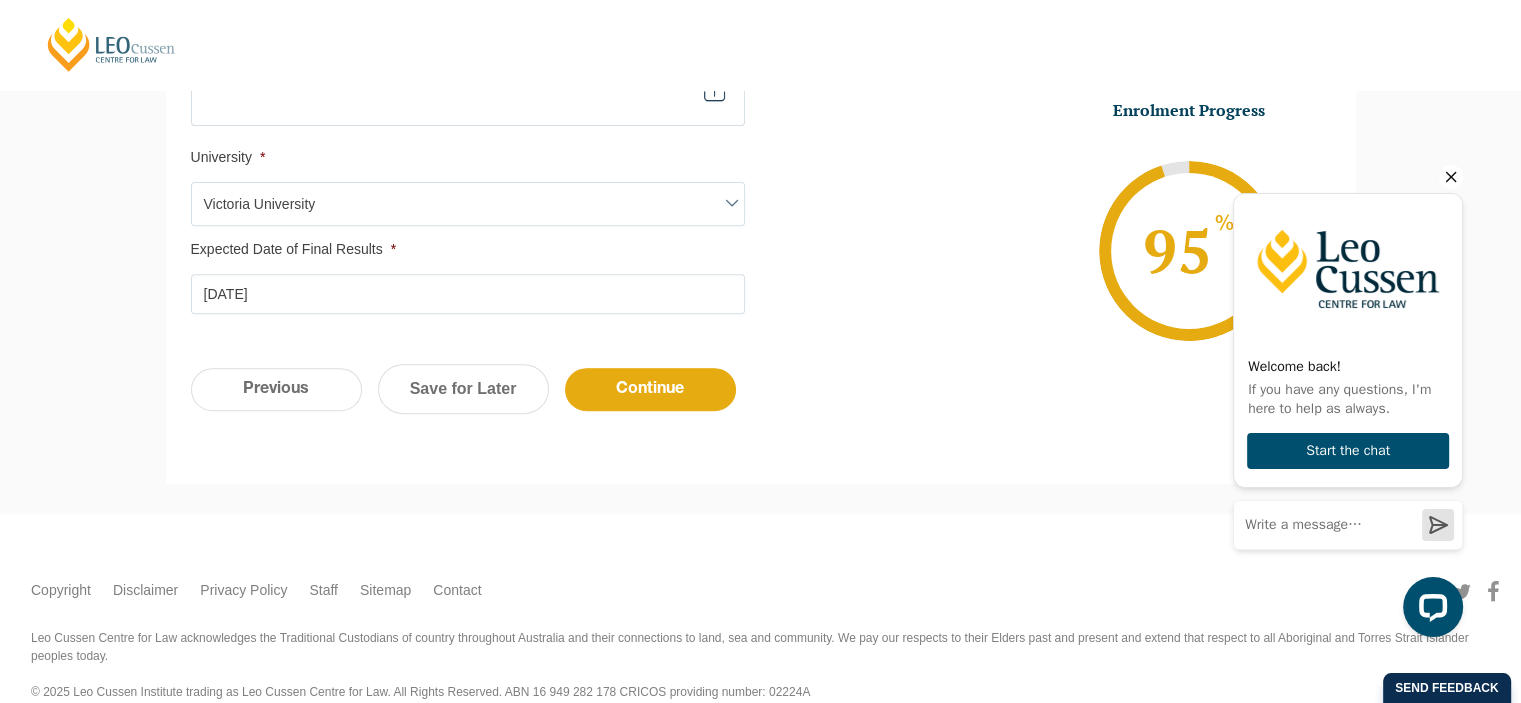 click on "Step  4  of  6
66%
Congratulations!  You’re taking the first step to being a  Qualified Australian Lawyer. Your Enrolment This enrolment form will take 10 minutes to complete and reserves your place in our PLT program. The form confirms your application, but doesn’t commit you to the course. You’re still able to cancel or defer your enrolment if you need to.    If you have any questions or wish to speak to our Enrolment team, email us at  enrolment@leocussen.edu.au  or  call us at  03 8667 5667 . Please prepare the following documents before starting
Latest Academic Transcript (screenshot of your most recent results or more recent transcript is sufficient)
Copy of Passport or Birth Certificate
Copy of Visa (Only for Overseas students)
TFN (Tax File Number)
USI (Unique Student Identifier)
formid 1" at bounding box center (760, 6) 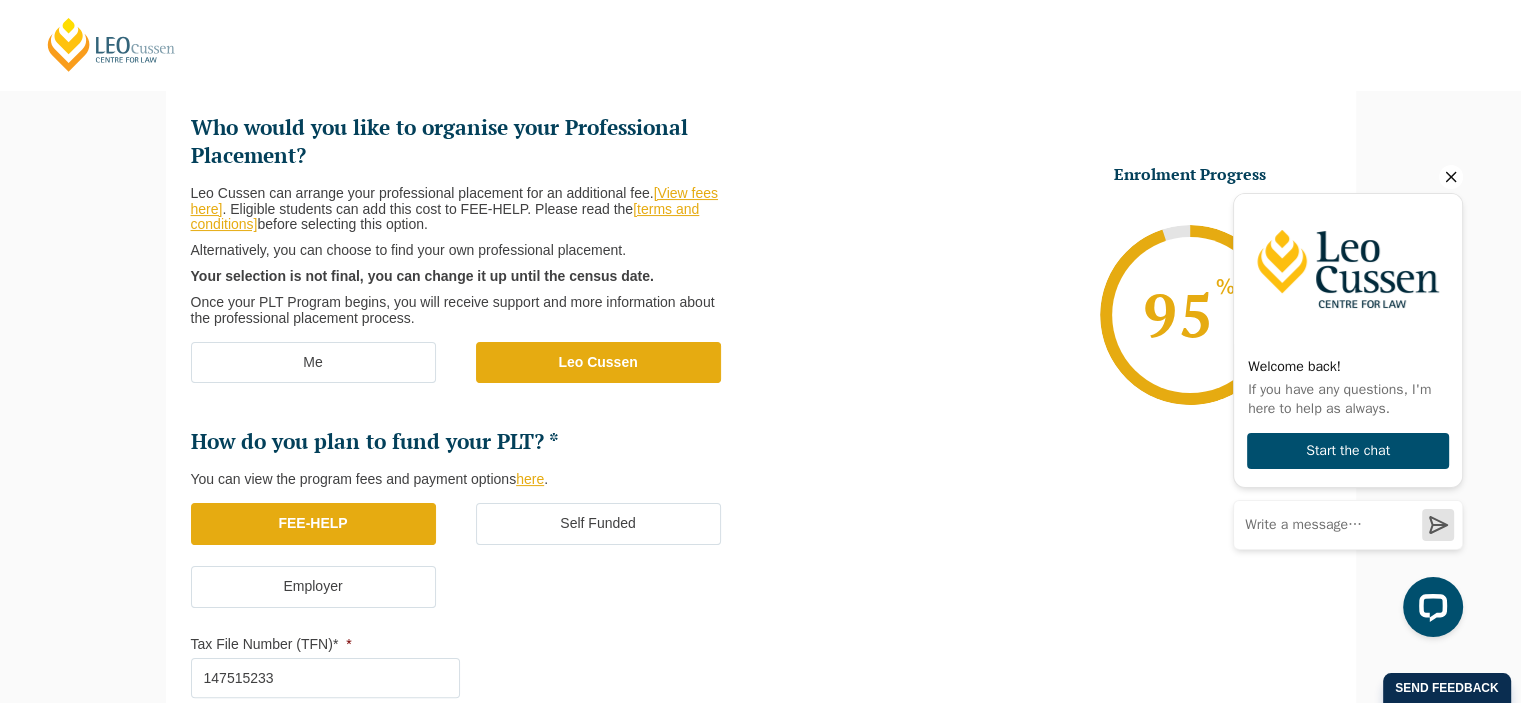 scroll, scrollTop: 172, scrollLeft: 0, axis: vertical 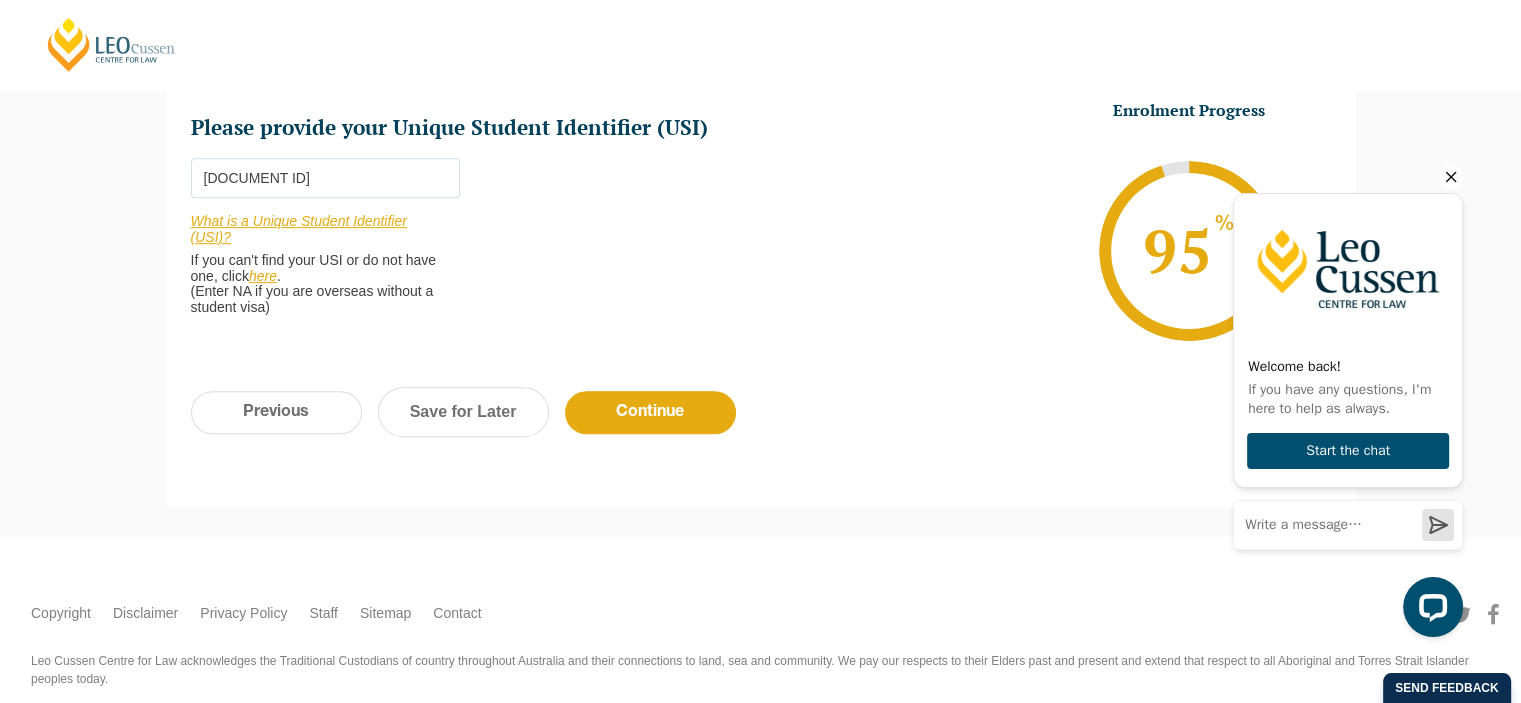 click on "Continue" at bounding box center (650, 412) 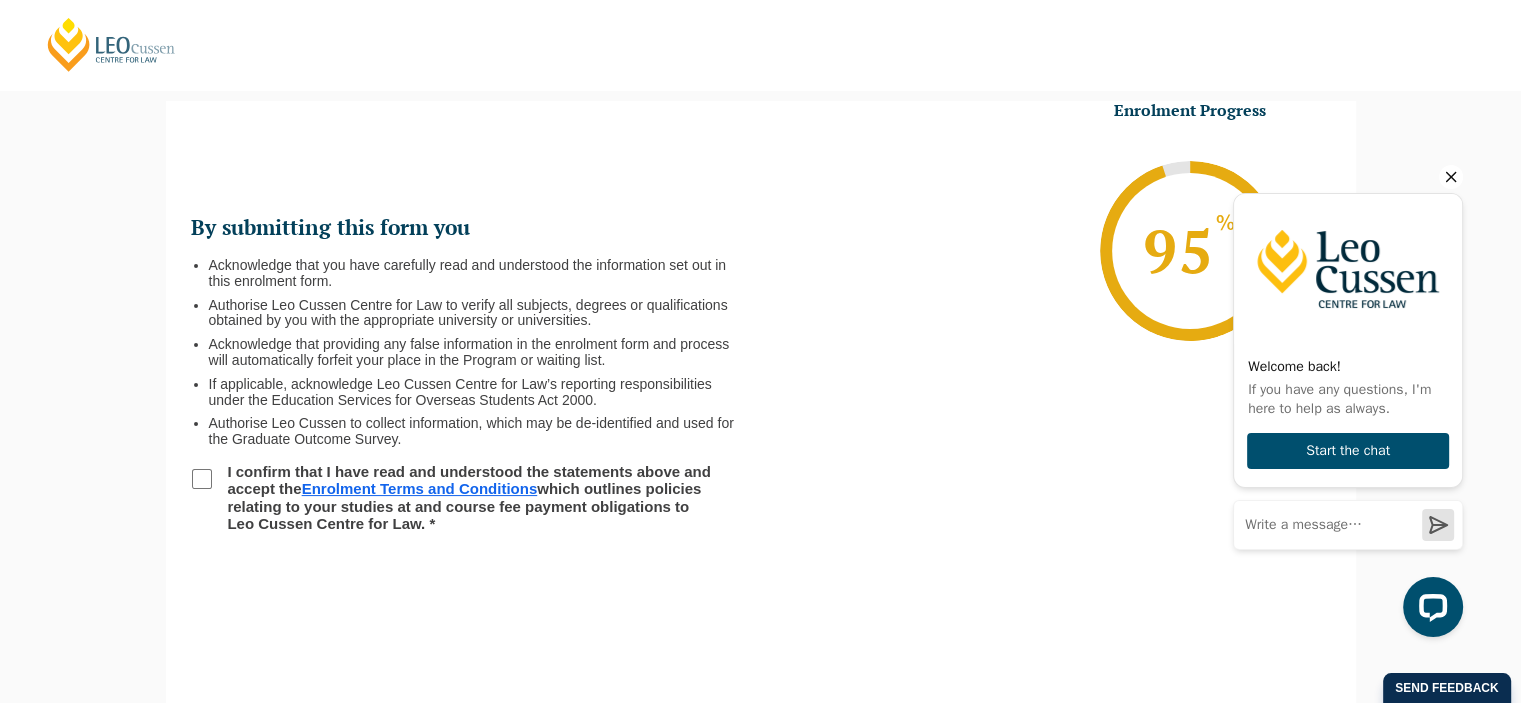 scroll, scrollTop: 0, scrollLeft: 0, axis: both 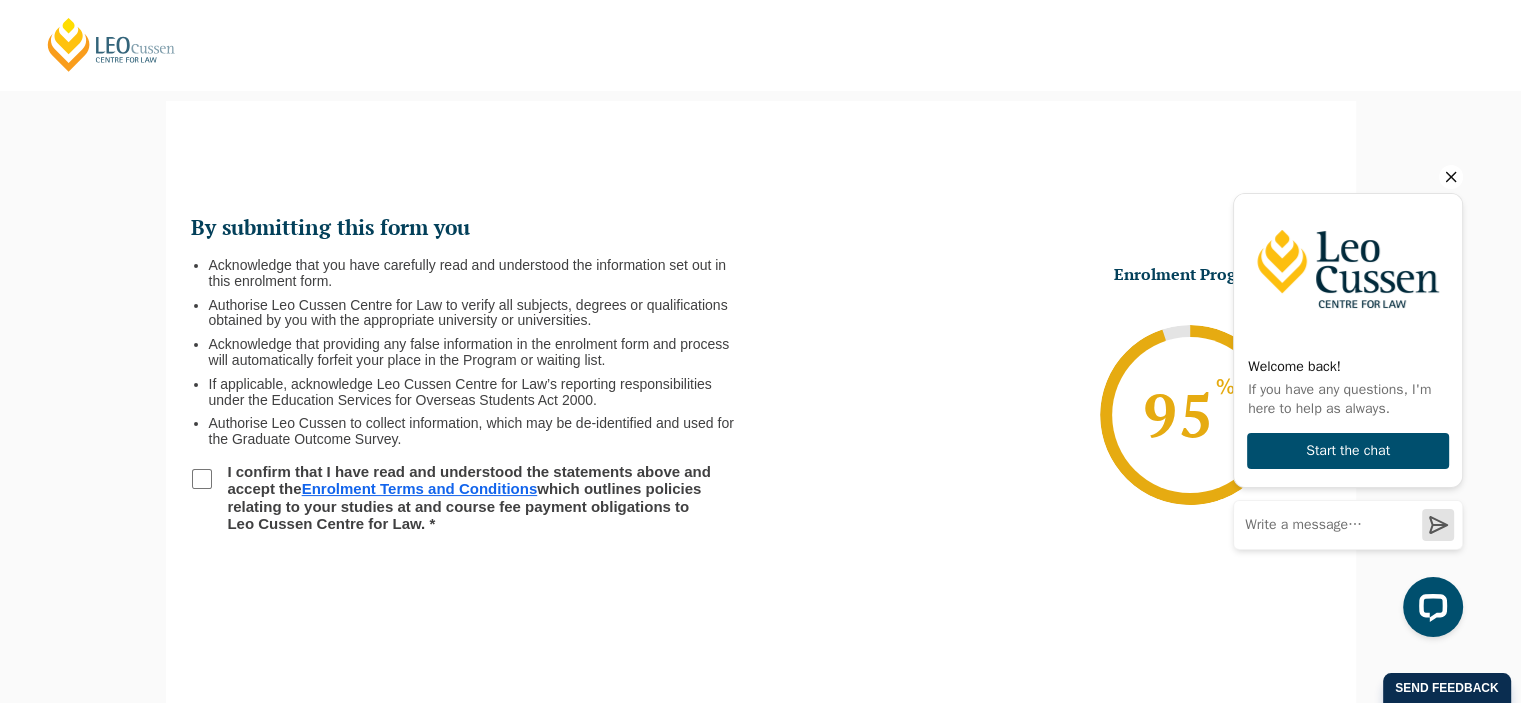 click on "I confirm that I have read and understood the statements above and accept the  Enrolment Terms and Conditions  which outlines policies relating to your studies at and course fee payment obligations to Leo Cussen Centre for Law. *" at bounding box center [202, 479] 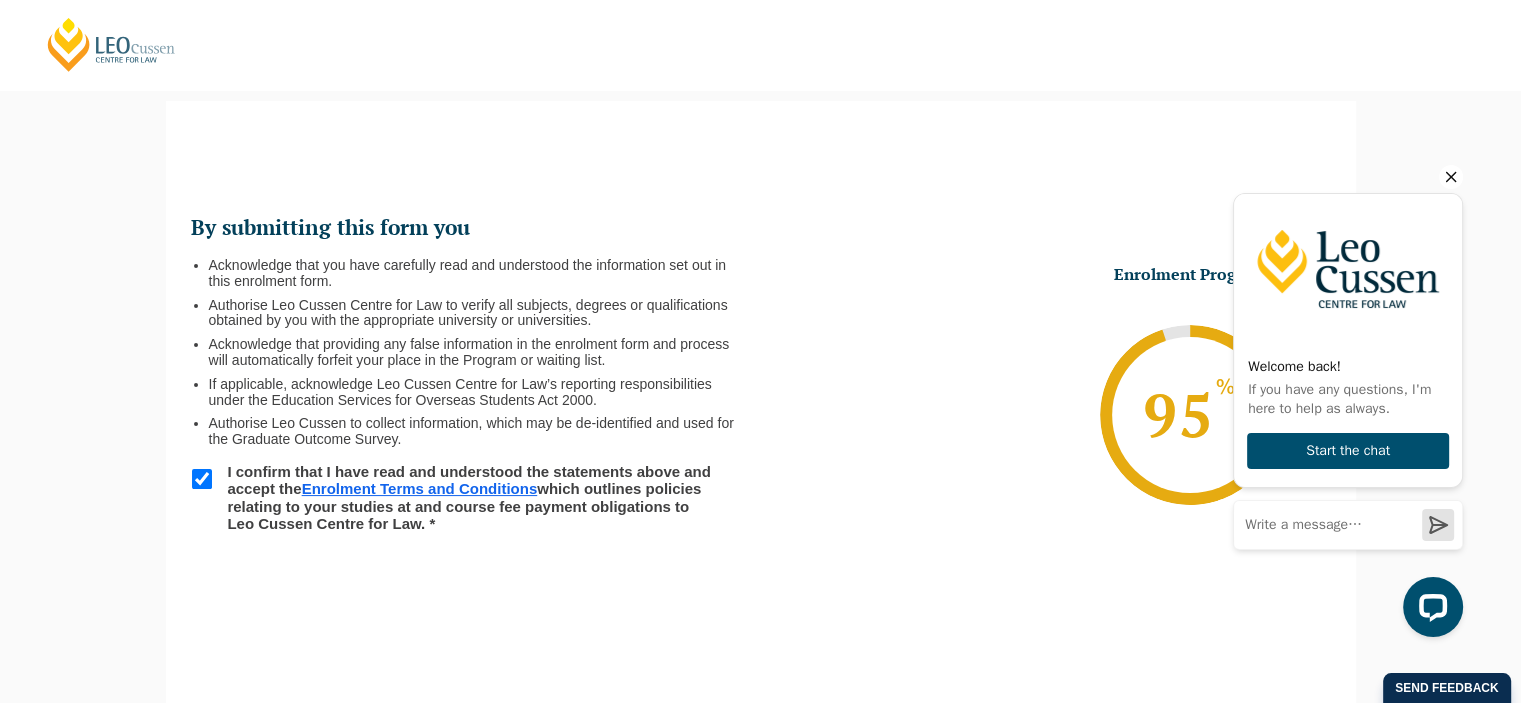 click on "I confirm that I have read and understood the statements above and accept the  Enrolment Terms and Conditions  which outlines policies relating to your studies at and course fee payment obligations to Leo Cussen Centre for Law. *" at bounding box center (202, 479) 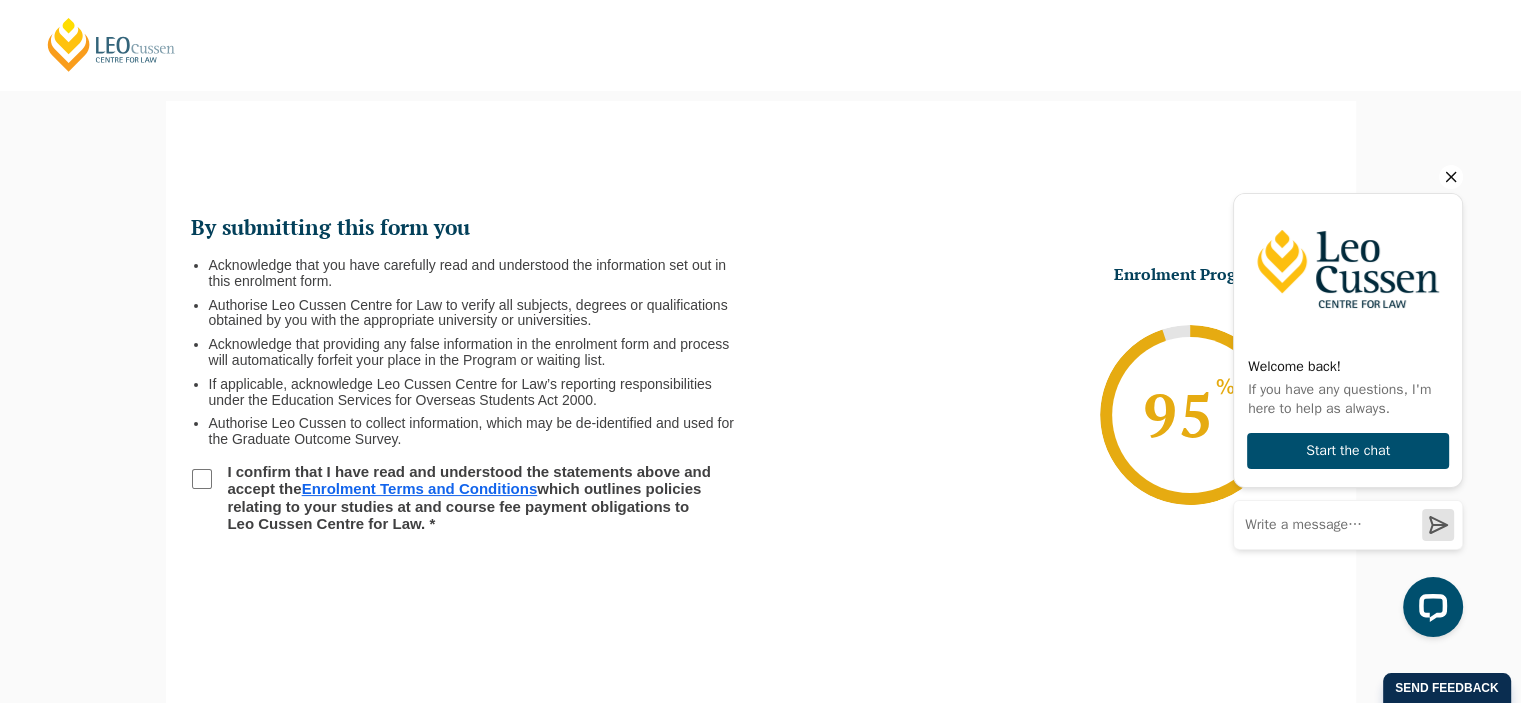click on "I confirm that I have read and understood the statements above and accept the  Enrolment Terms and Conditions  which outlines policies relating to your studies at and course fee payment obligations to Leo Cussen Centre for Law. *" at bounding box center [202, 479] 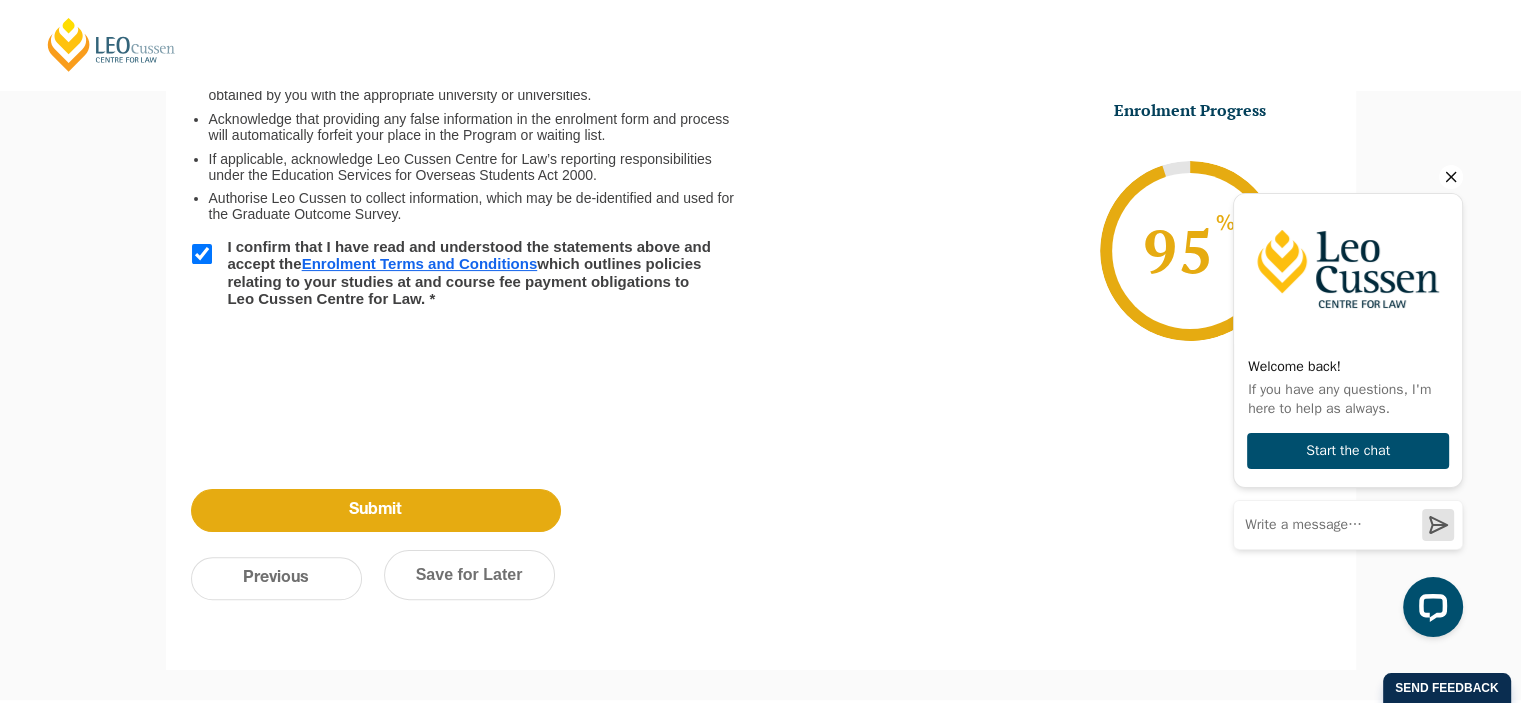 scroll, scrollTop: 402, scrollLeft: 0, axis: vertical 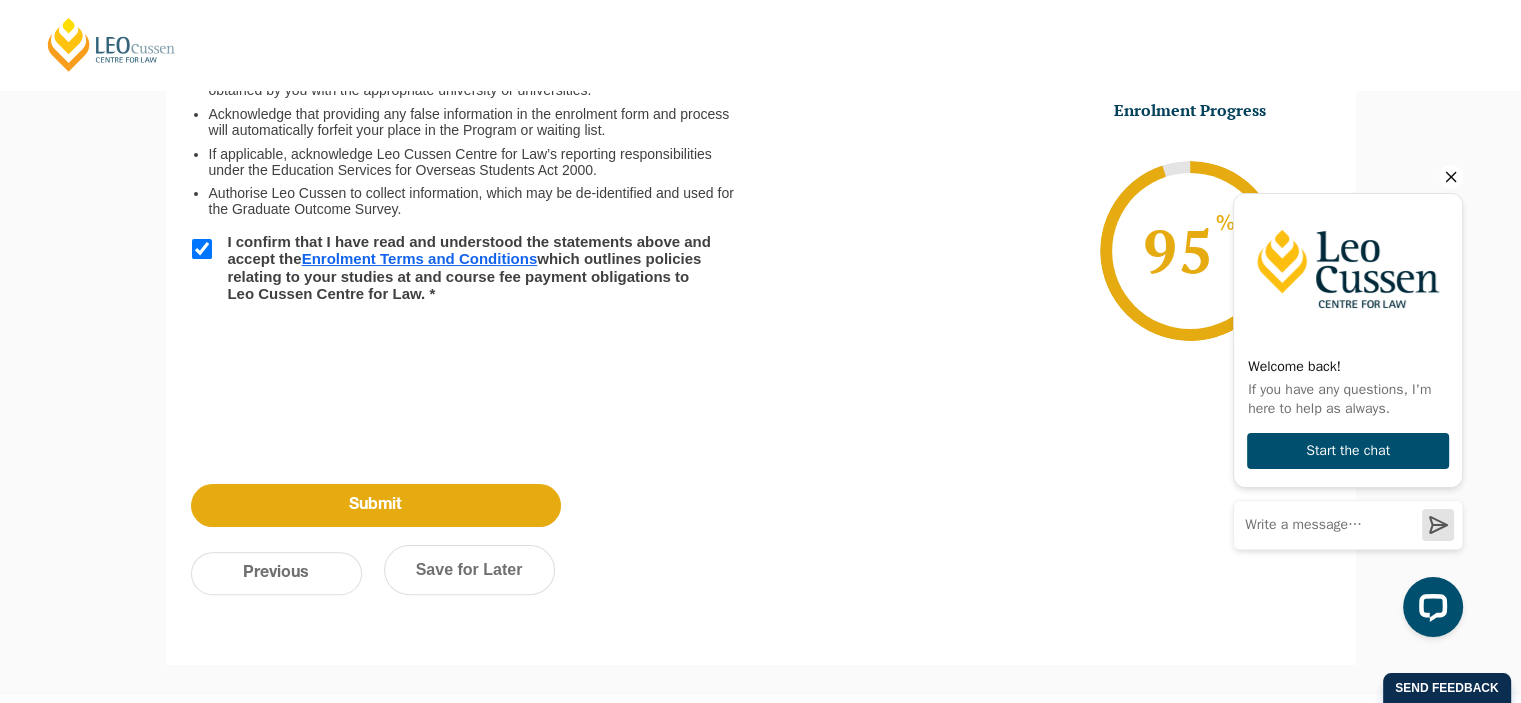 click on "Submit" at bounding box center [376, 505] 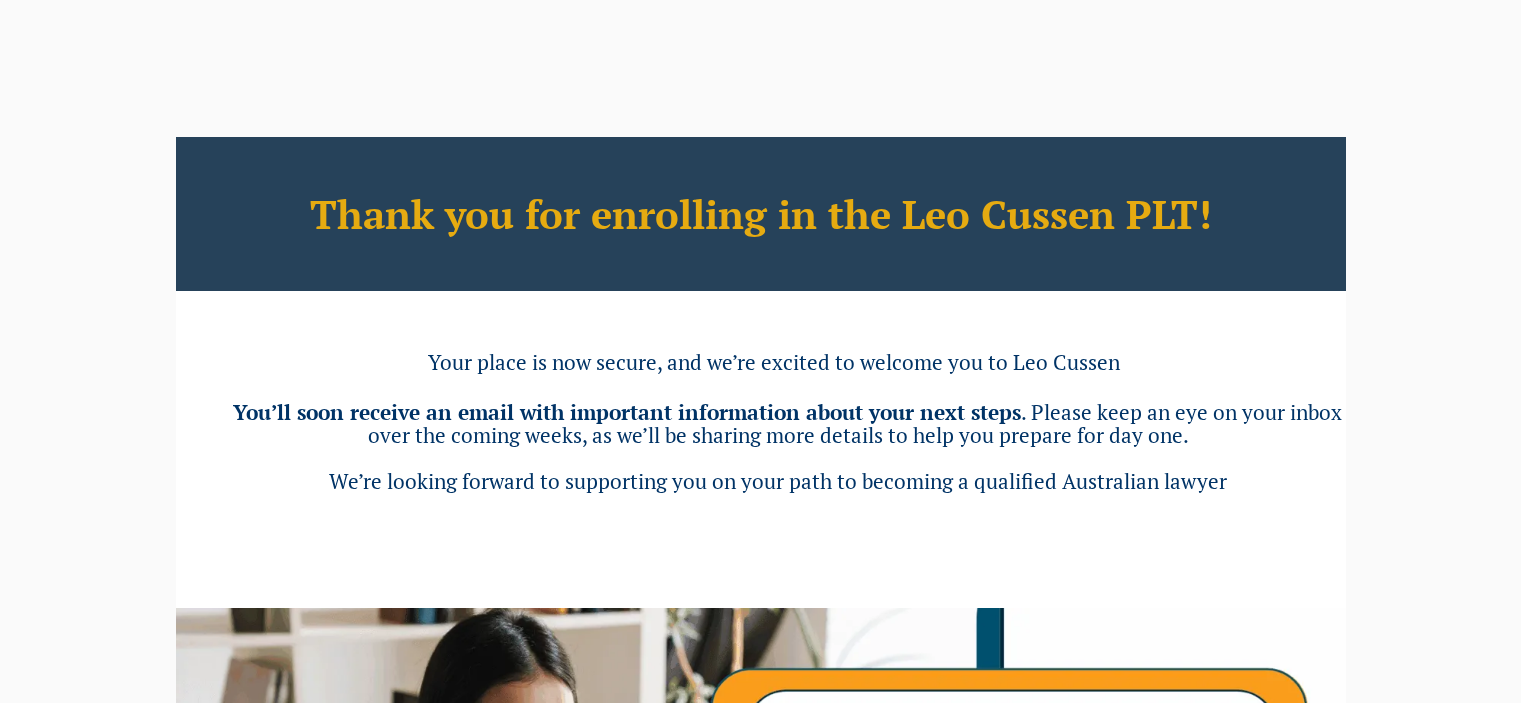scroll, scrollTop: 0, scrollLeft: 0, axis: both 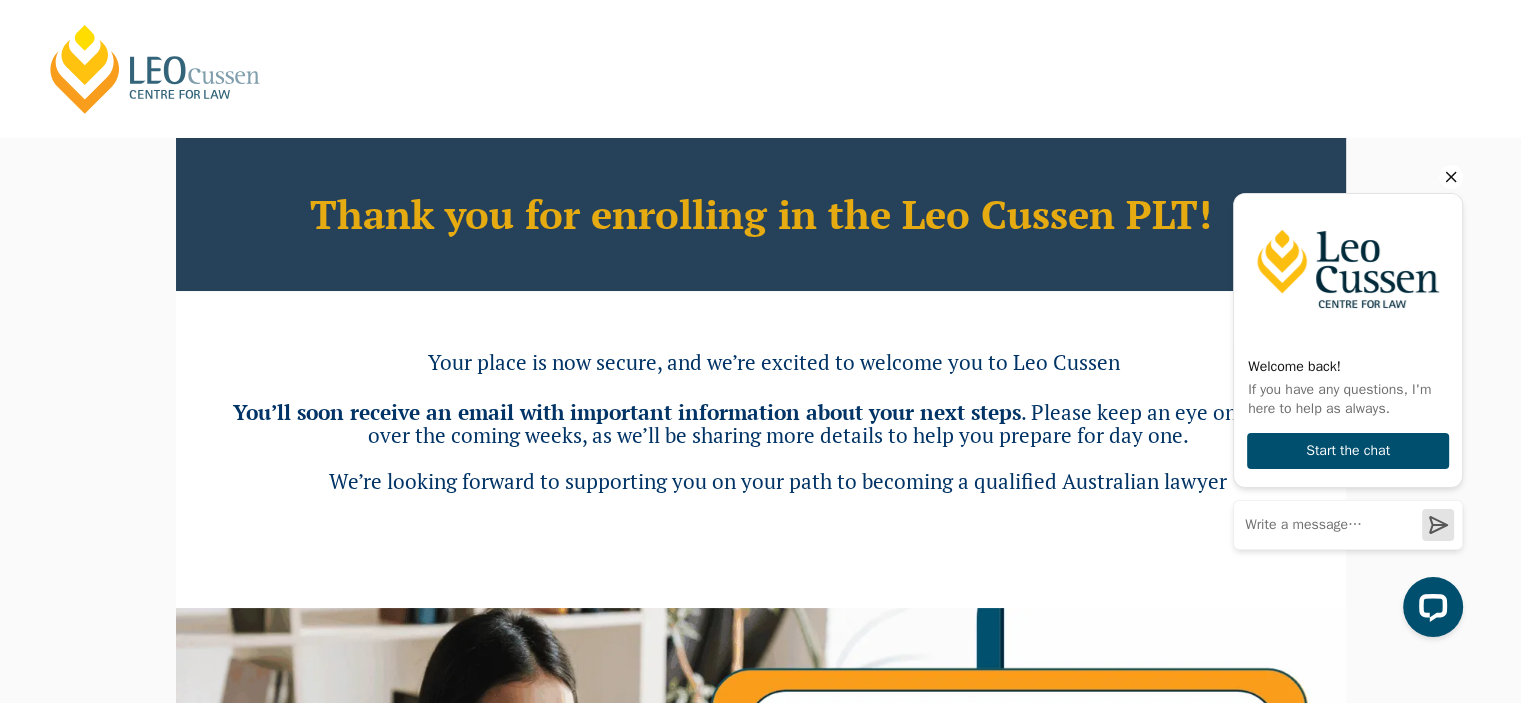 click 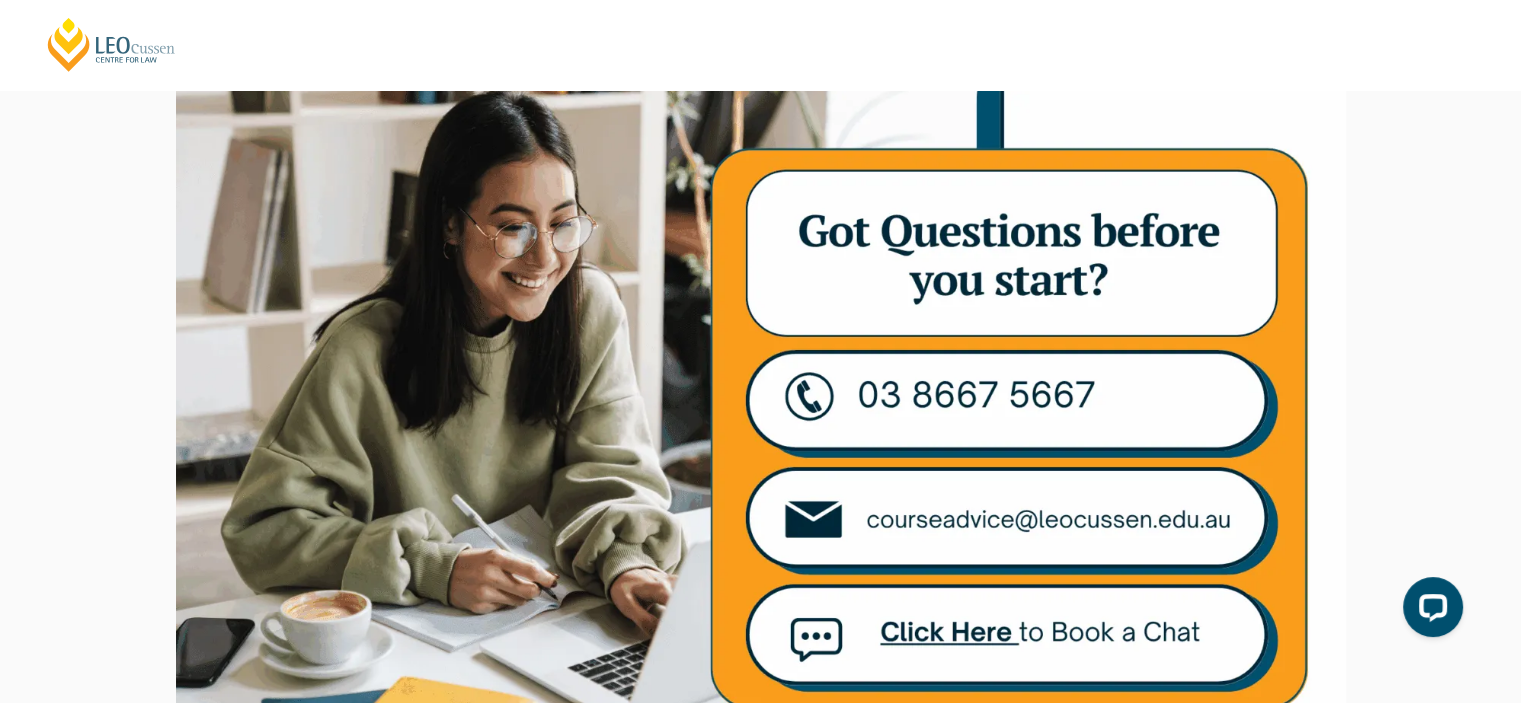 scroll, scrollTop: 480, scrollLeft: 0, axis: vertical 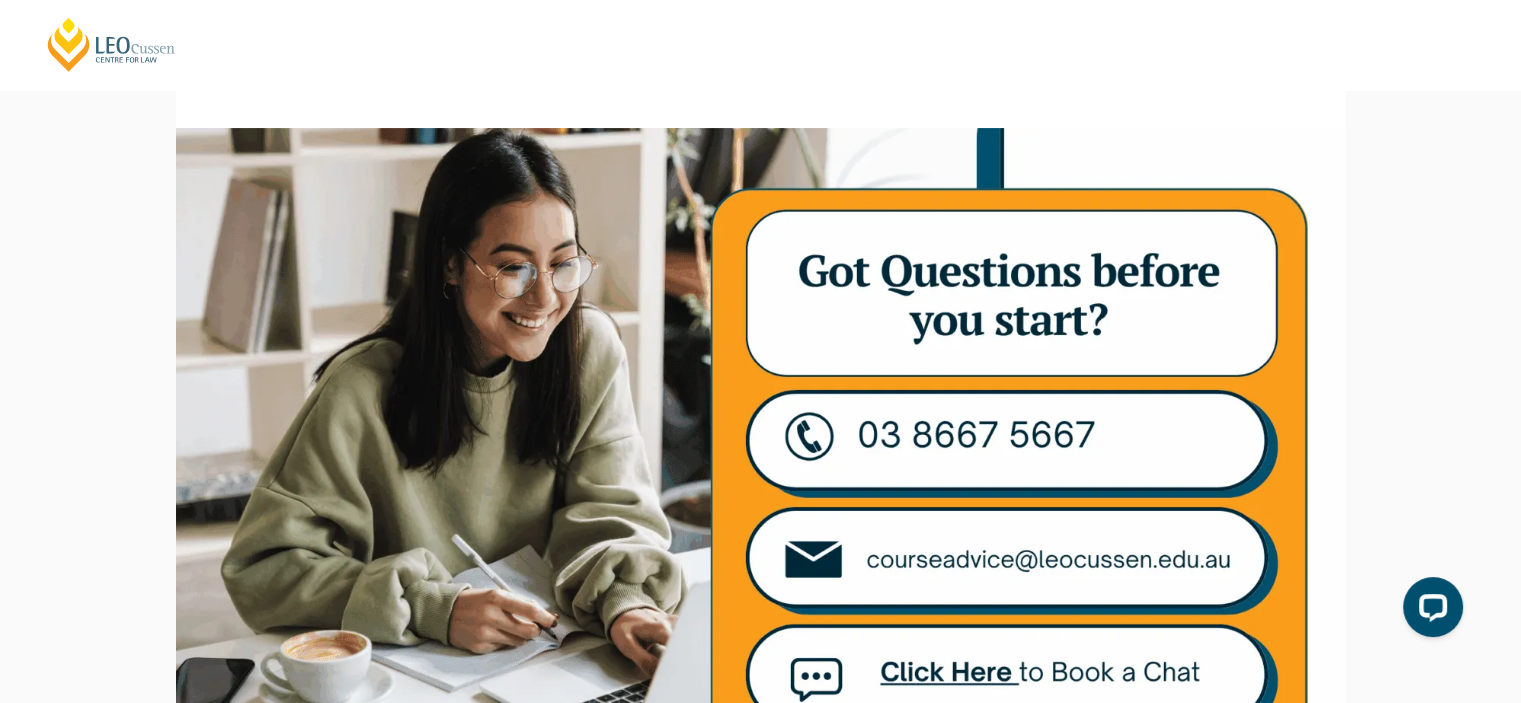 drag, startPoint x: 1514, startPoint y: 299, endPoint x: 1528, endPoint y: 368, distance: 70.40597 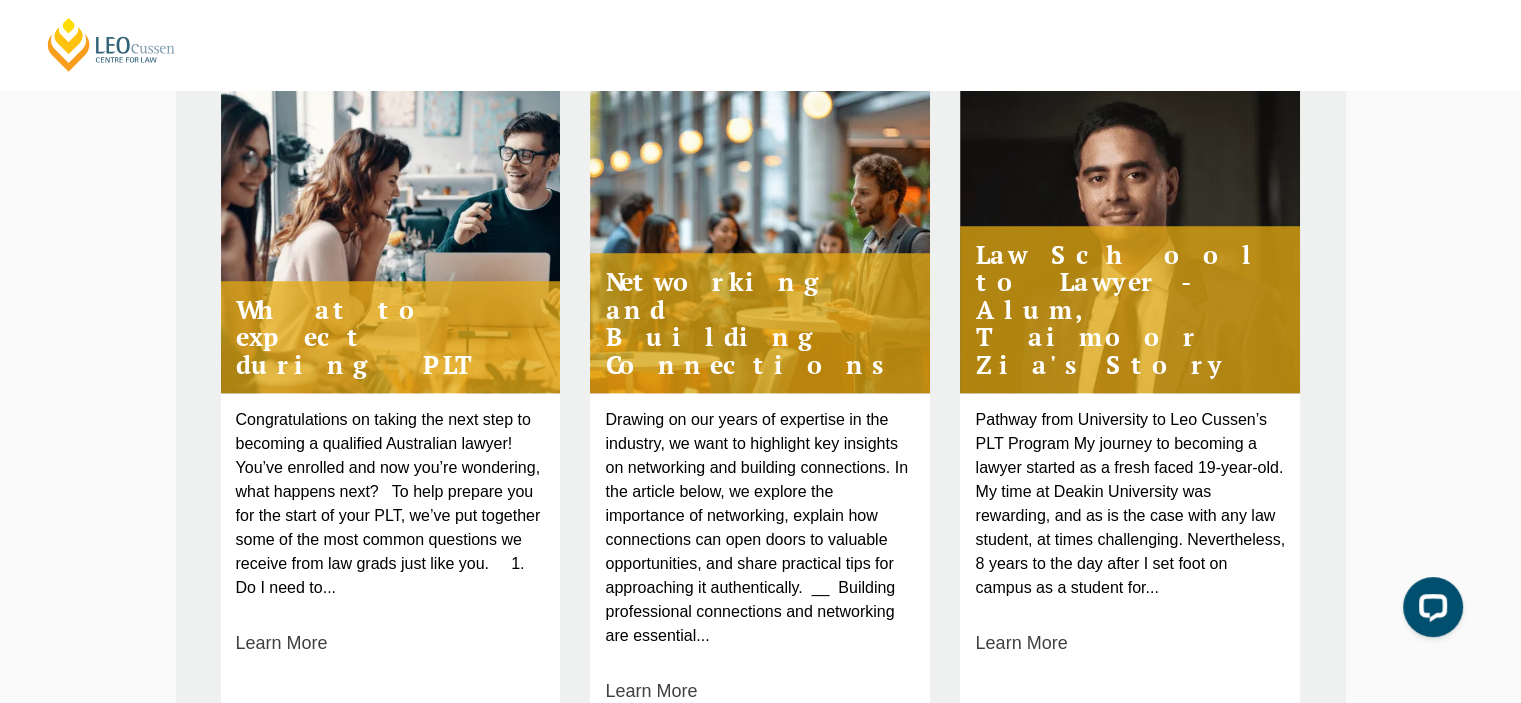 scroll, scrollTop: 1400, scrollLeft: 0, axis: vertical 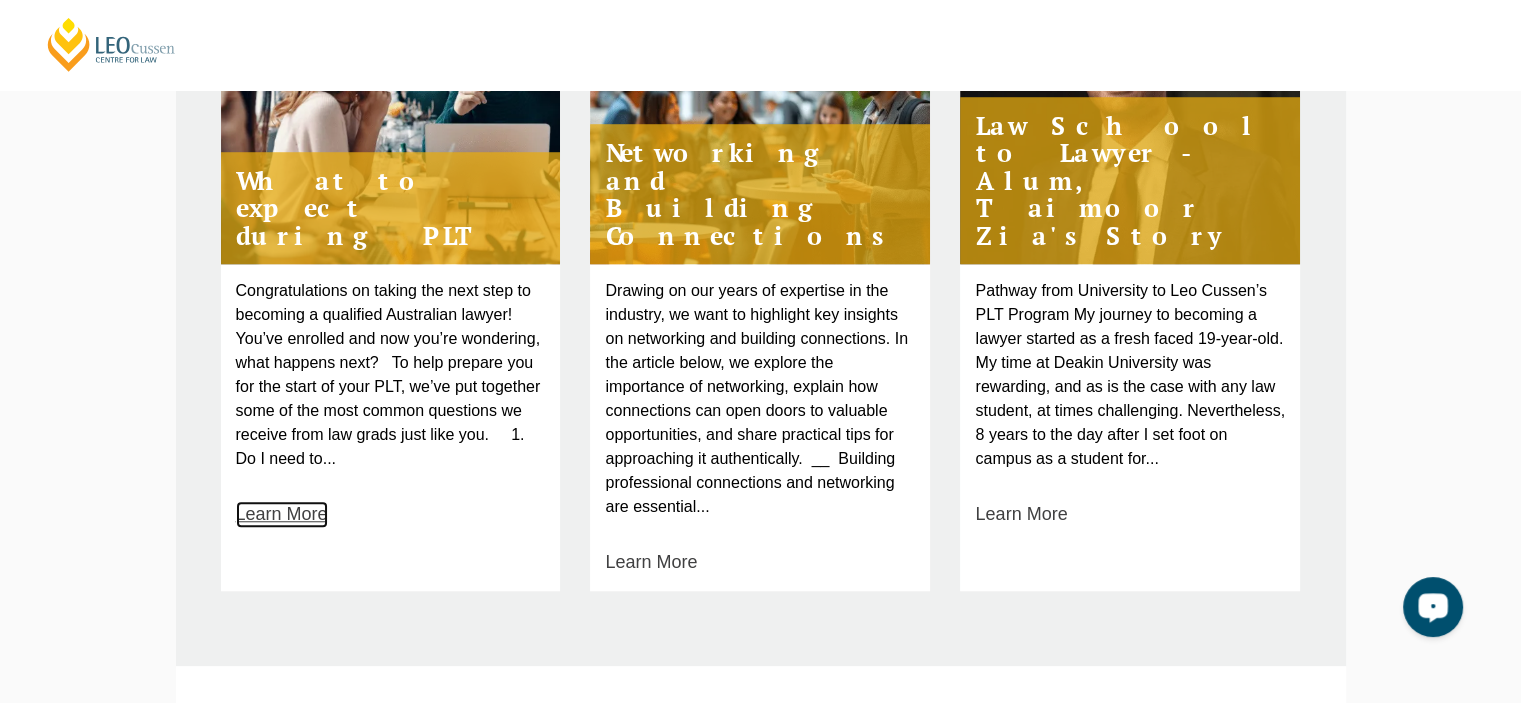 click on "Learn More" at bounding box center (282, 514) 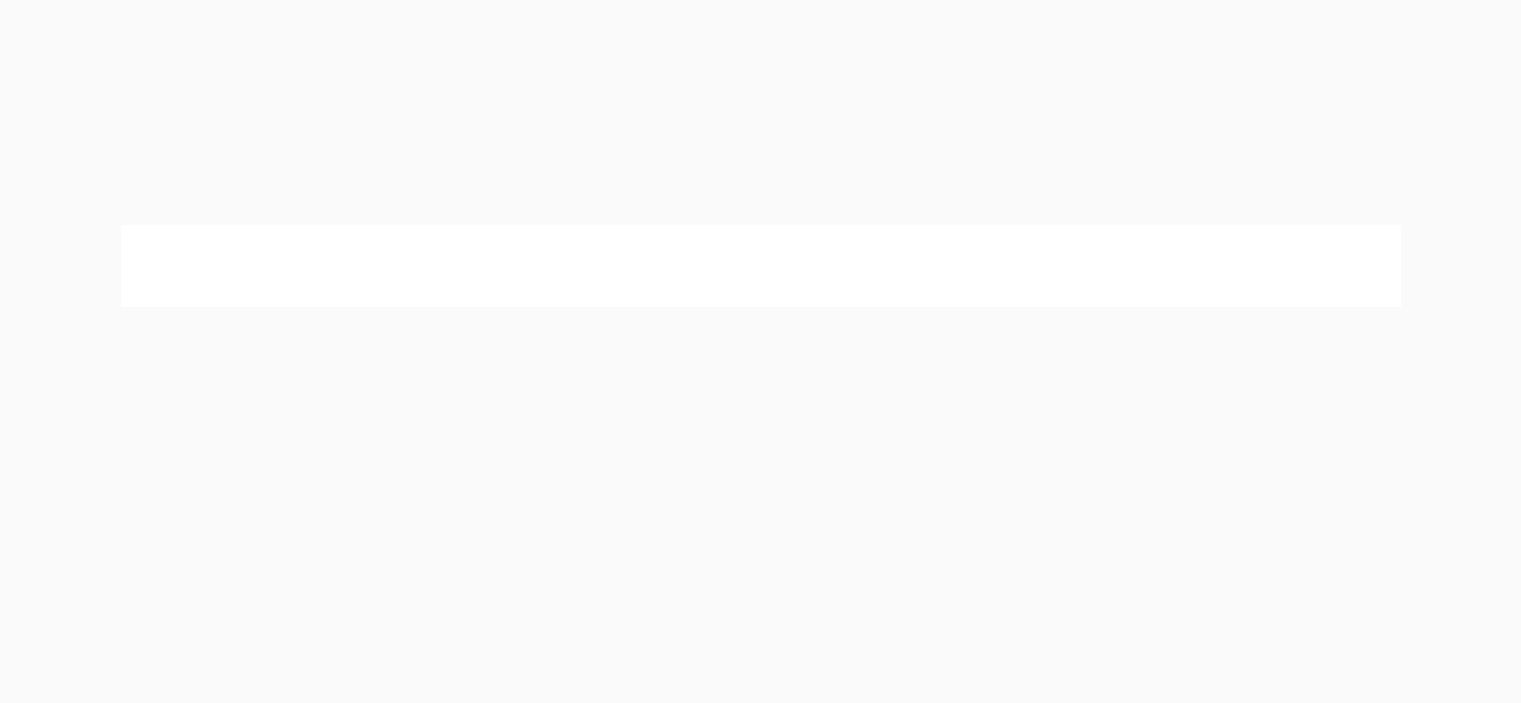 scroll, scrollTop: 0, scrollLeft: 0, axis: both 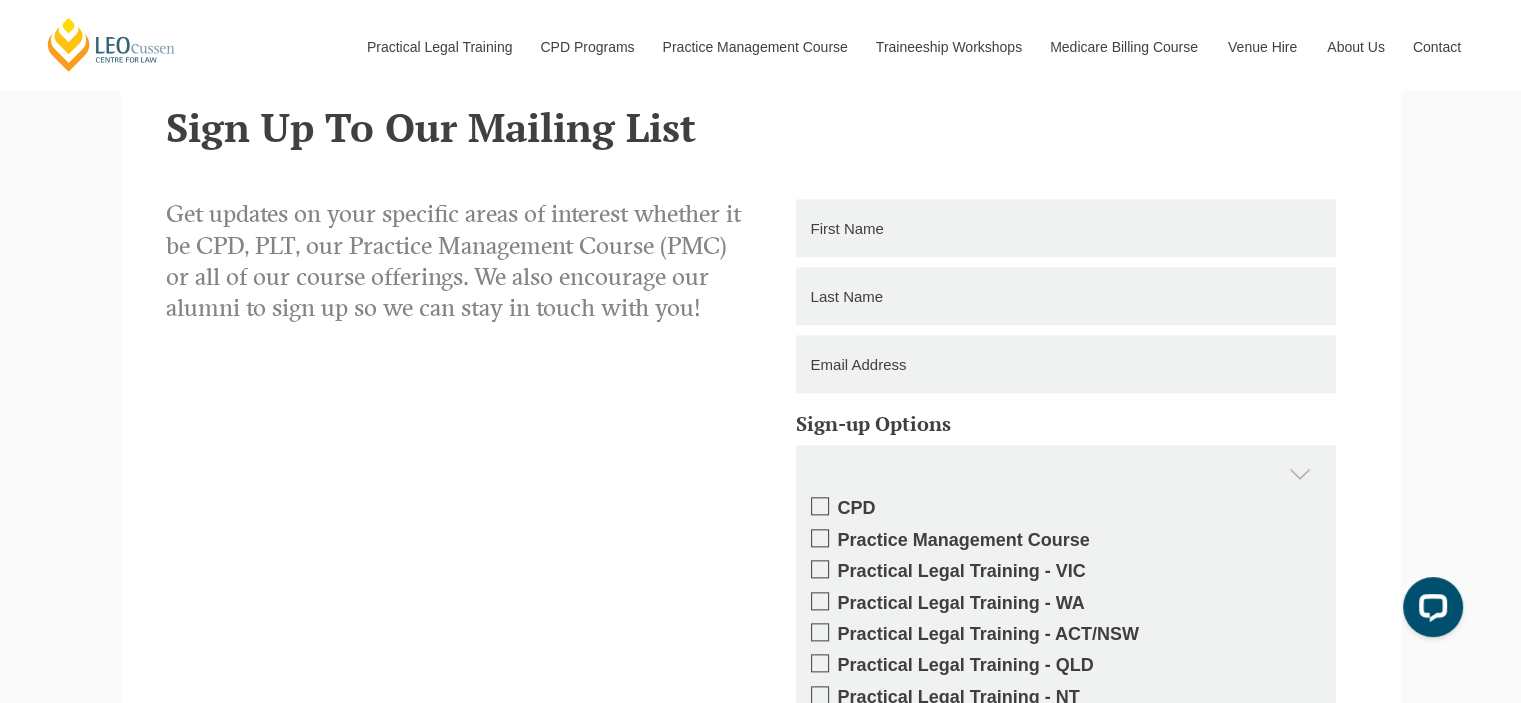 click at bounding box center [1066, 228] 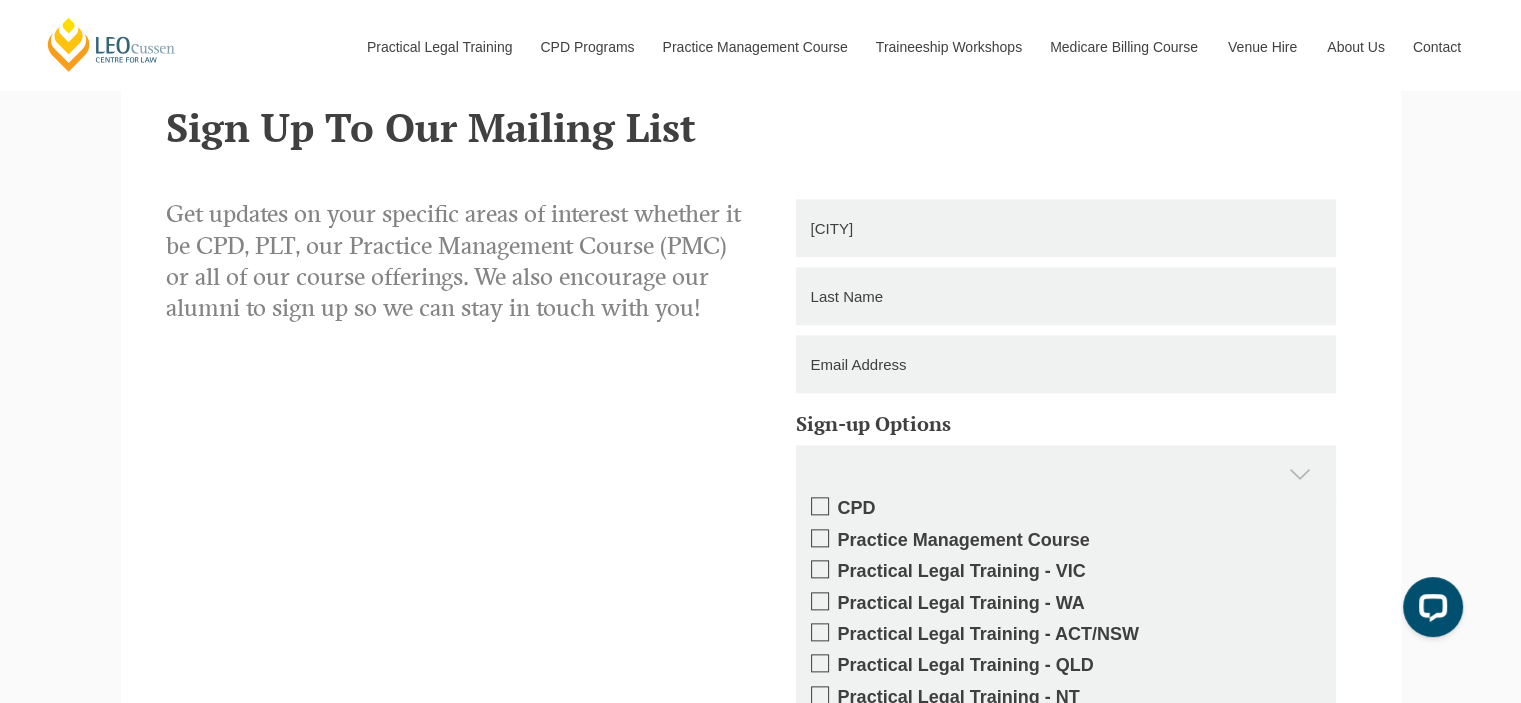 type on "Washington" 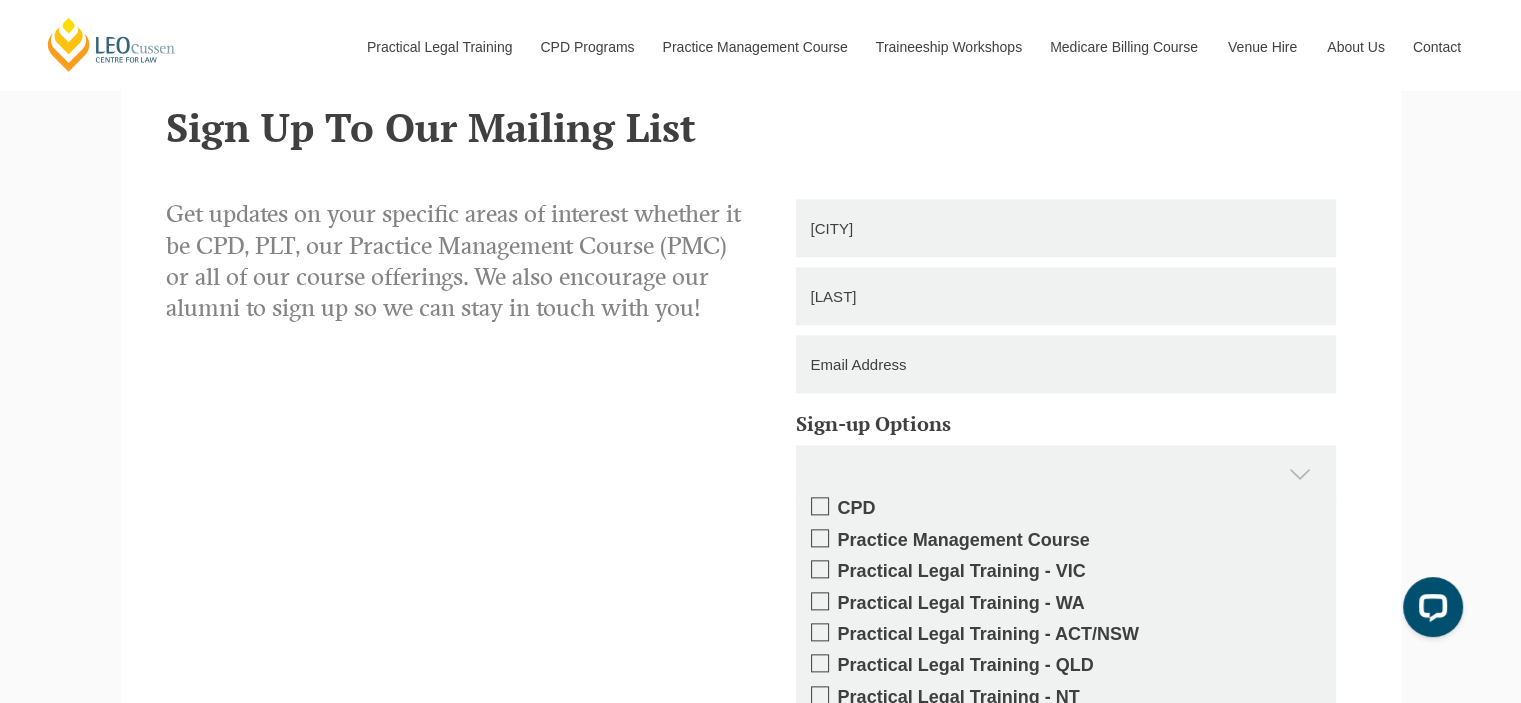 type on "Escano" 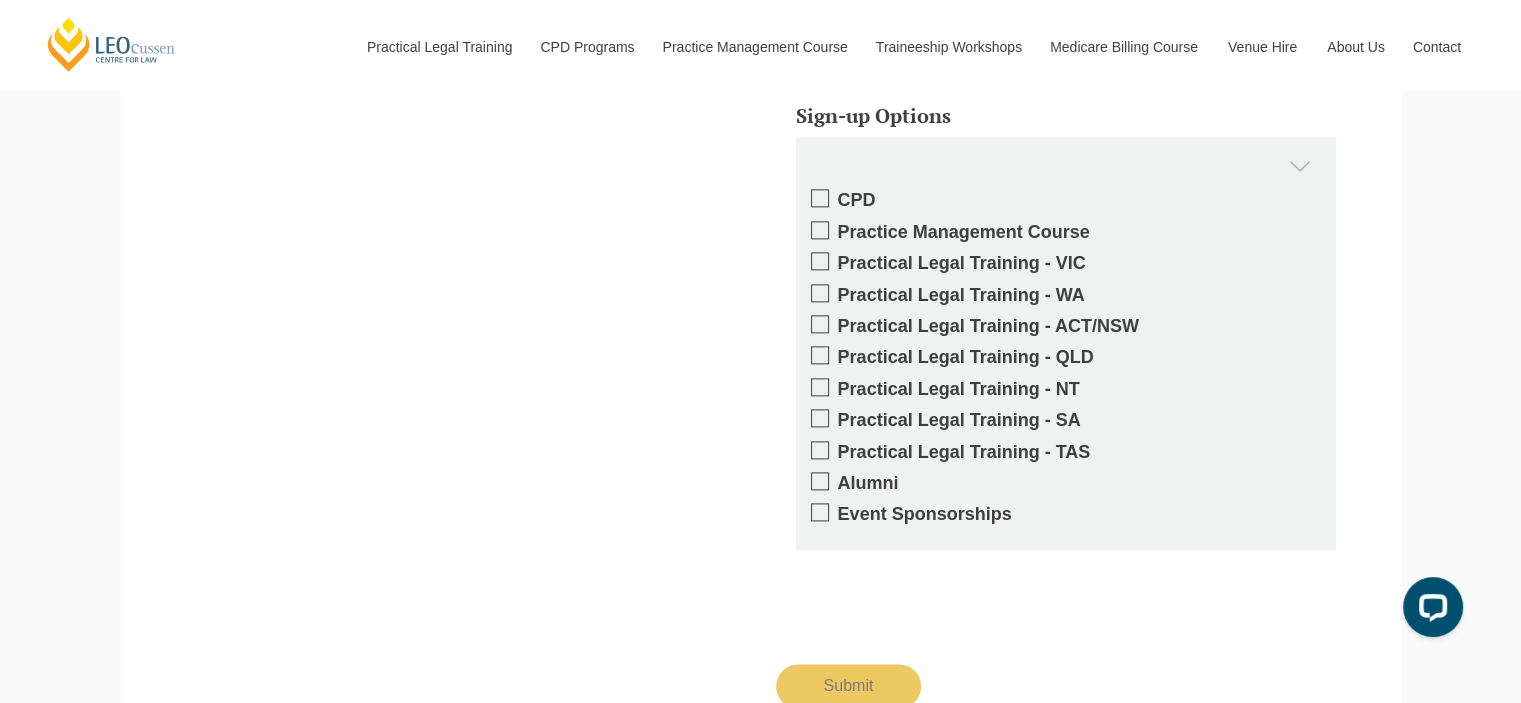 scroll, scrollTop: 2517, scrollLeft: 0, axis: vertical 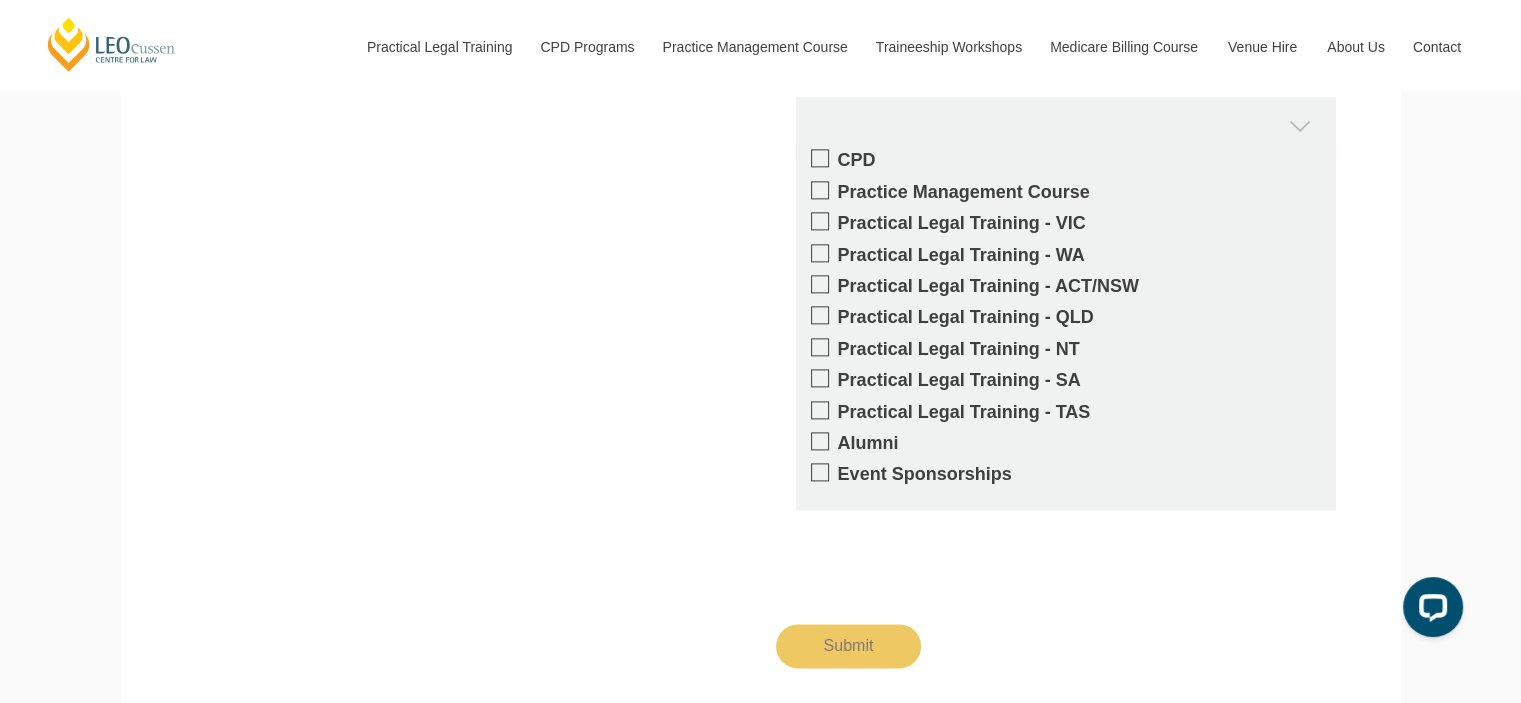 type on "tonescano27@hotmail.com" 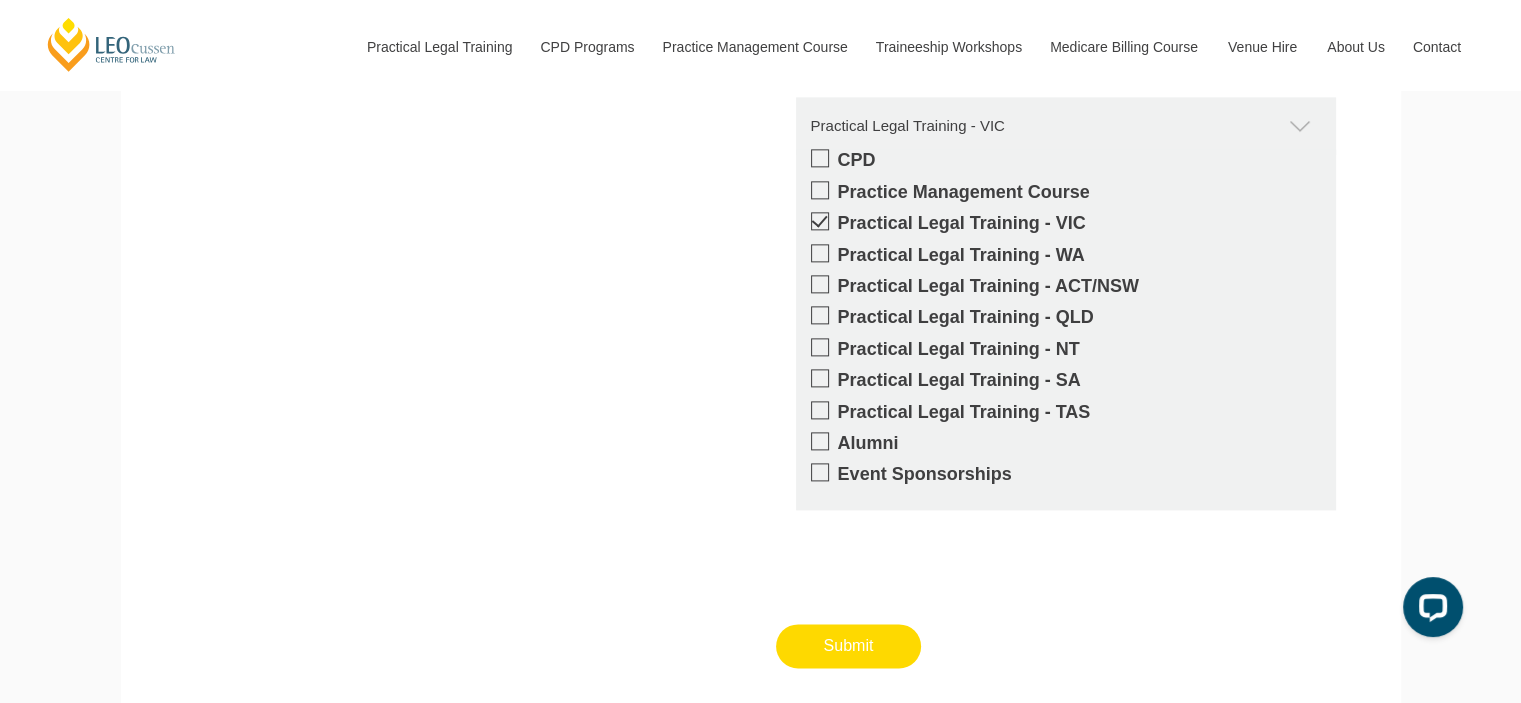 click on "Submit" at bounding box center (849, 646) 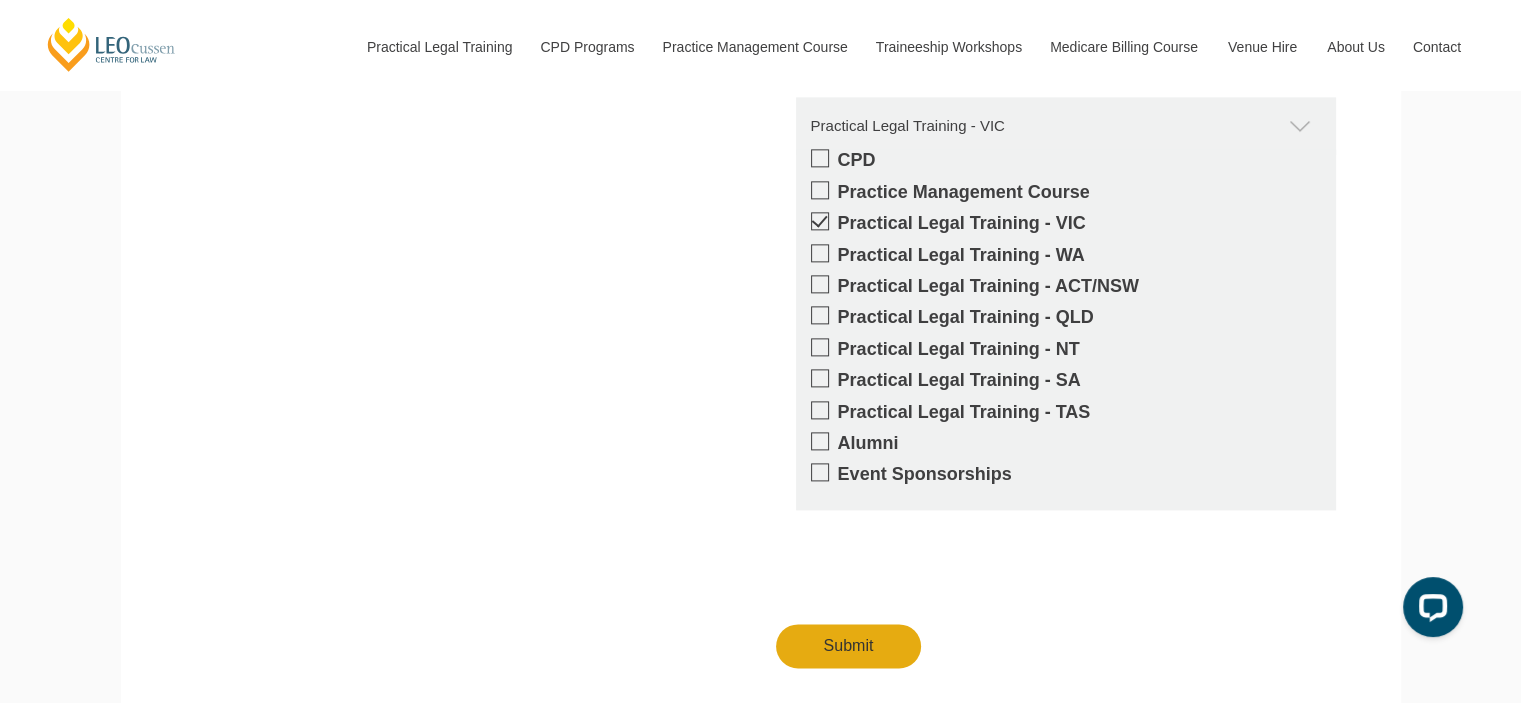 type on "Submitting" 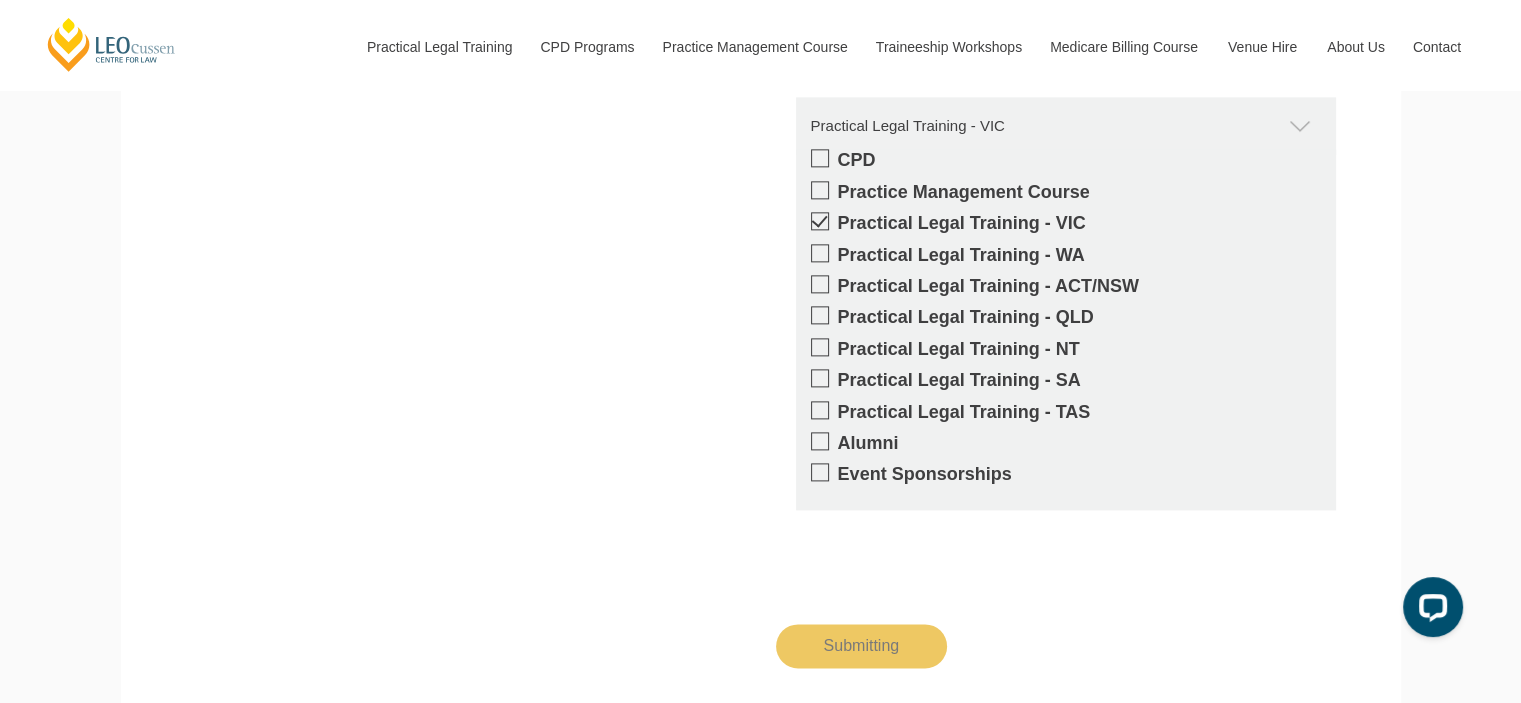 scroll, scrollTop: 2286, scrollLeft: 0, axis: vertical 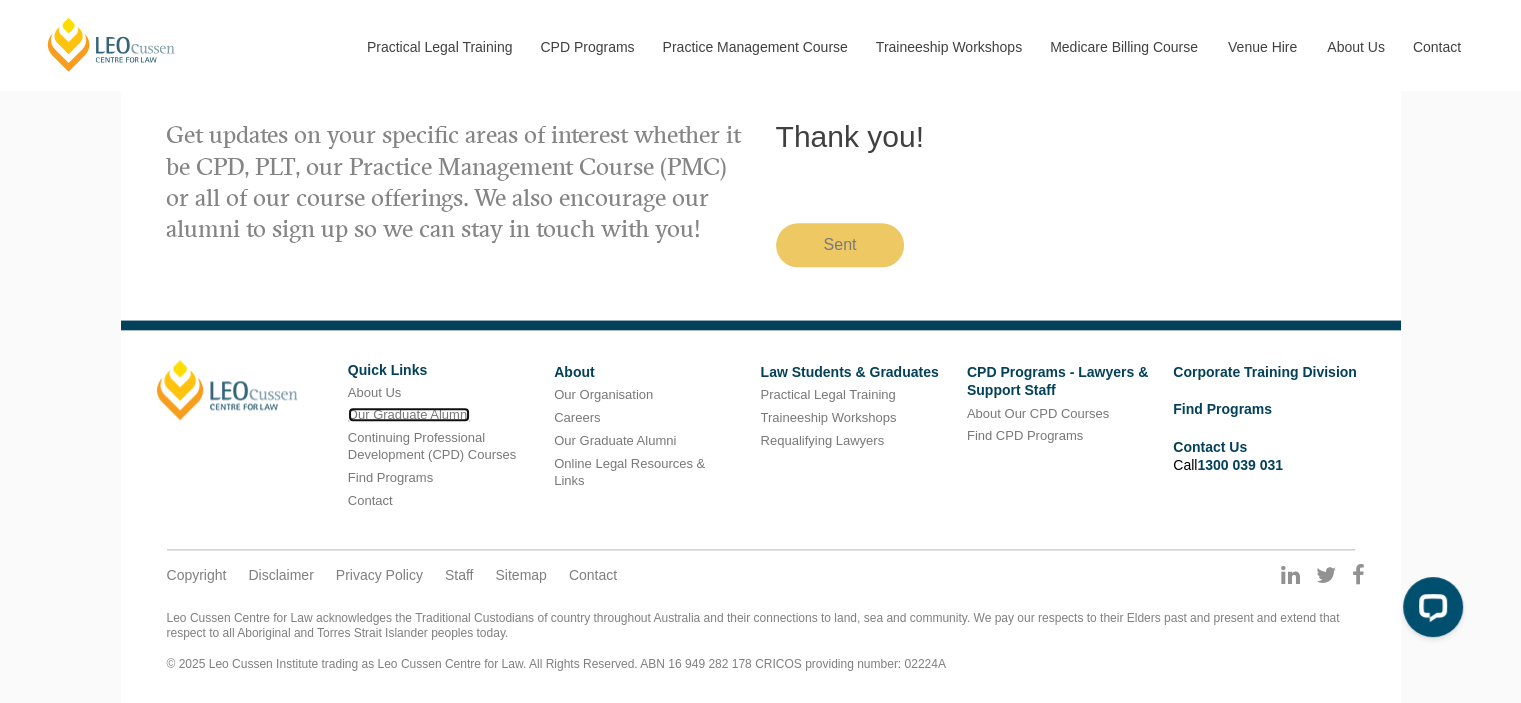 click on "Our Graduate Alumni" at bounding box center [409, 414] 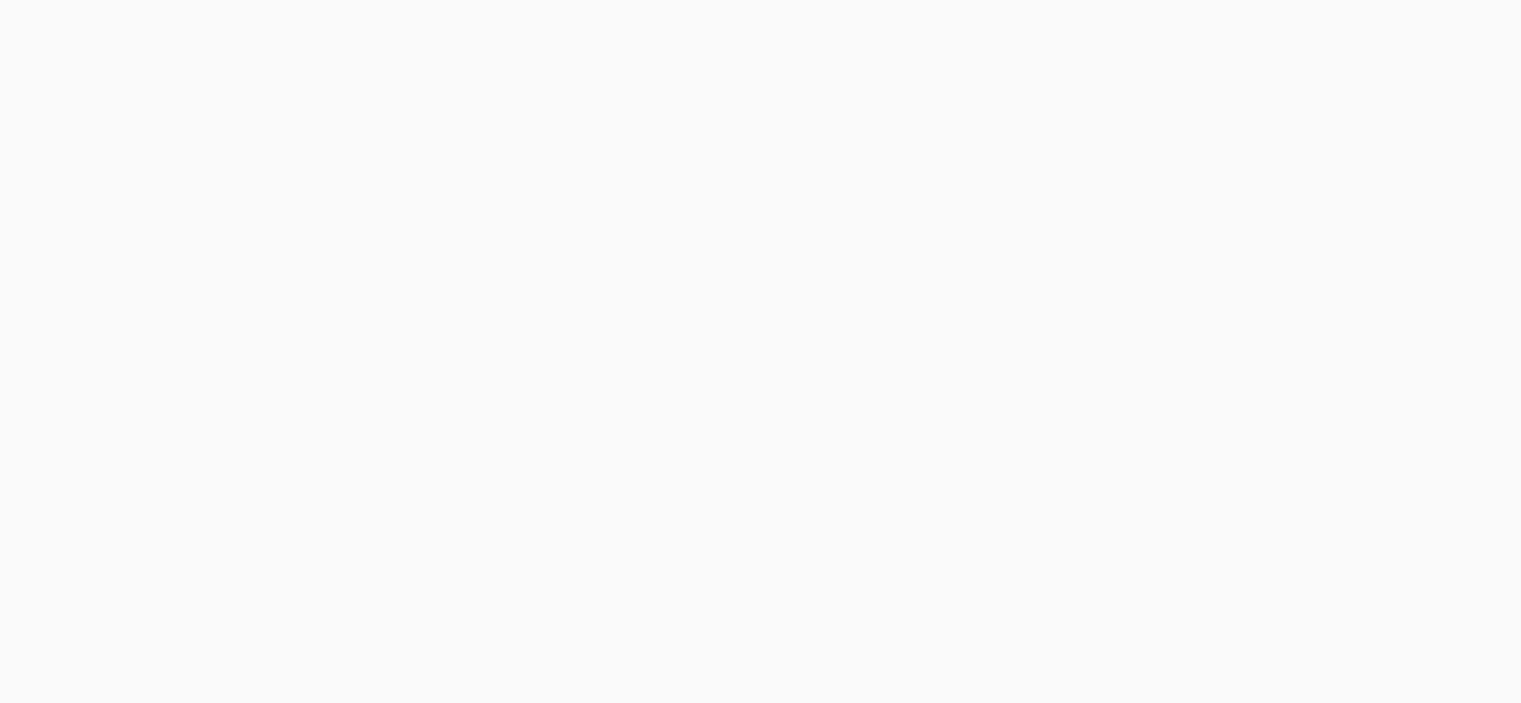 scroll, scrollTop: 0, scrollLeft: 0, axis: both 